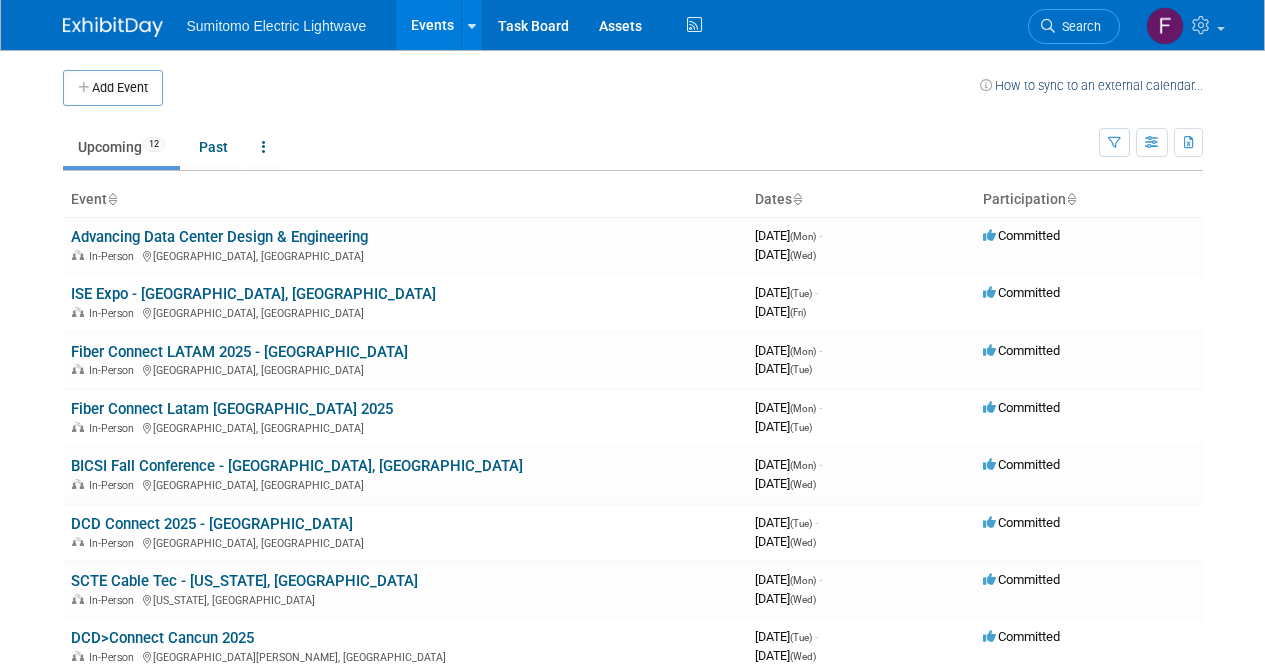 scroll, scrollTop: 0, scrollLeft: 0, axis: both 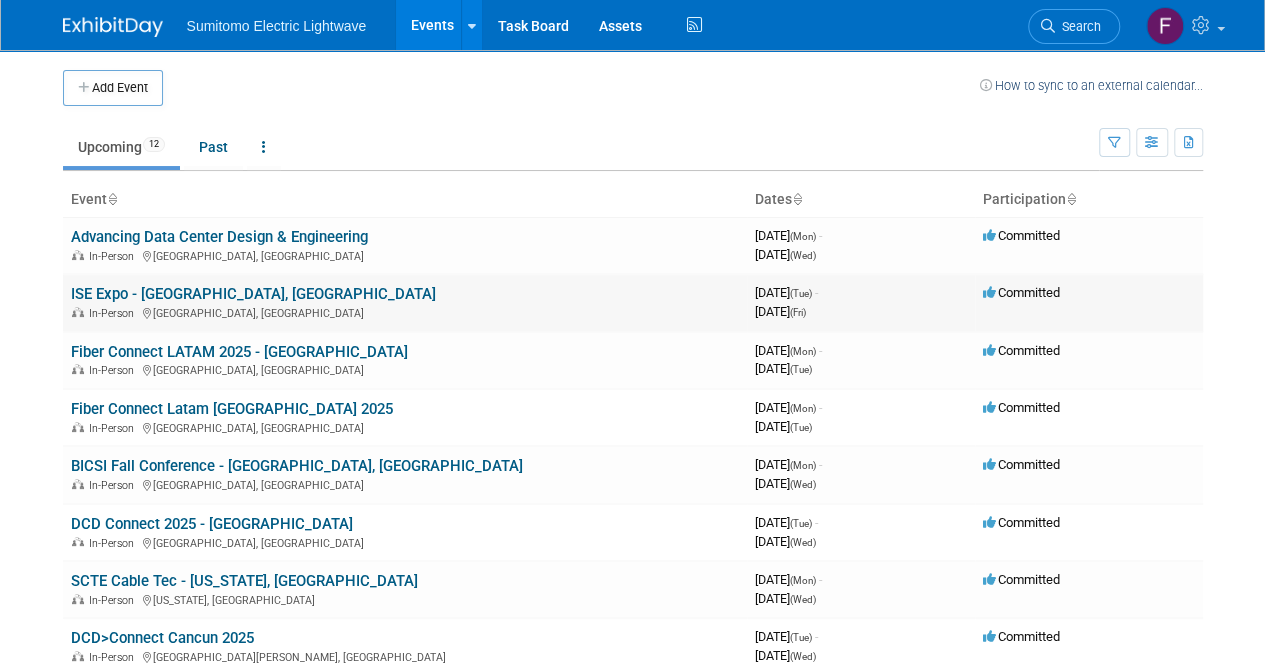 click on "ISE Expo - [GEOGRAPHIC_DATA], [GEOGRAPHIC_DATA]" at bounding box center [253, 294] 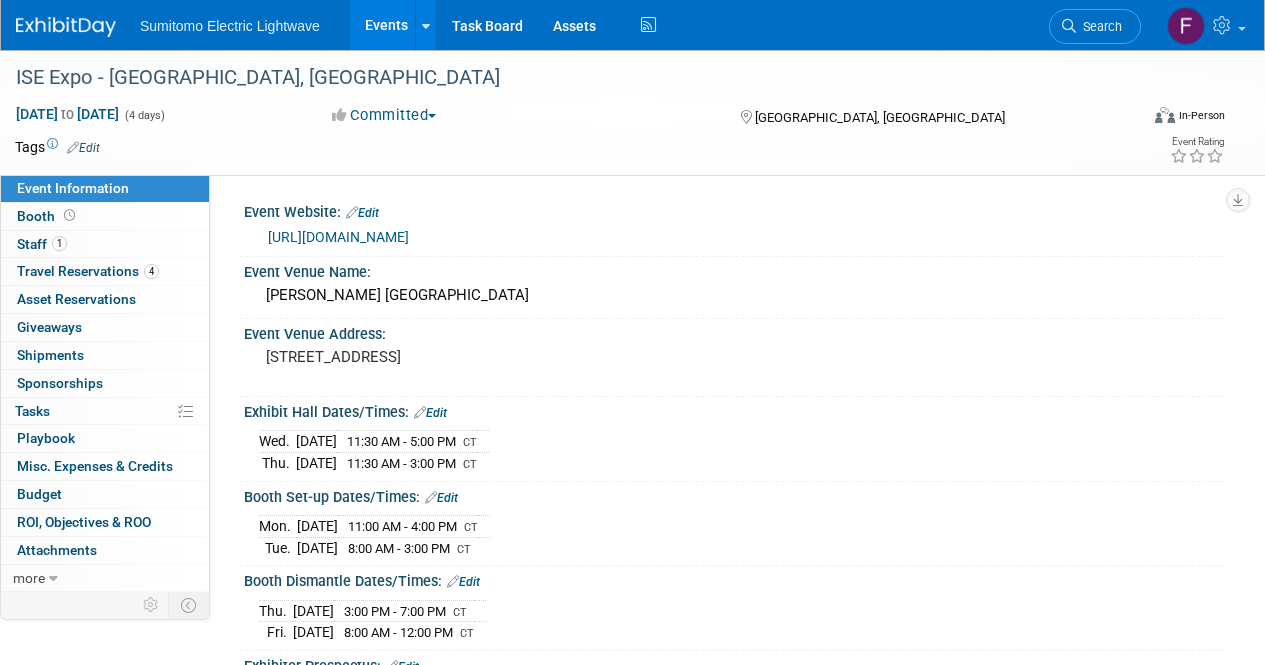 scroll, scrollTop: 0, scrollLeft: 0, axis: both 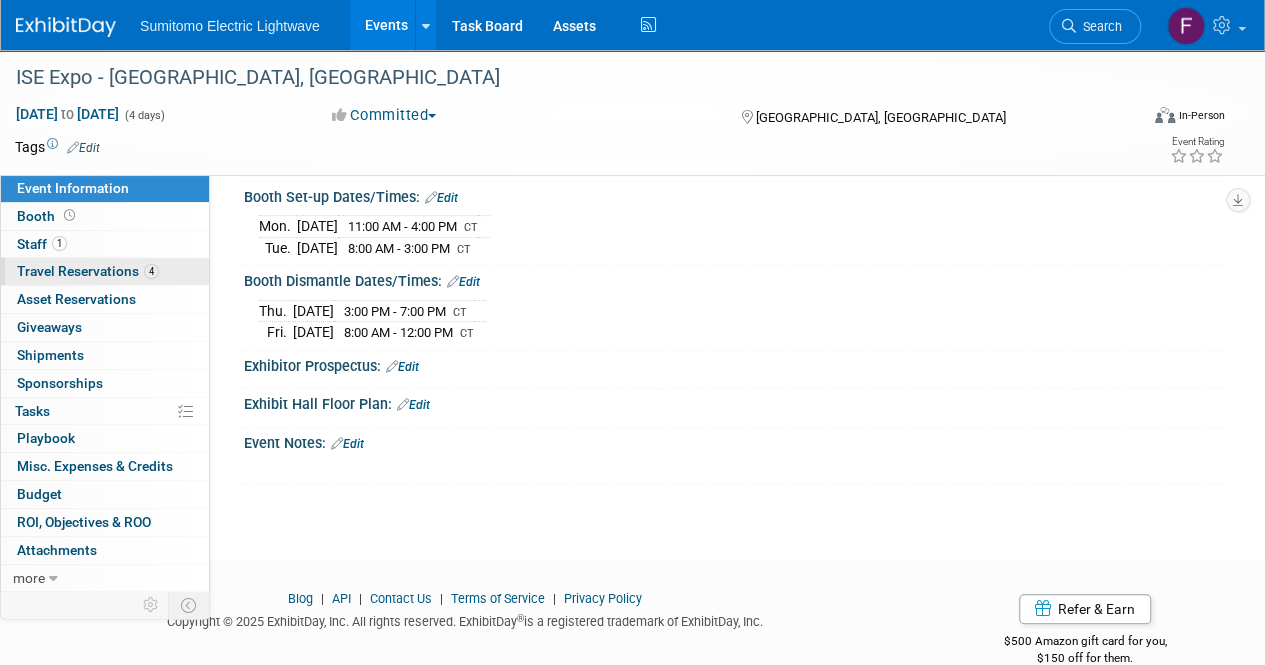 click on "Travel Reservations 4" at bounding box center [88, 271] 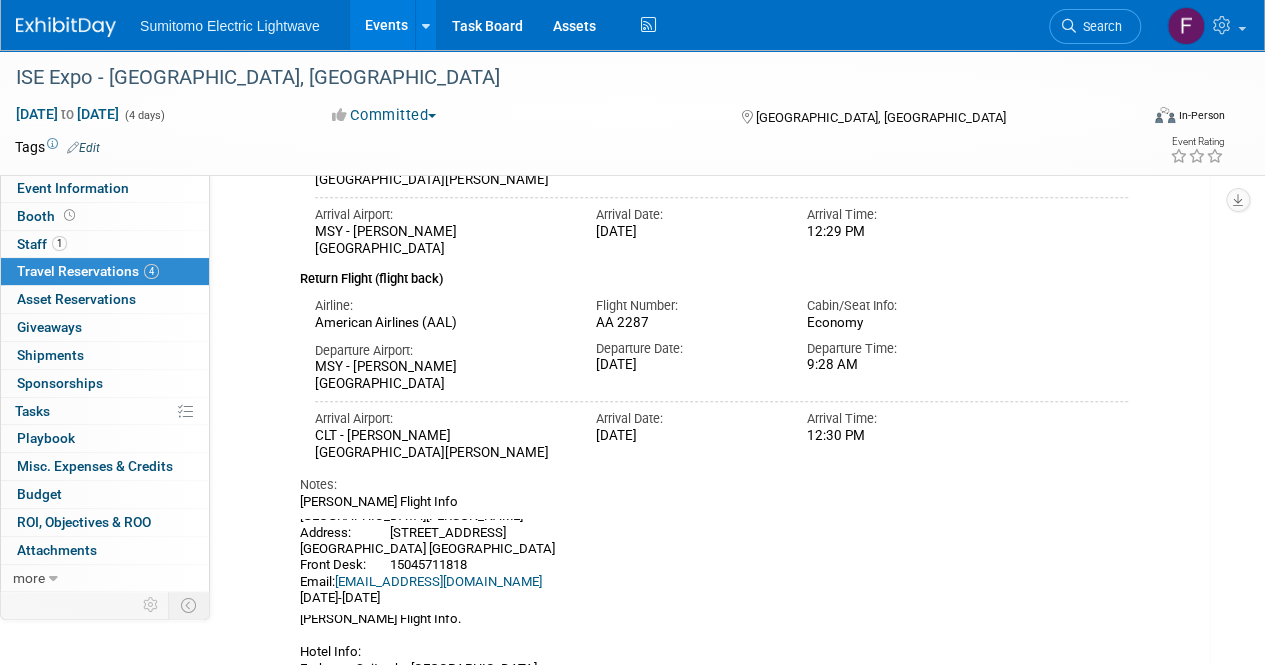 scroll, scrollTop: 0, scrollLeft: 0, axis: both 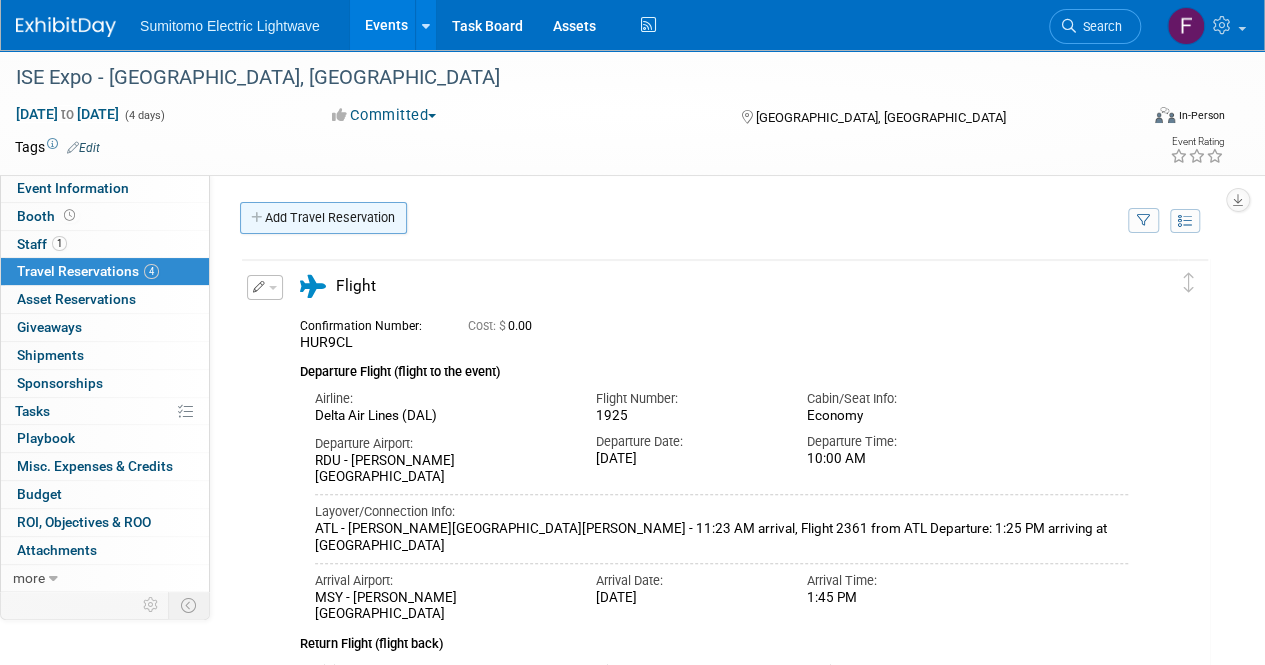 click on "Add Travel Reservation" at bounding box center (323, 218) 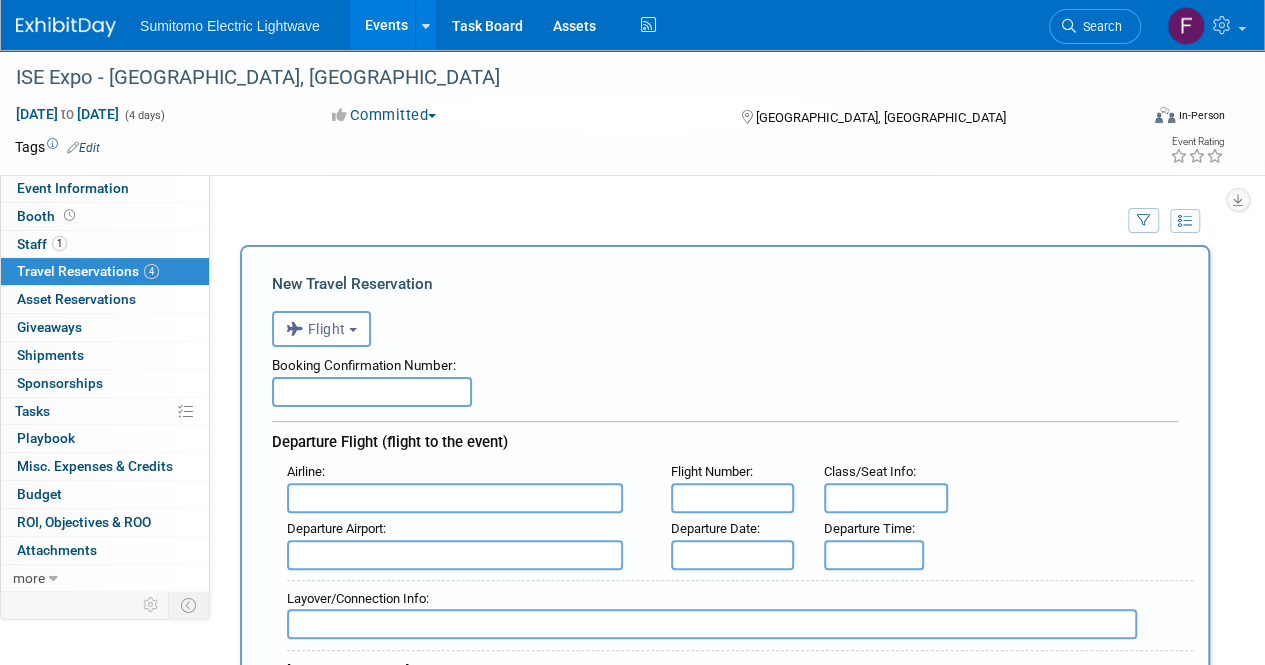 scroll, scrollTop: 0, scrollLeft: 0, axis: both 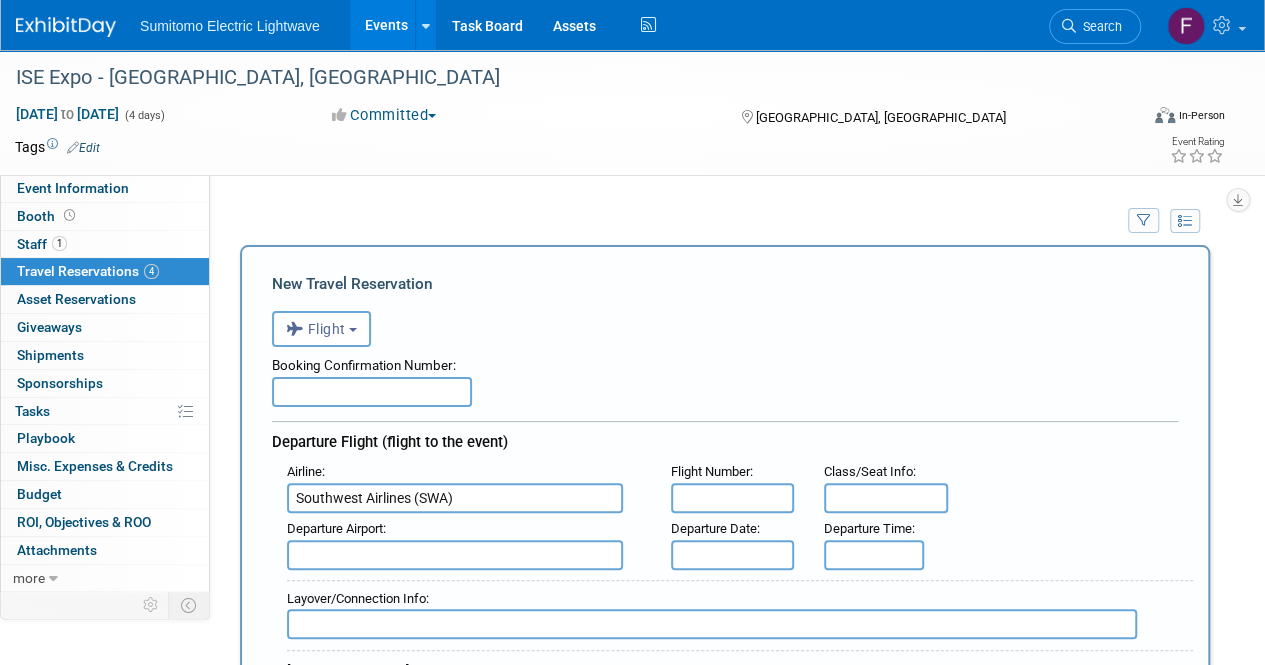 type on "Southwest Airlines (SWA)" 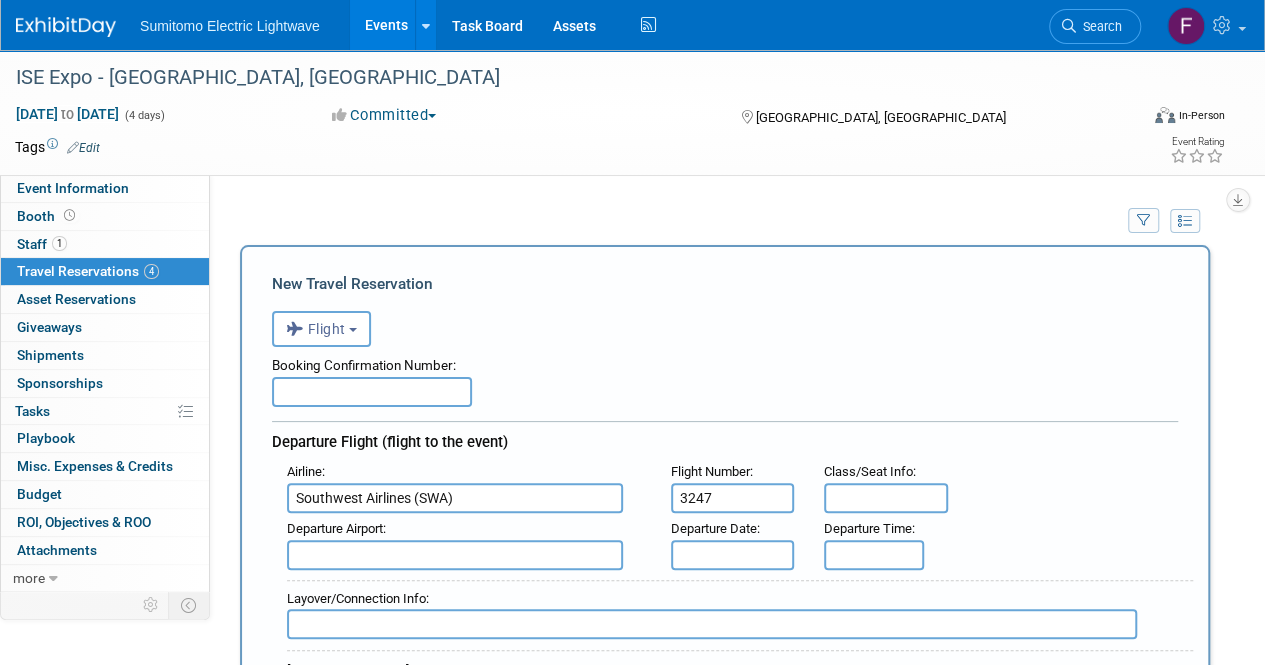 type on "3247" 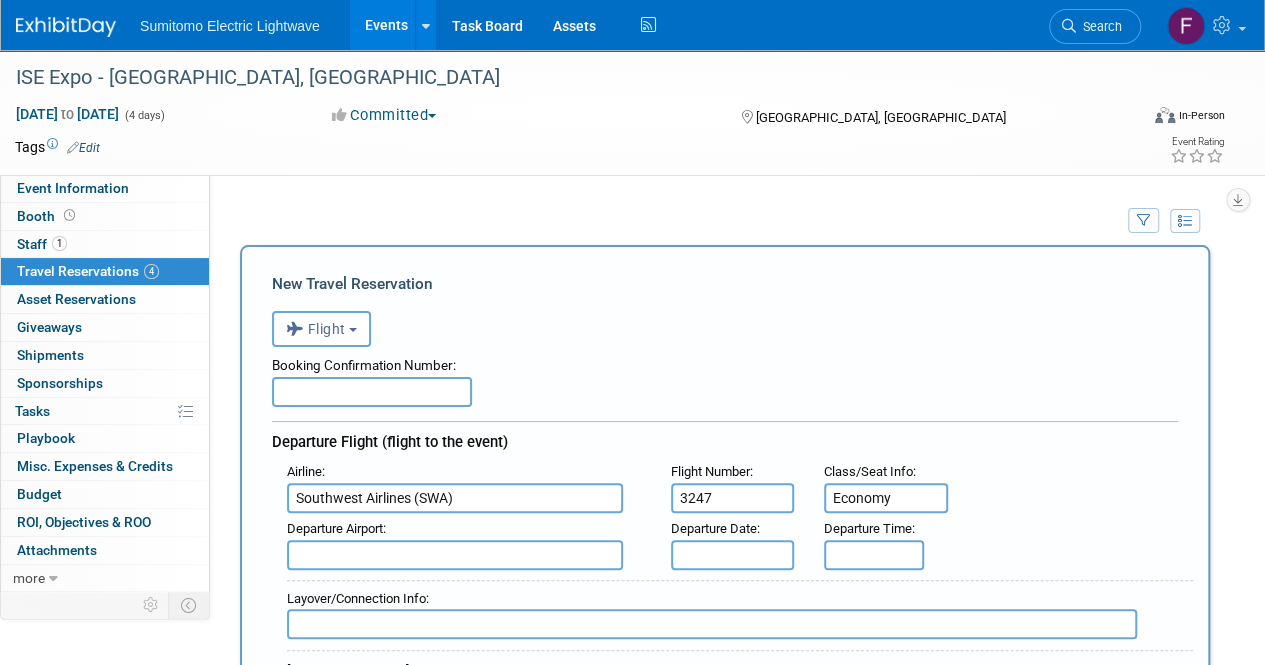 type on "Economy" 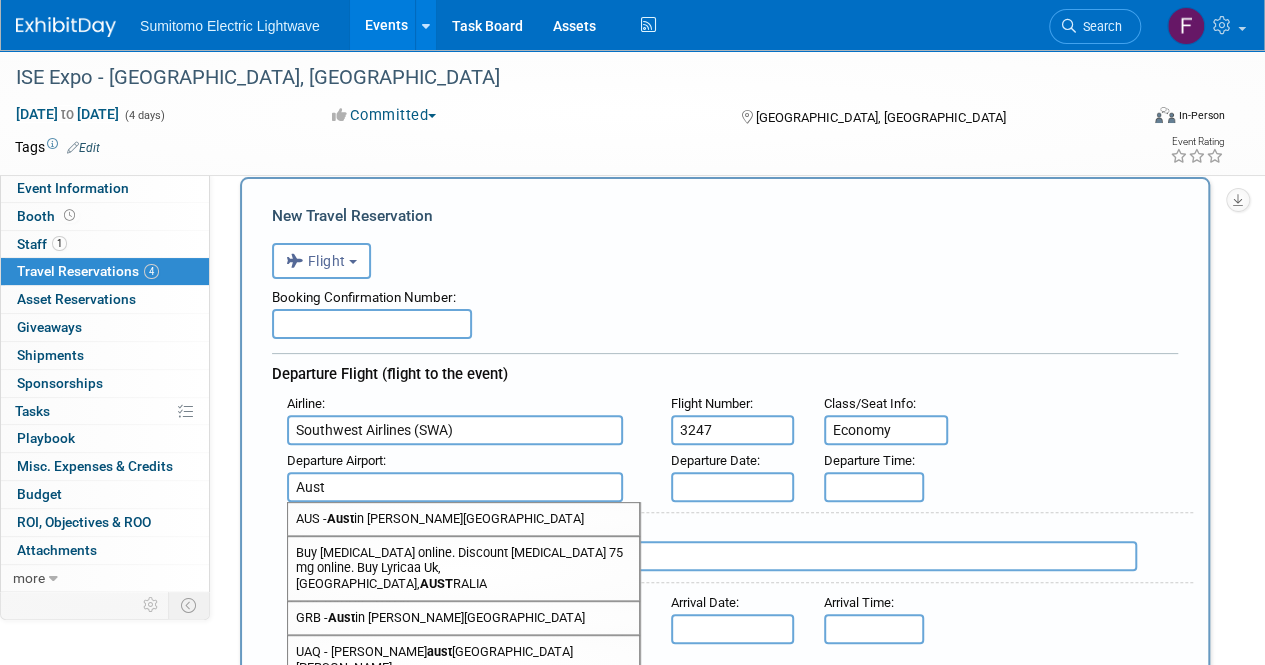 scroll, scrollTop: 100, scrollLeft: 0, axis: vertical 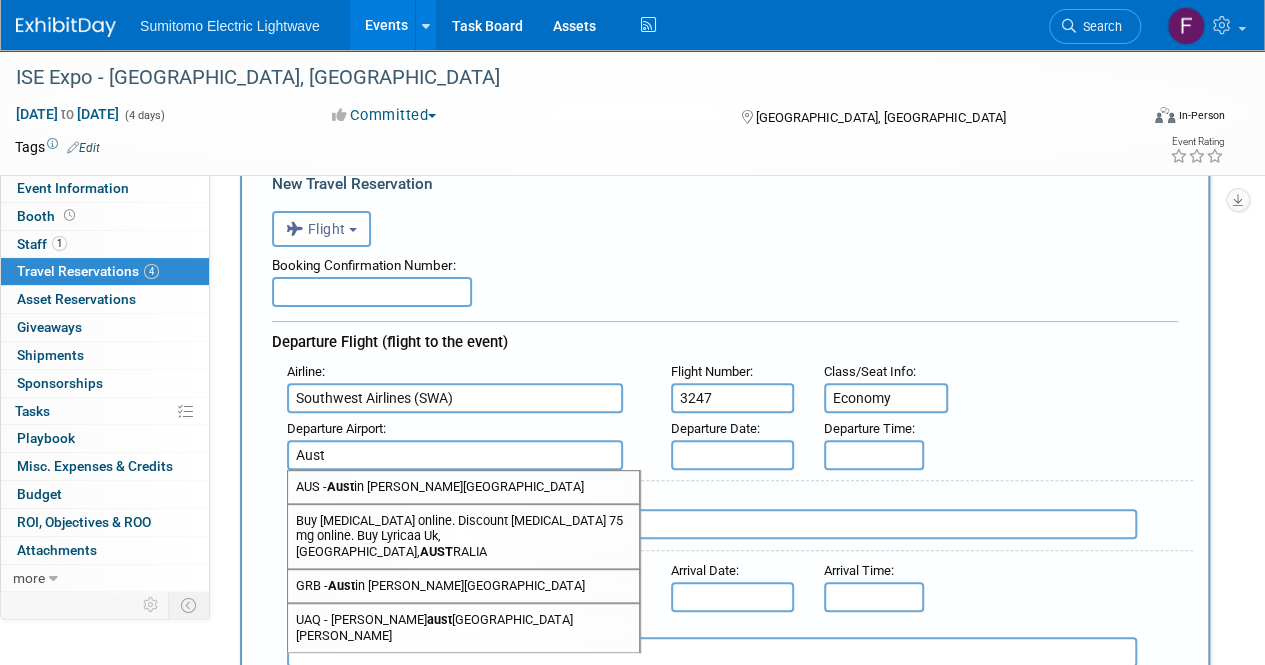 click on "AUS -  Aust in Bergstrom International Airport" at bounding box center [463, 487] 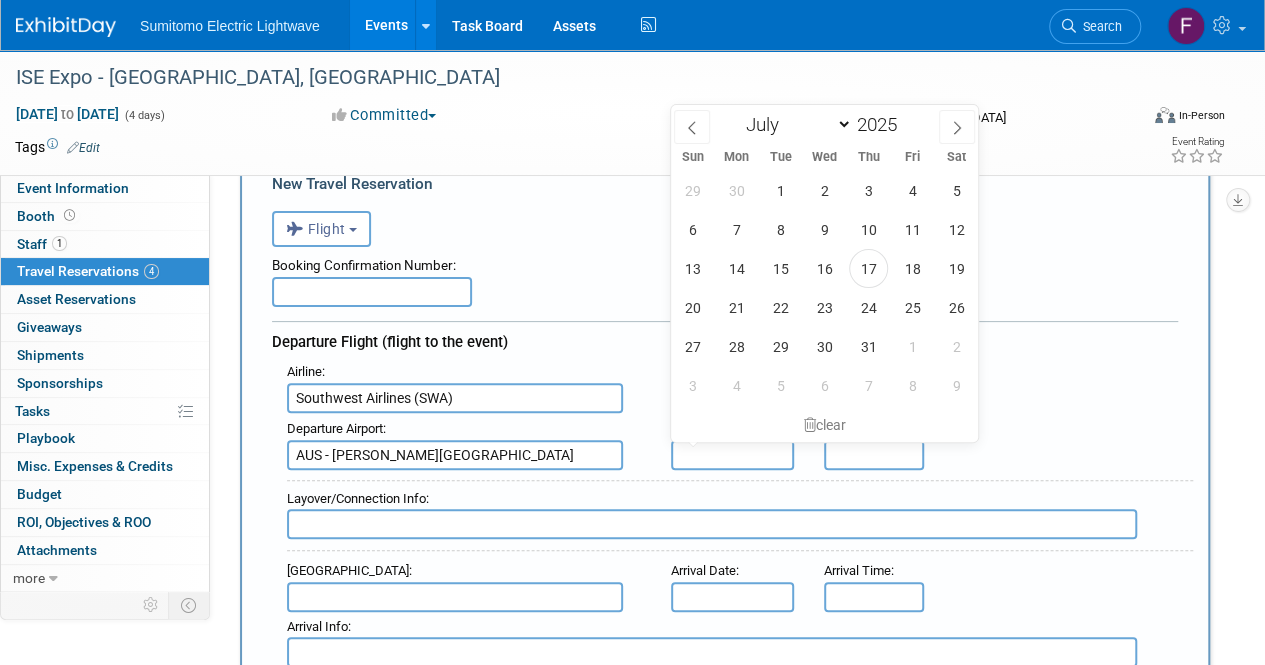 click on "AUS - Austin Bergstrom International Airport" at bounding box center [455, 455] 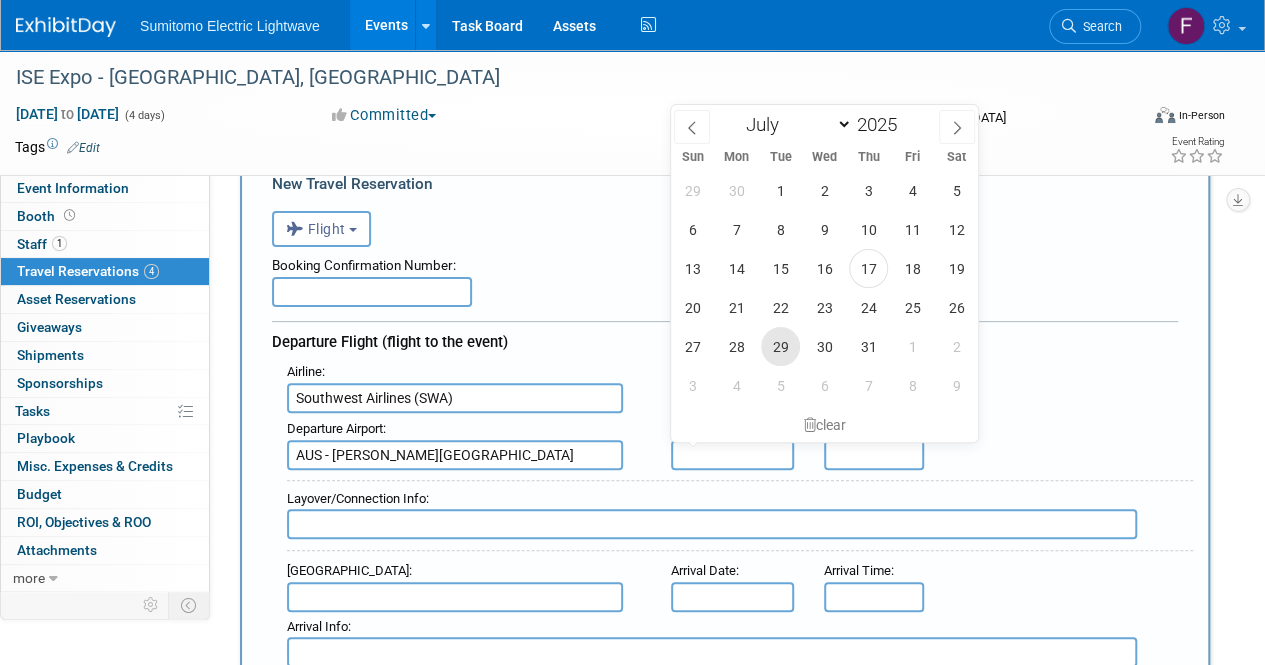 click on "29" at bounding box center [780, 346] 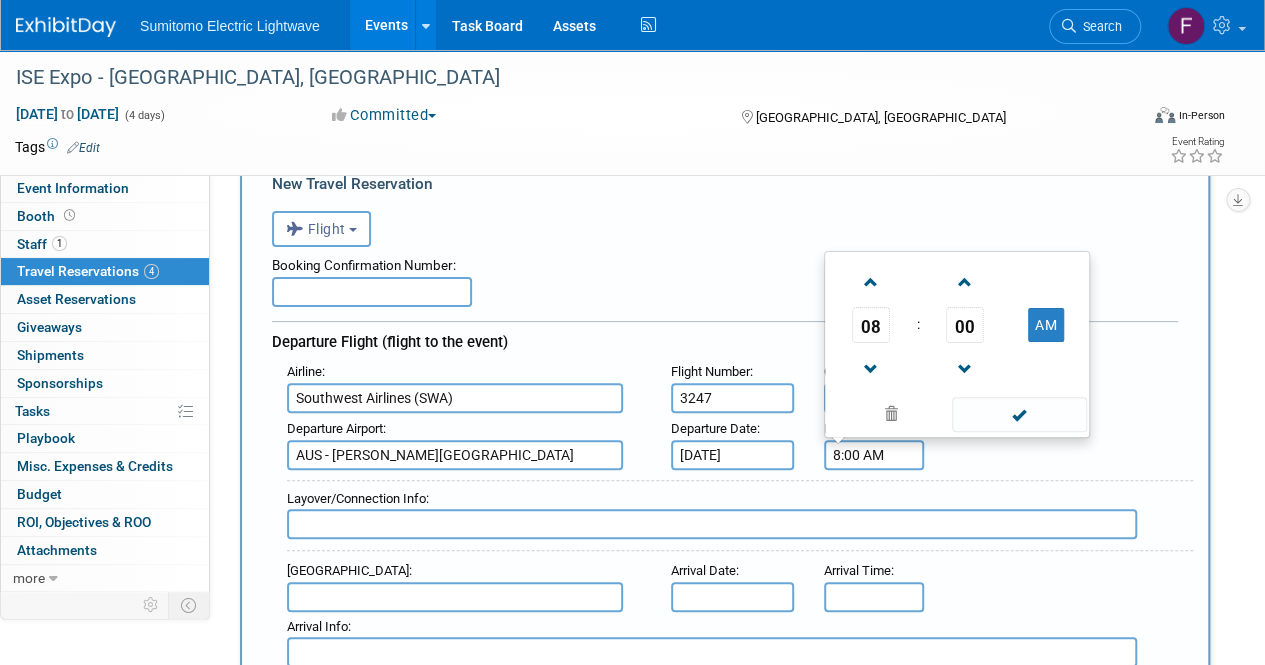 click on "8:00 AM" at bounding box center [874, 455] 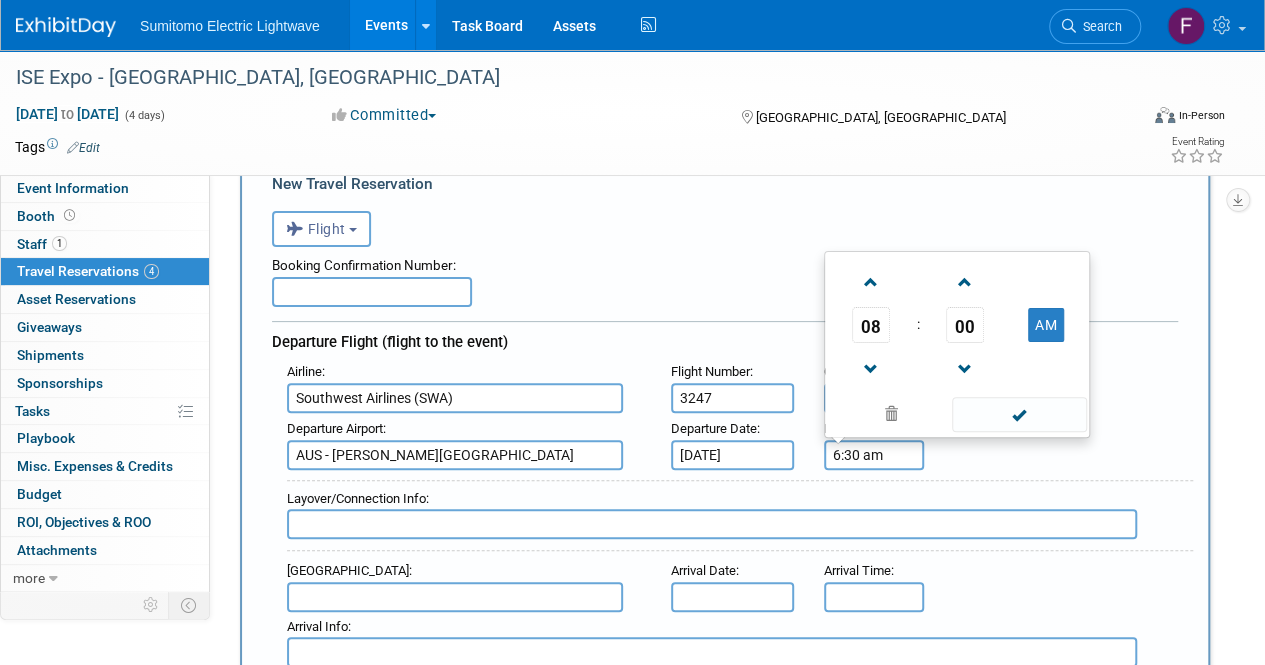 type on "6:30 AM" 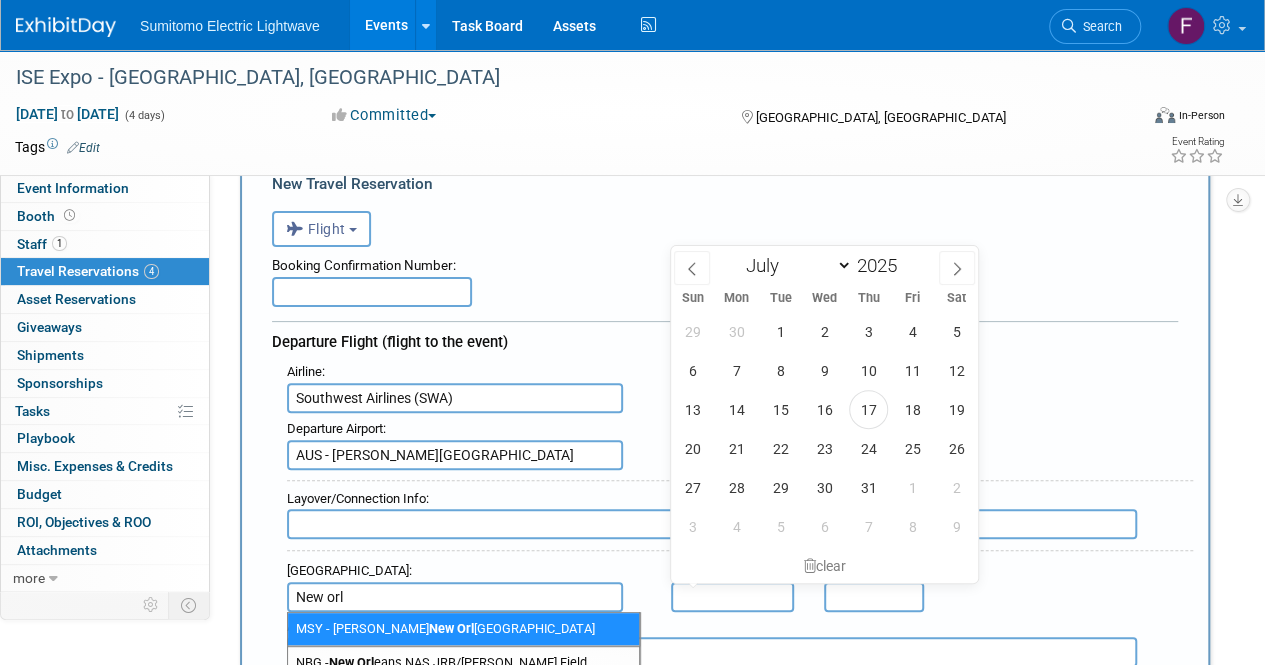 click on "MSY - Louis Armstrong  New Orl eans International Airport" at bounding box center (463, 629) 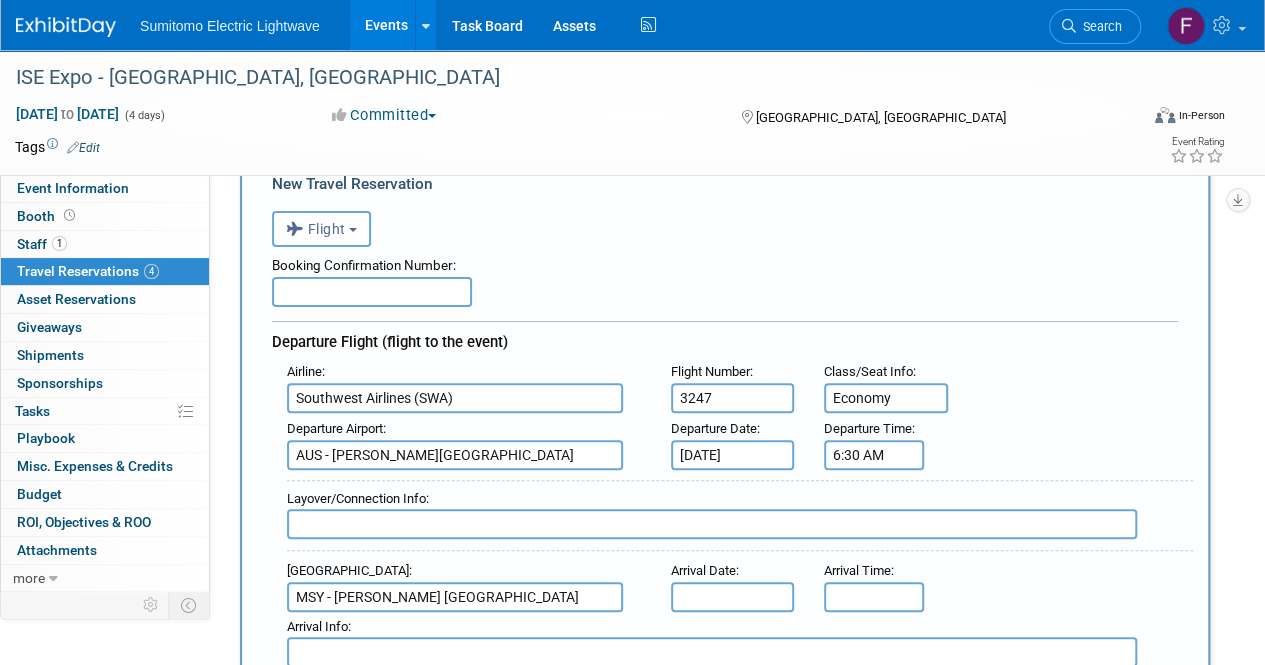 scroll, scrollTop: 0, scrollLeft: 36, axis: horizontal 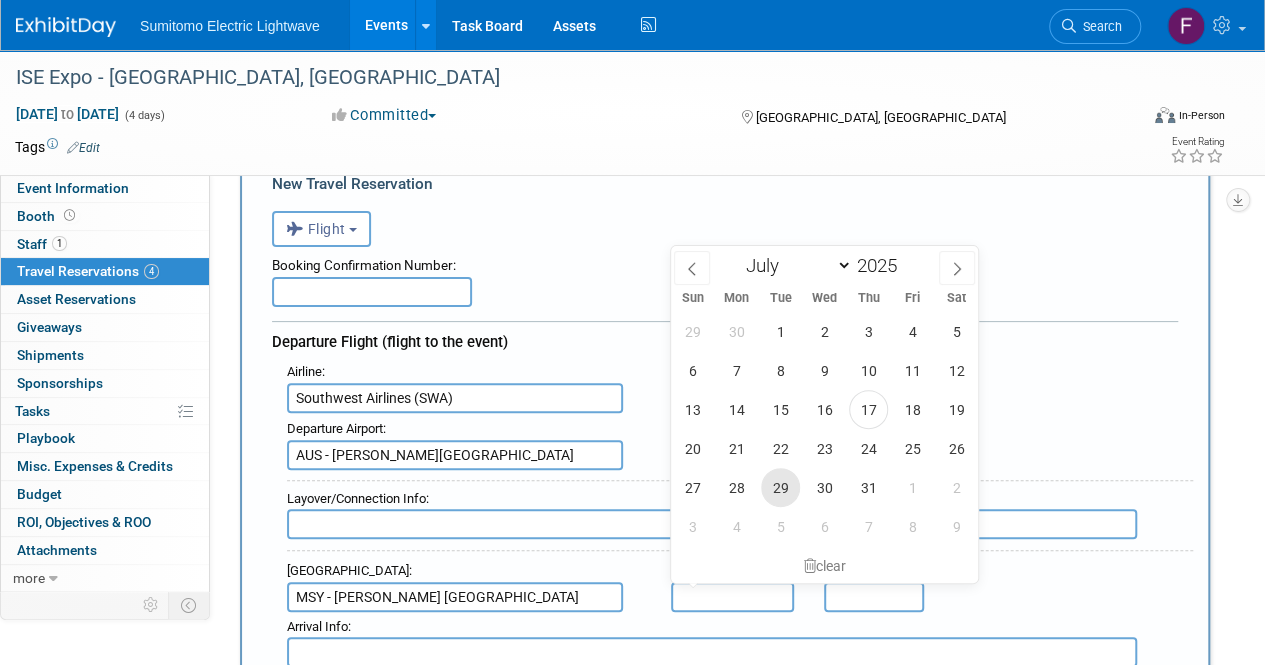 click on "29" at bounding box center [780, 487] 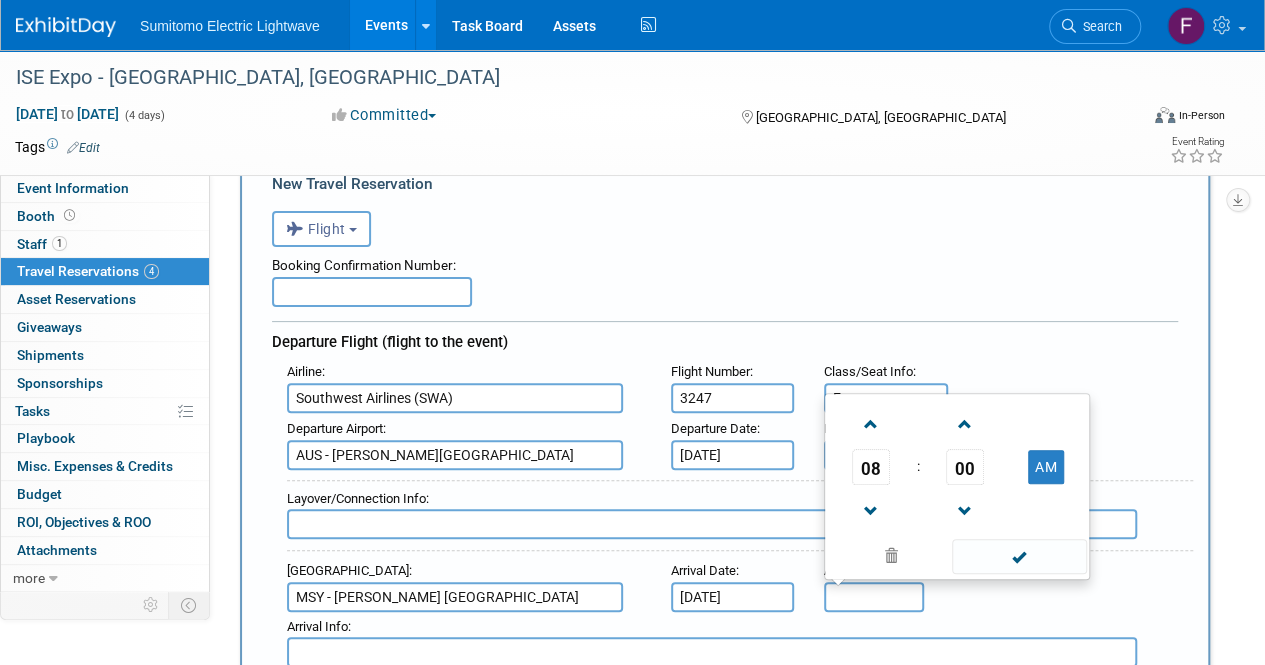 type on "8:00 AM" 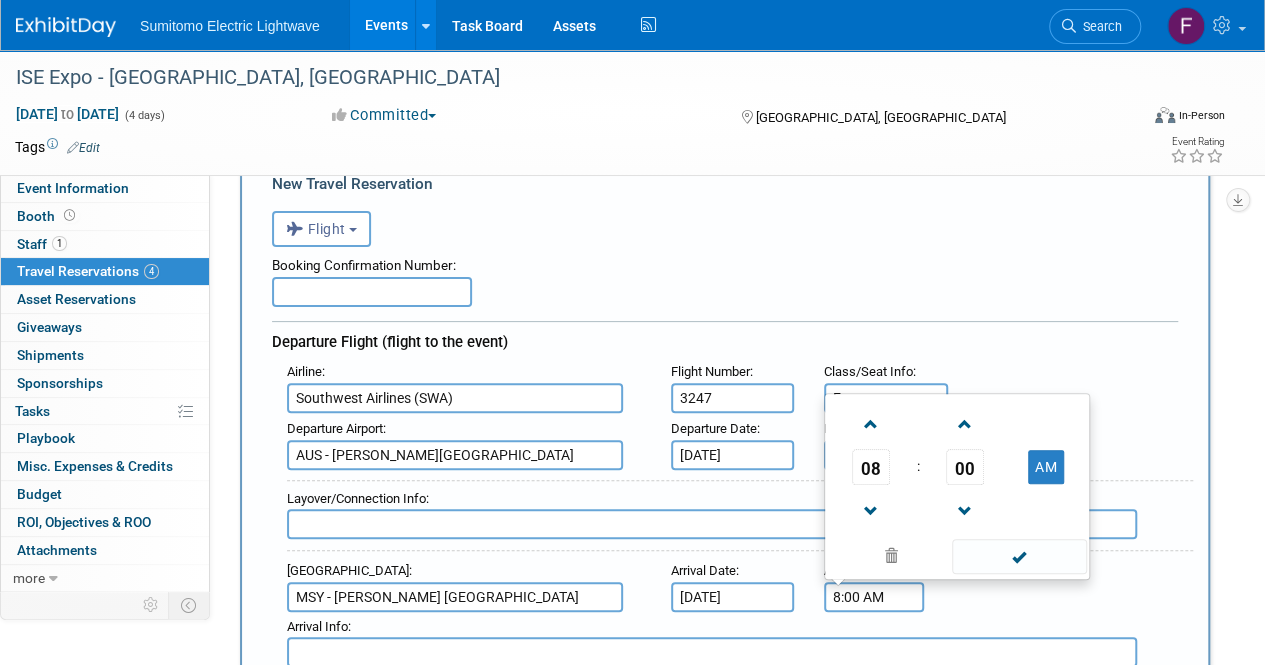 click on "8:00 AM" at bounding box center (874, 597) 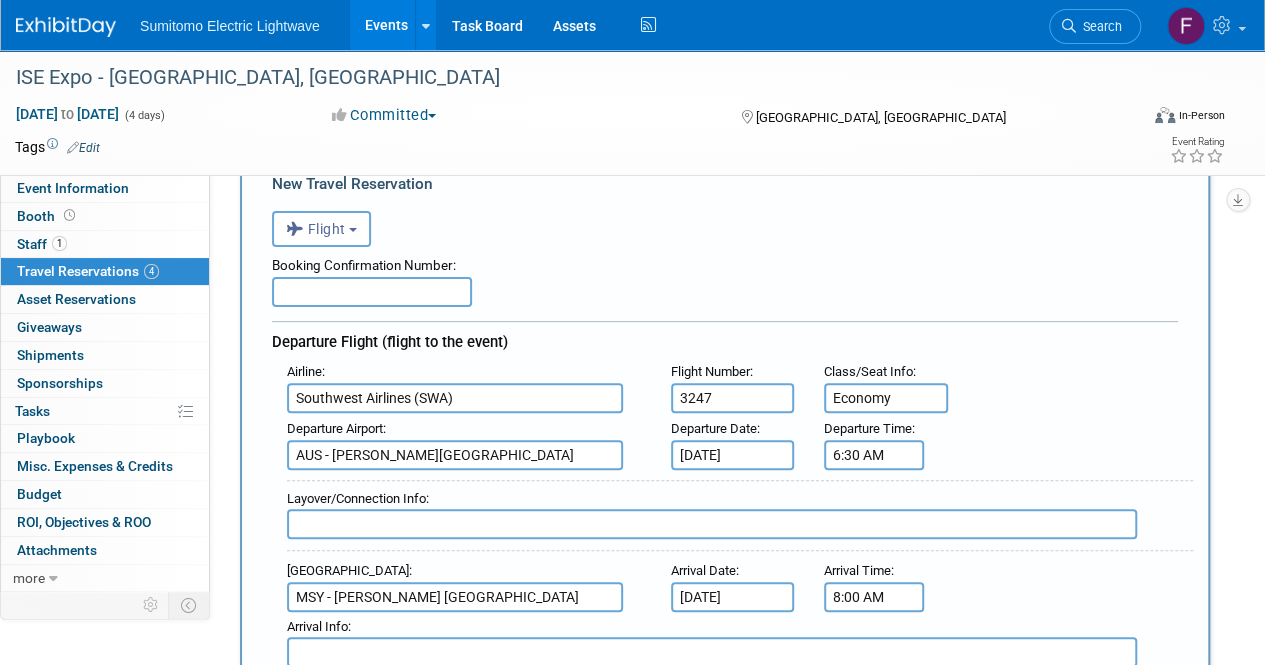 click on "Southwest Airlines (SWA)" at bounding box center (455, 398) 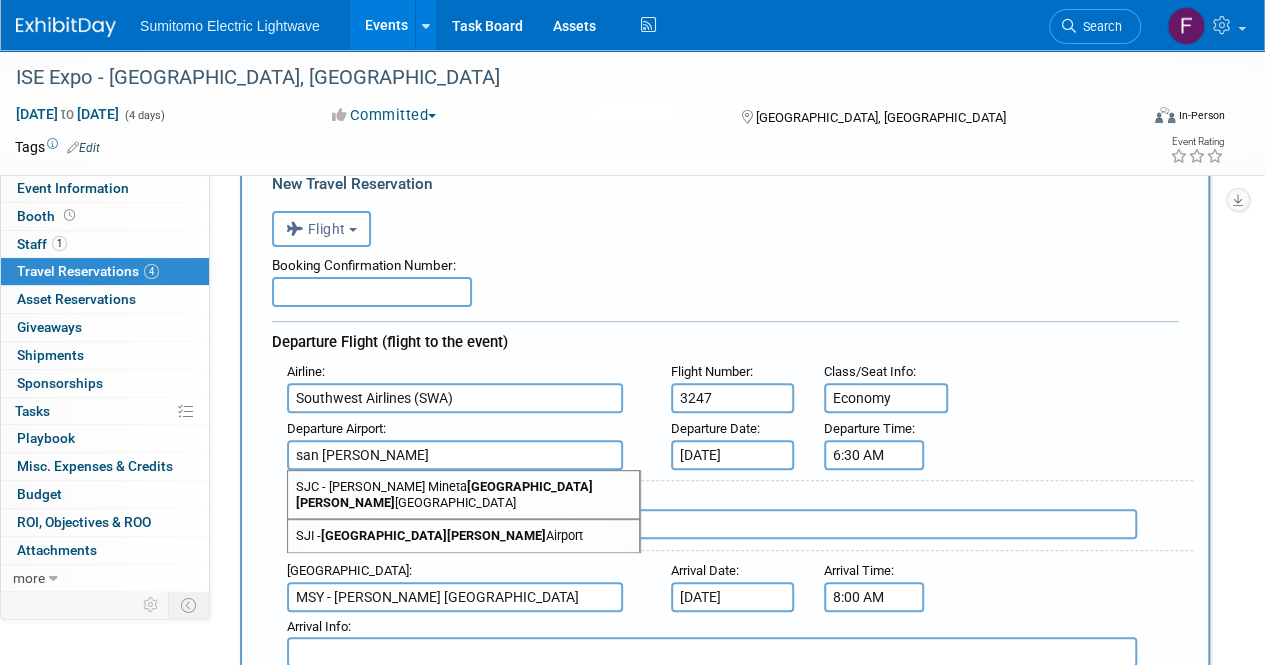 click on "San Jose" at bounding box center (444, 494) 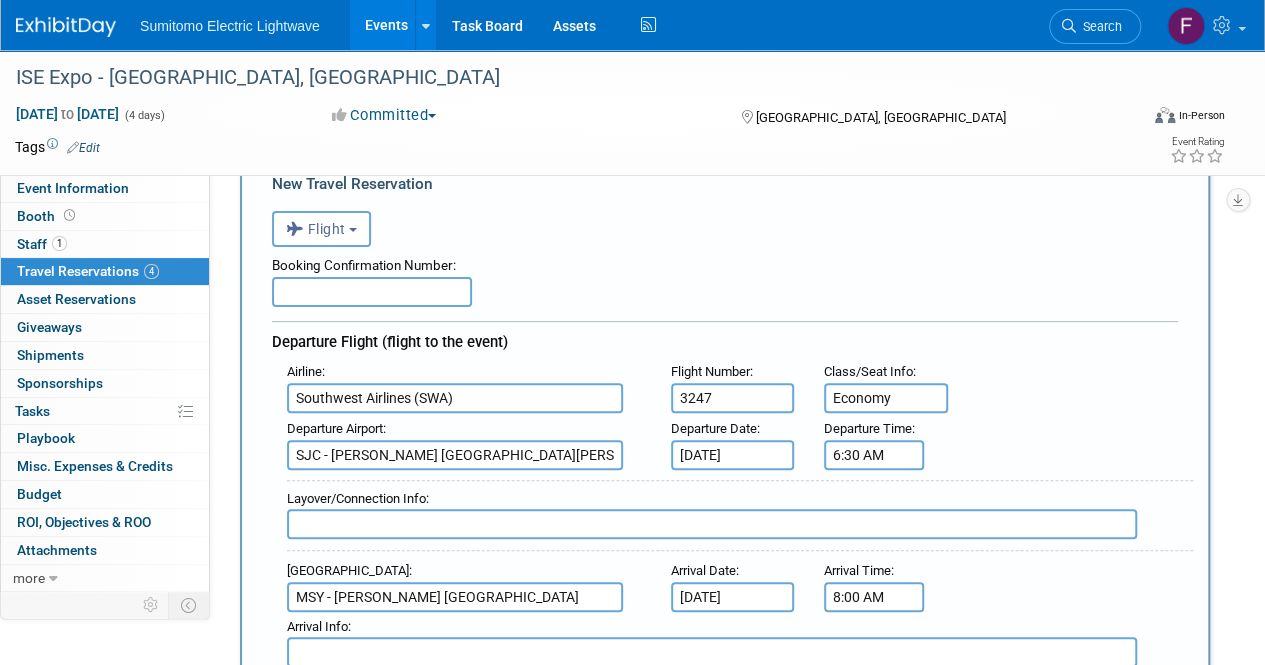 scroll, scrollTop: 0, scrollLeft: 18, axis: horizontal 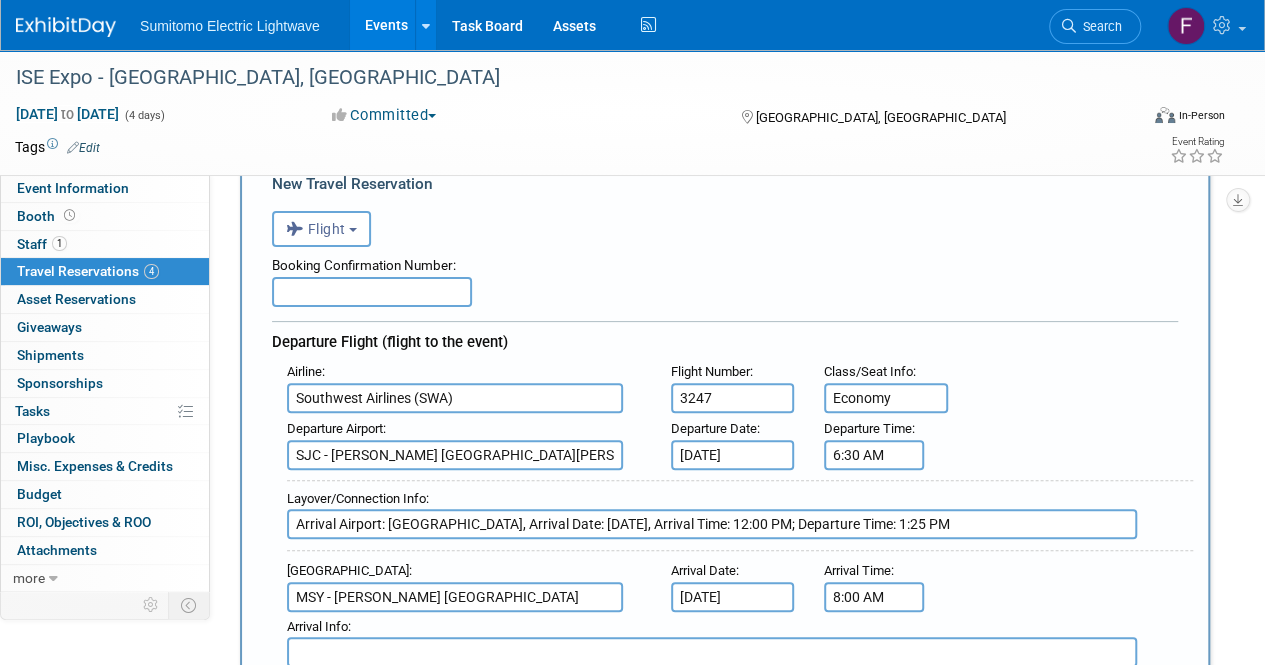 type on "Arrival Airport: AUS, Arrival Date: Jul 29, 2025, Arrival Time: 12:00 PM; Departure Time: 1:25 PM" 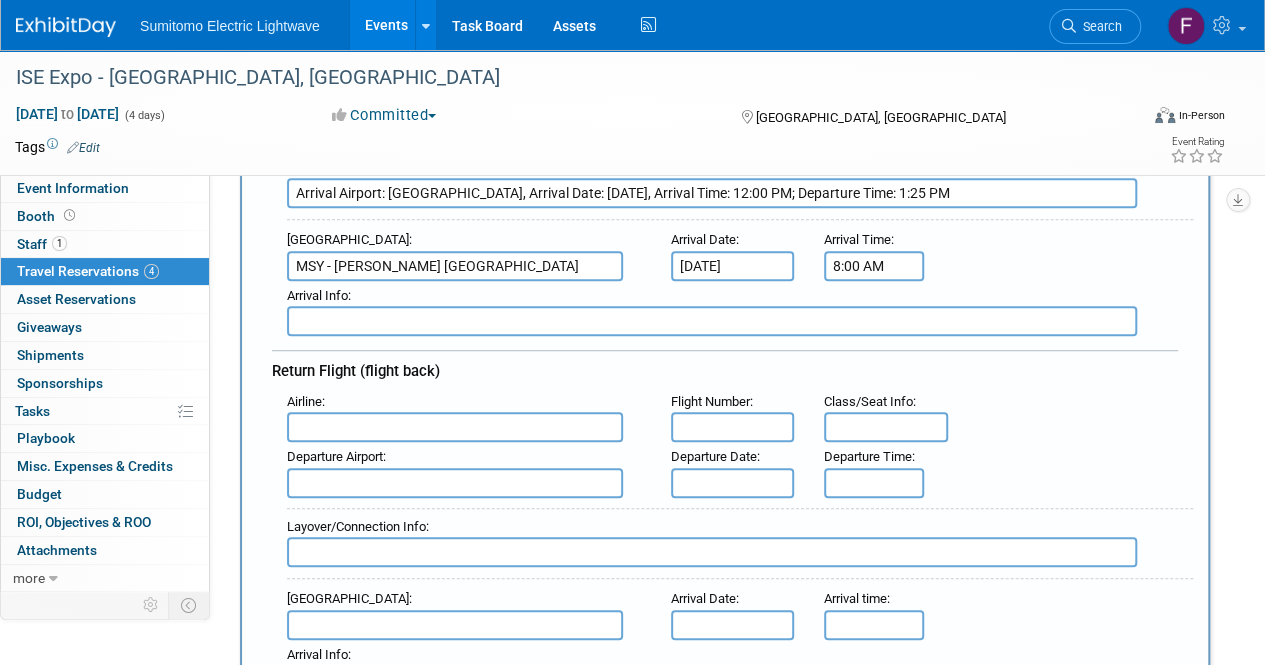 scroll, scrollTop: 400, scrollLeft: 0, axis: vertical 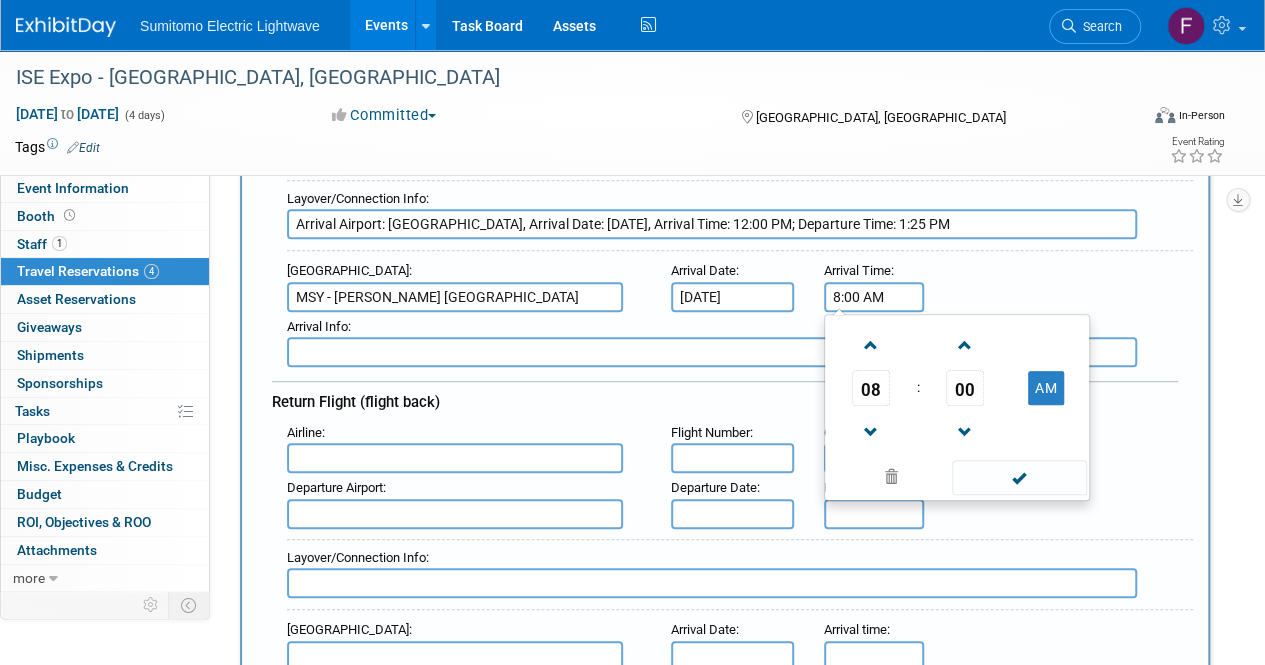 drag, startPoint x: 886, startPoint y: 288, endPoint x: 794, endPoint y: 291, distance: 92.0489 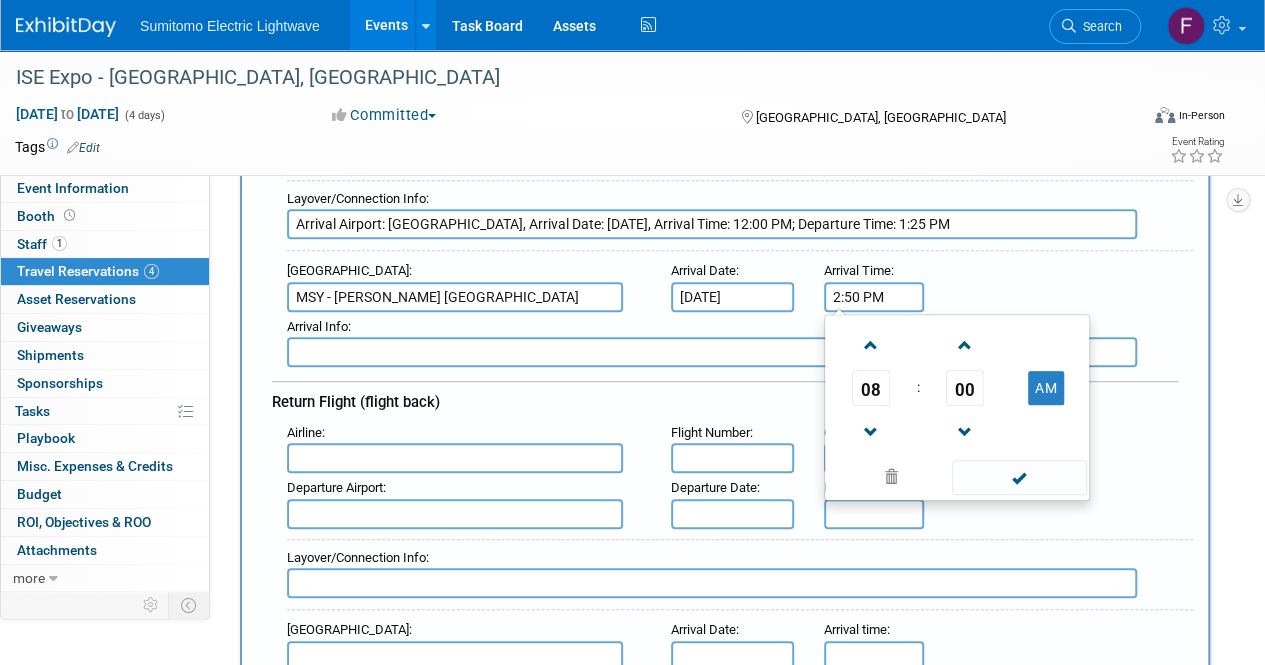 type on "2:50 PM" 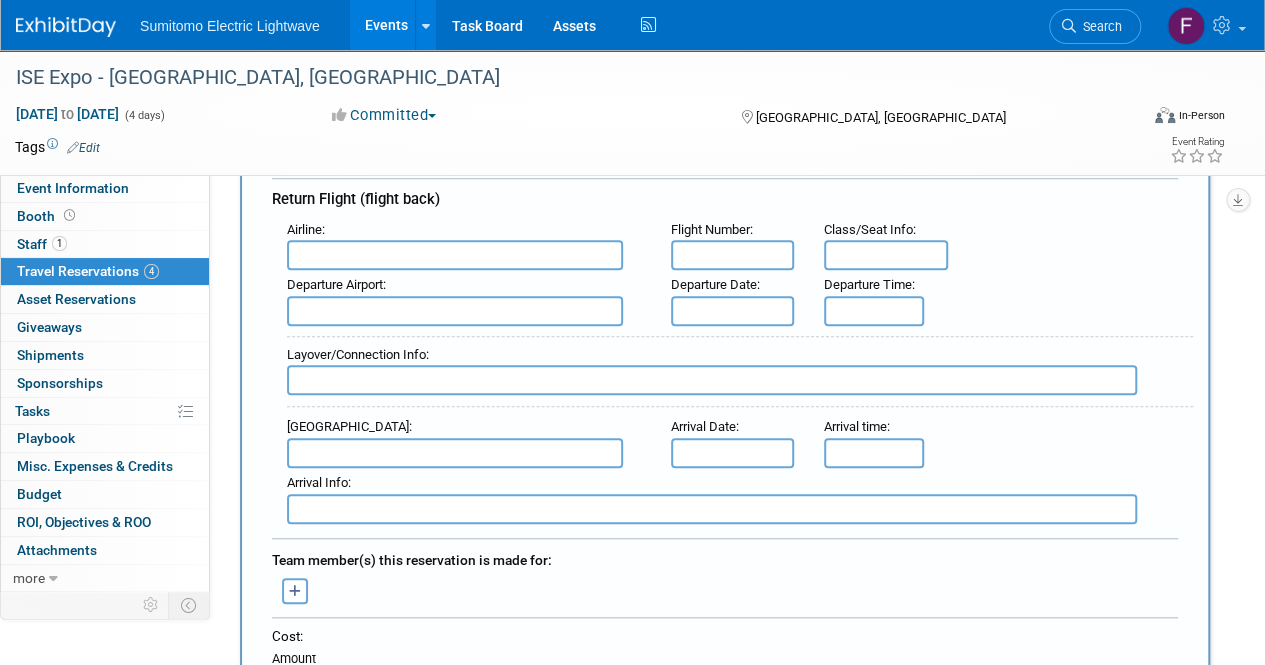 scroll, scrollTop: 600, scrollLeft: 0, axis: vertical 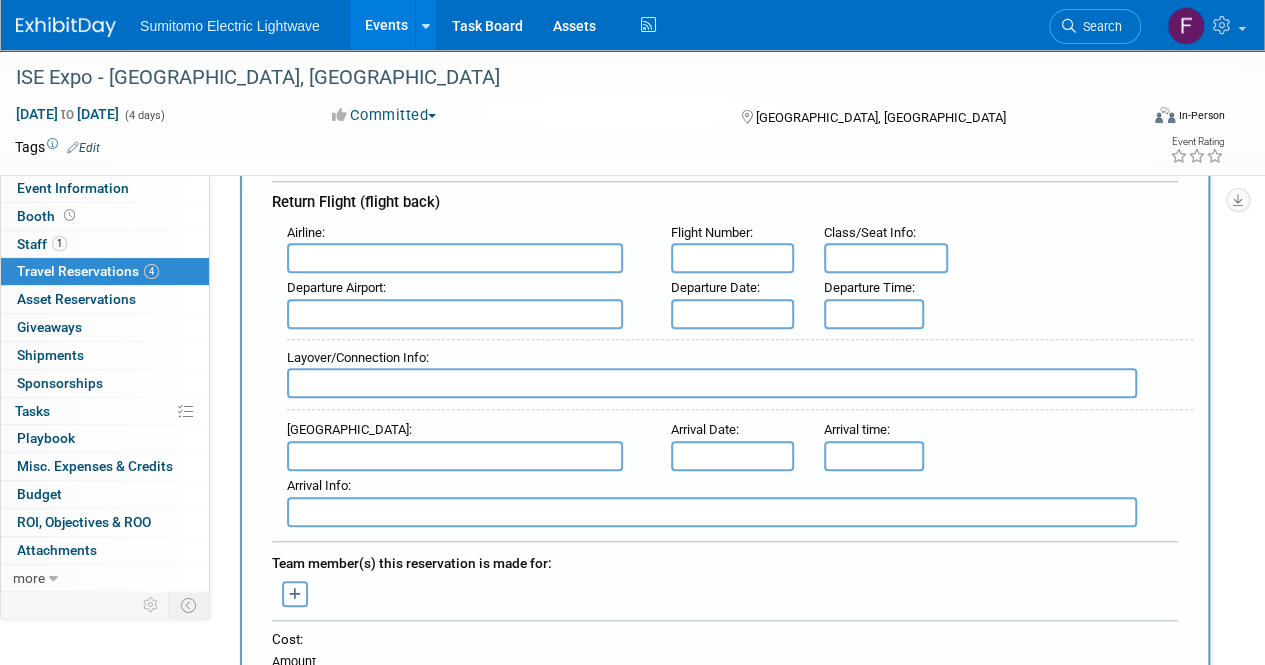 click at bounding box center (455, 258) 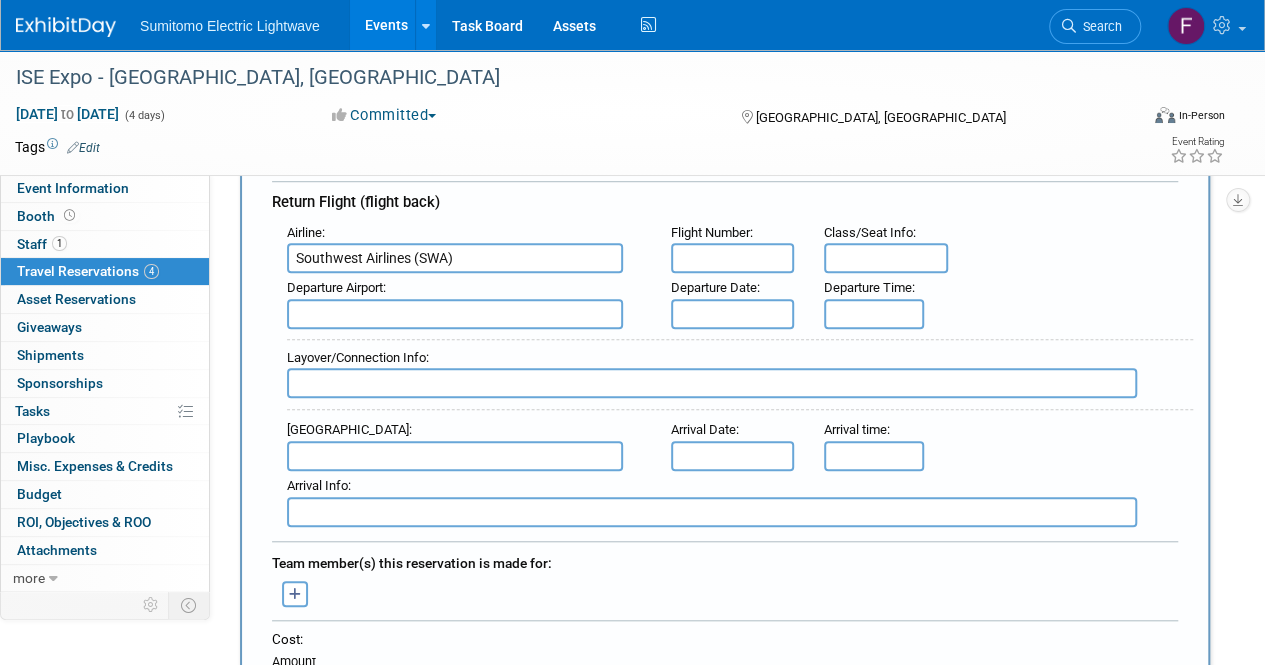 type on "Southwest Airlines (SWA)" 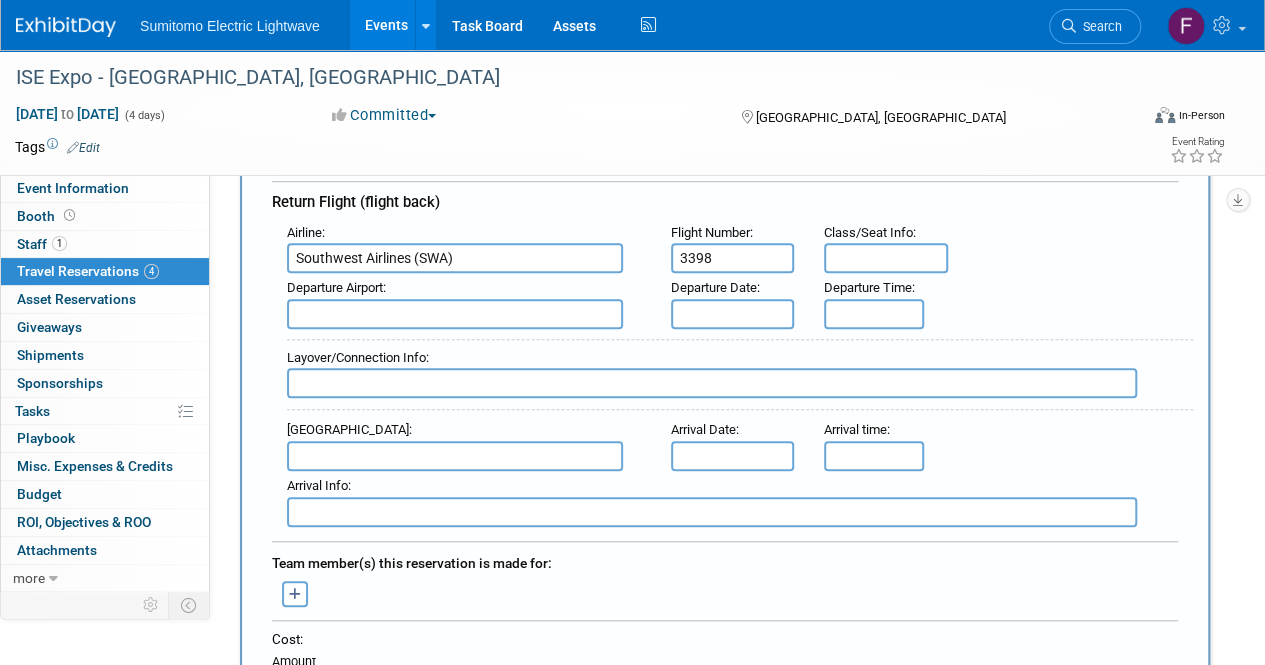 type on "3398" 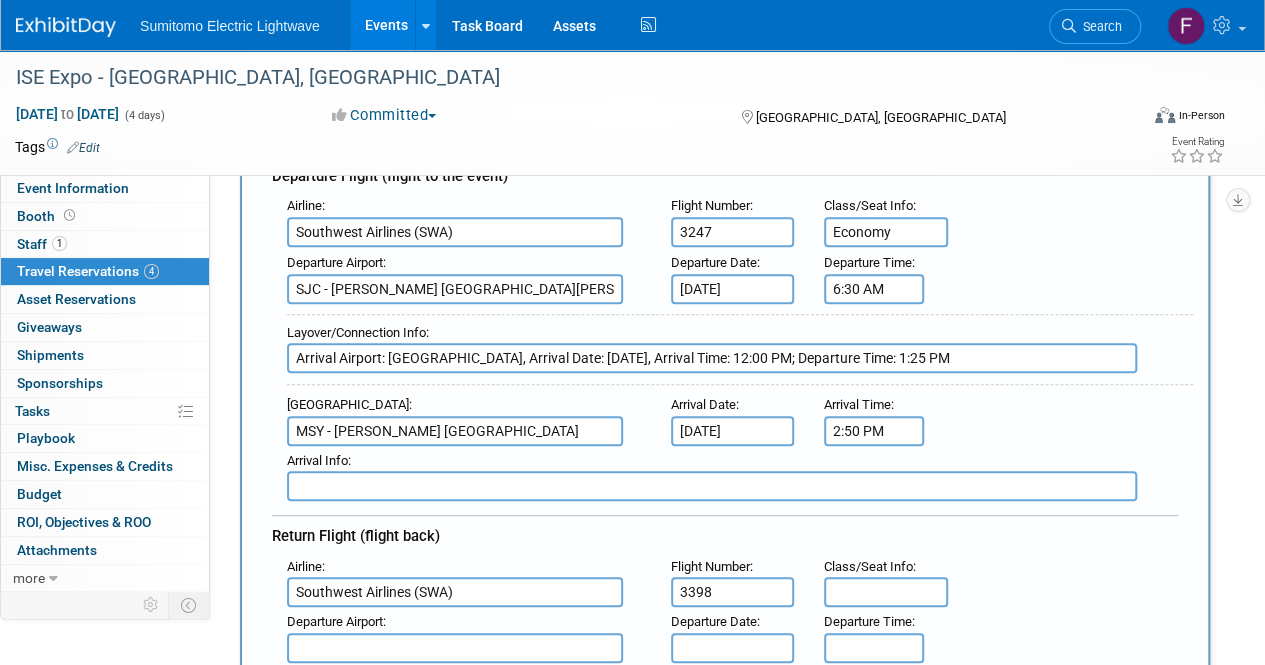 scroll, scrollTop: 200, scrollLeft: 0, axis: vertical 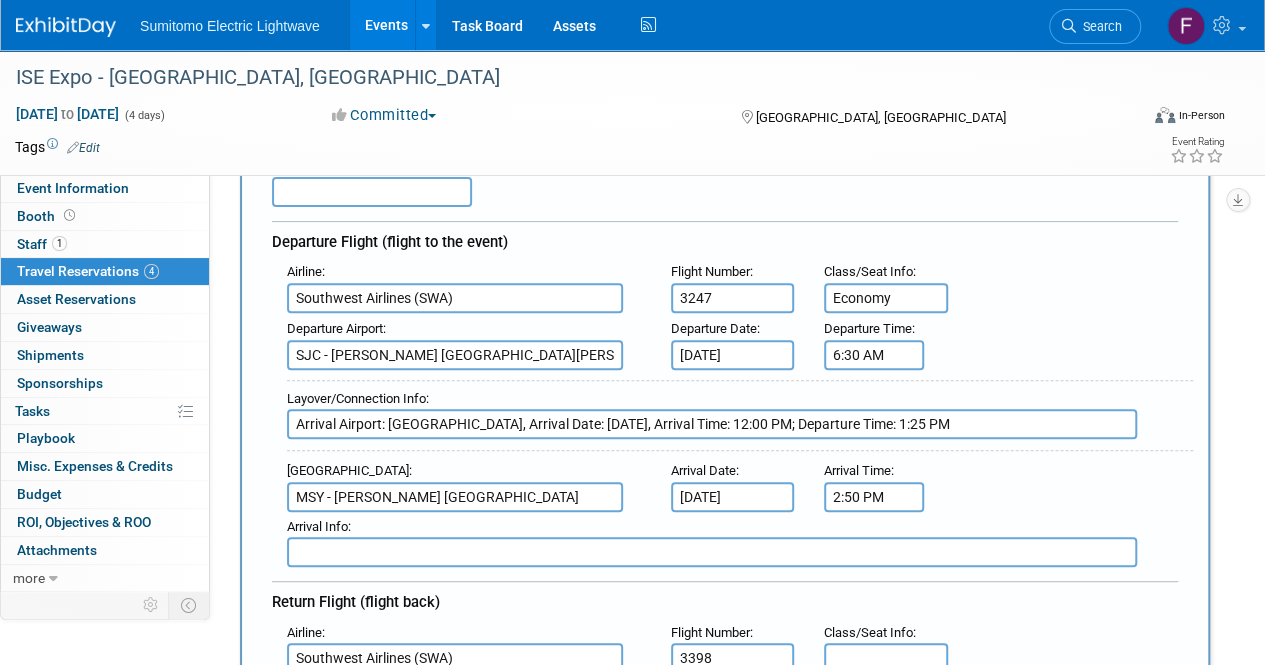 click on "Arrival Airport: AUS, Arrival Date: Jul 29, 2025, Arrival Time: 12:00 PM; Departure Time: 1:25 PM" at bounding box center (712, 424) 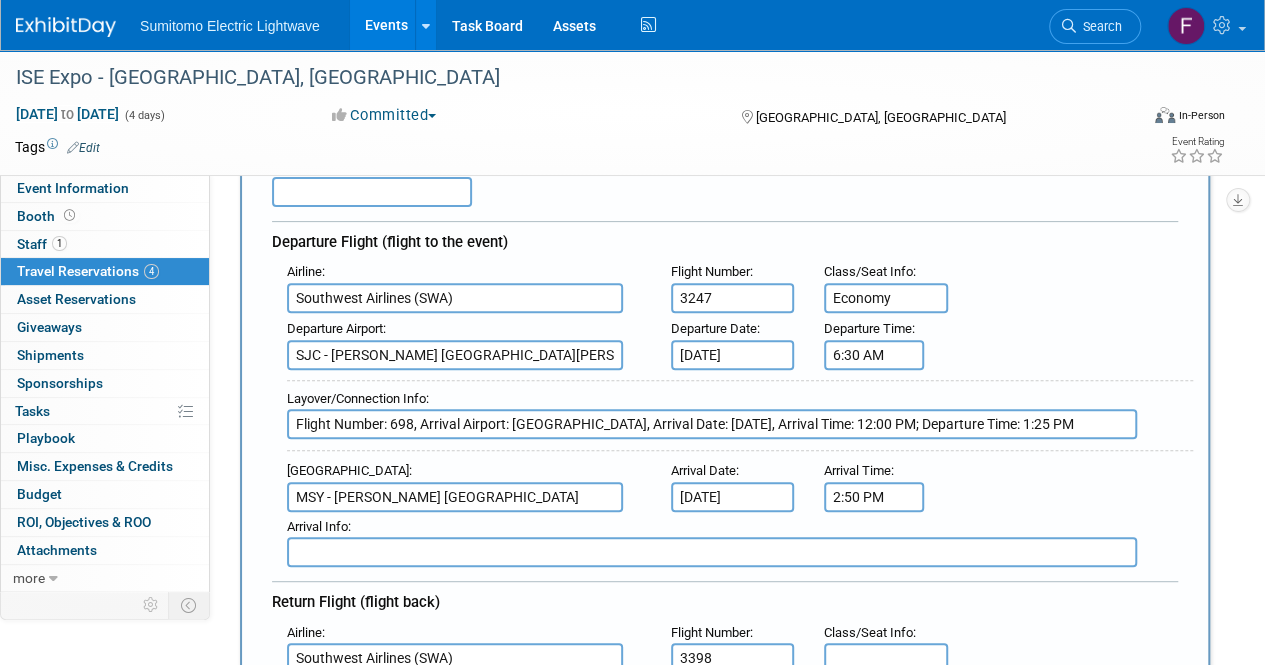 click on "Flight Number: 698, Arrival Airport: AUS, Arrival Date: Jul 29, 2025, Arrival Time: 12:00 PM; Departure Time: 1:25 PM" at bounding box center (712, 424) 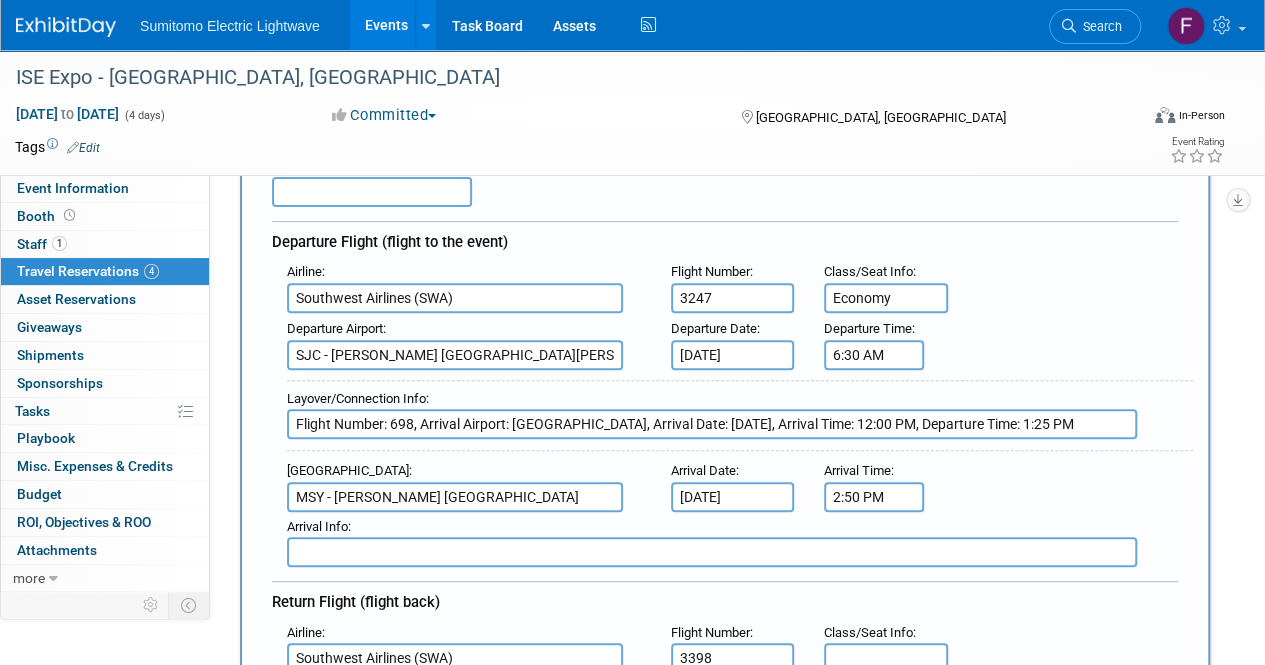 type on "Flight Number: 698, Arrival Airport: AUS, Arrival Date: Jul 29, 2025, Arrival Time: 12:00 PM, Departure Time: 1:25 PM" 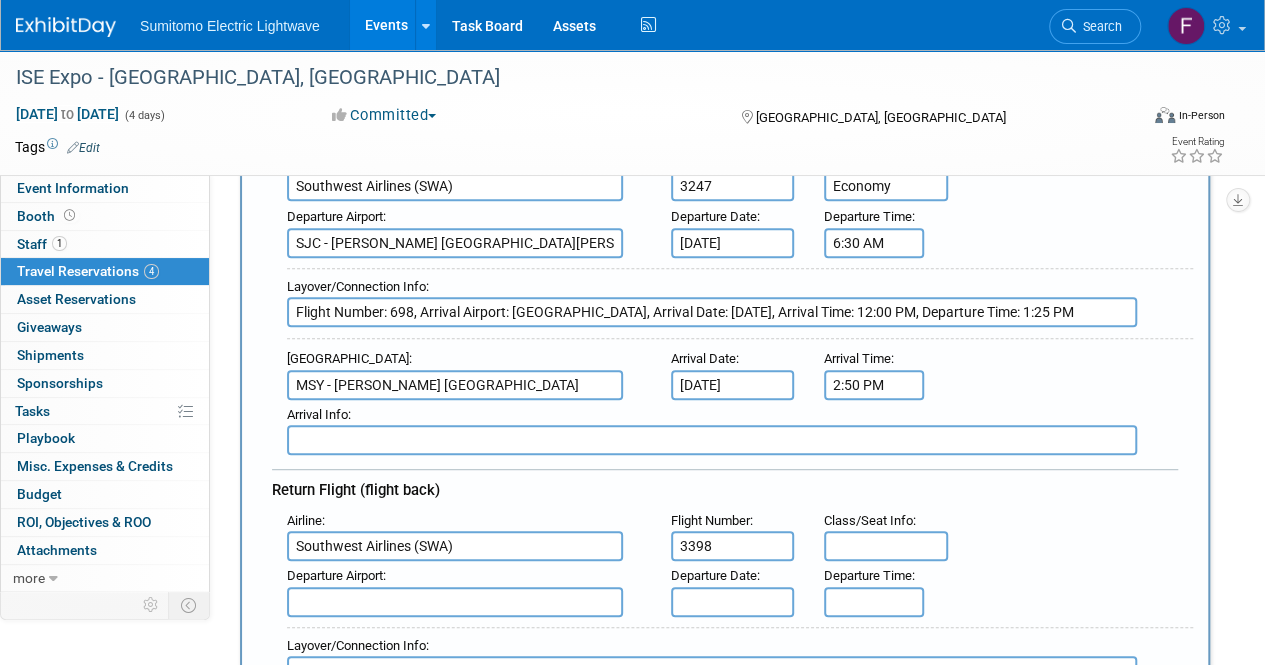 scroll, scrollTop: 400, scrollLeft: 0, axis: vertical 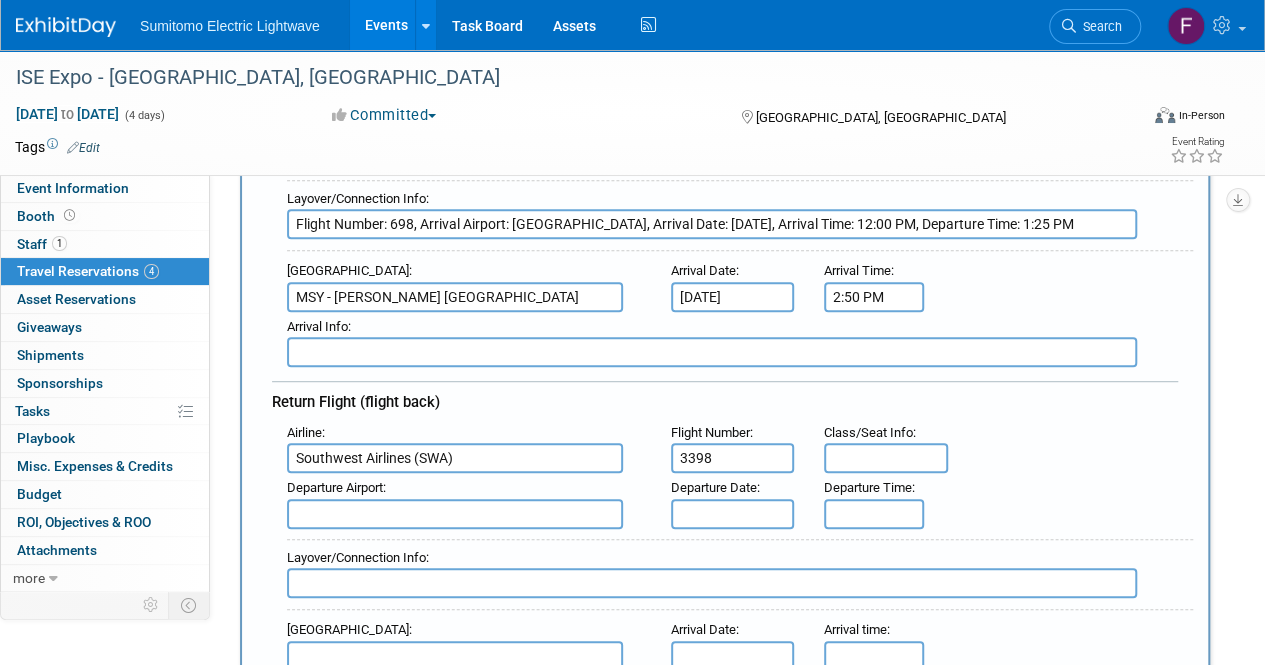 click at bounding box center [885, 458] 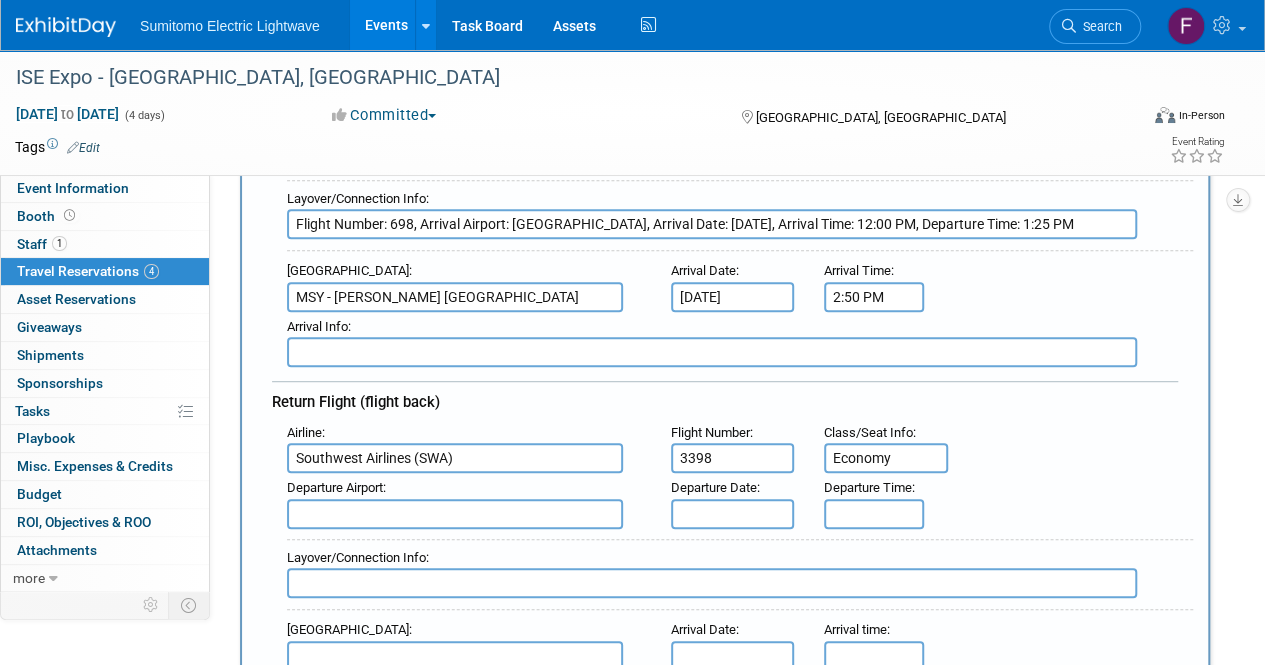 type on "Economy" 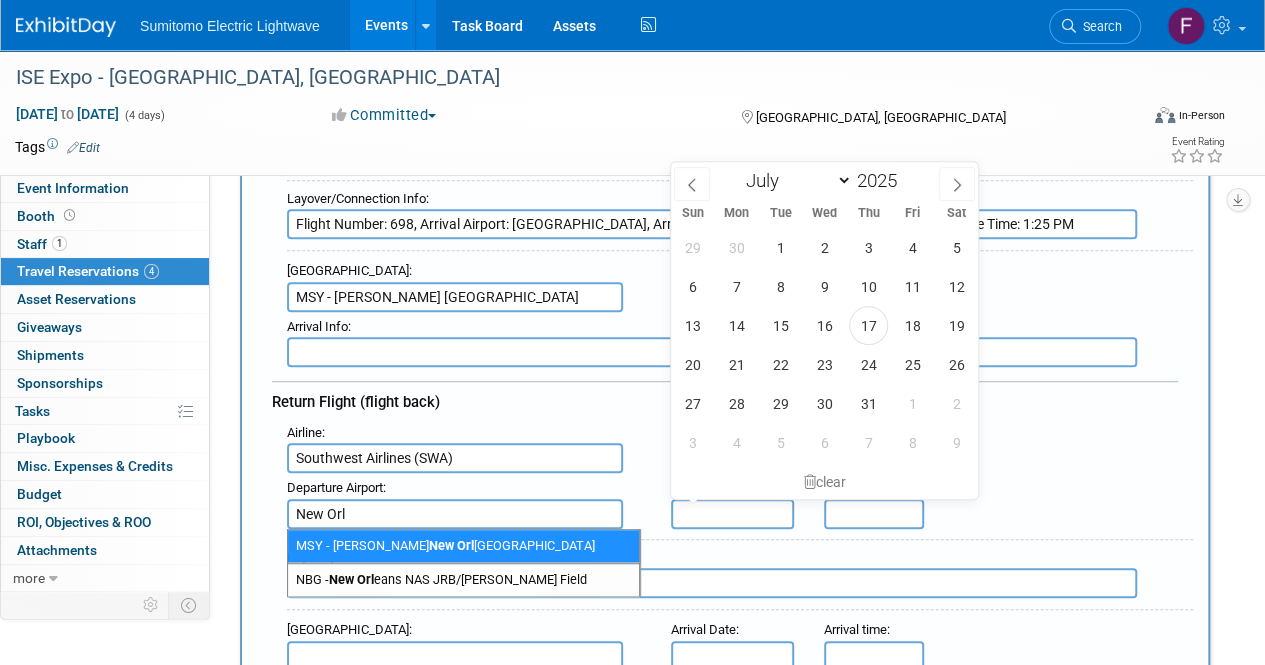 click on "MSY - Louis Armstrong  New Orl eans International Airport" at bounding box center (463, 546) 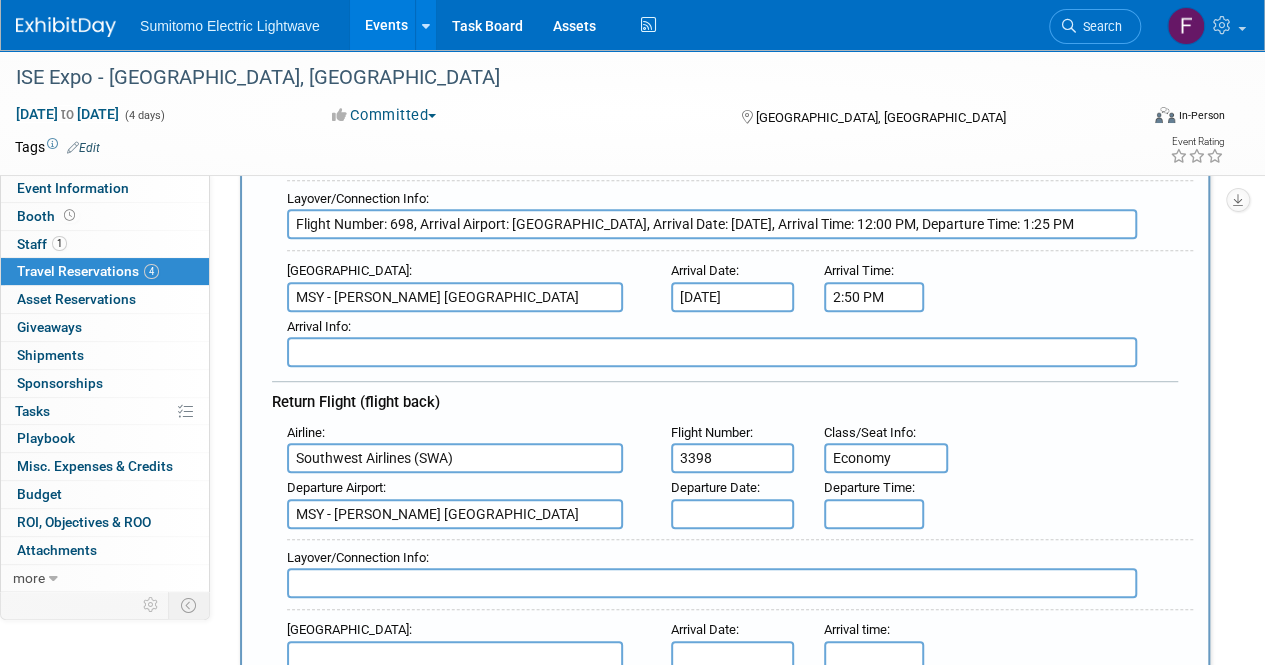scroll, scrollTop: 0, scrollLeft: 36, axis: horizontal 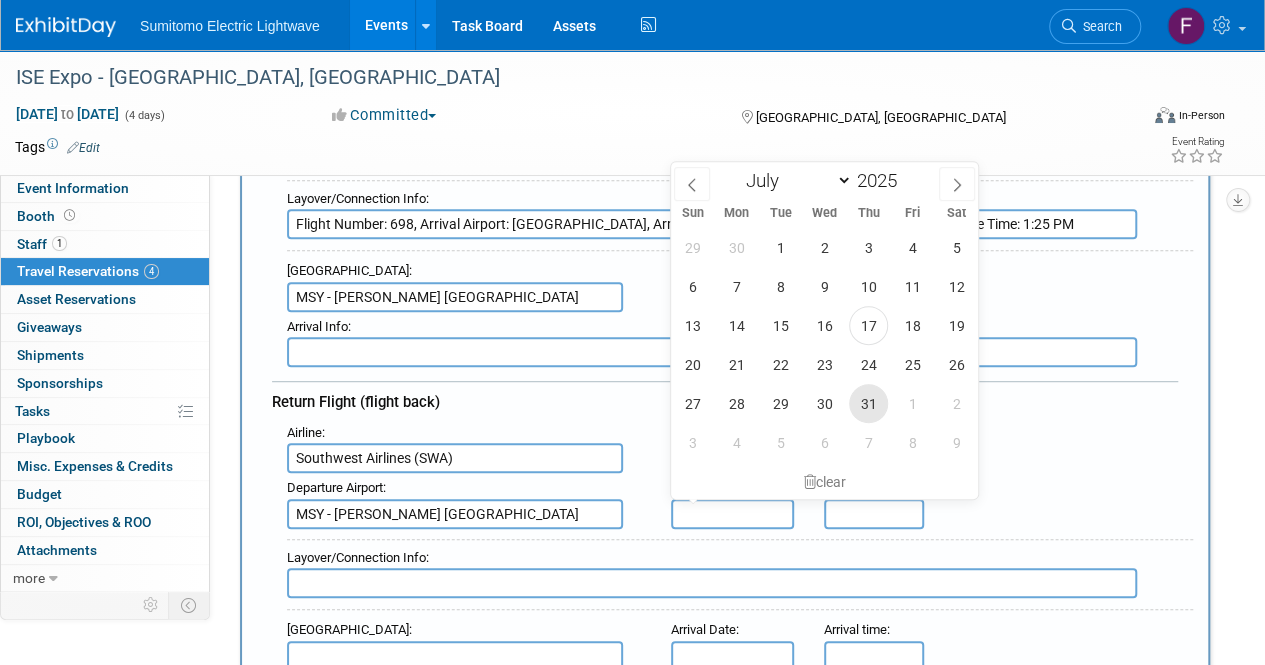 click on "31" at bounding box center (868, 403) 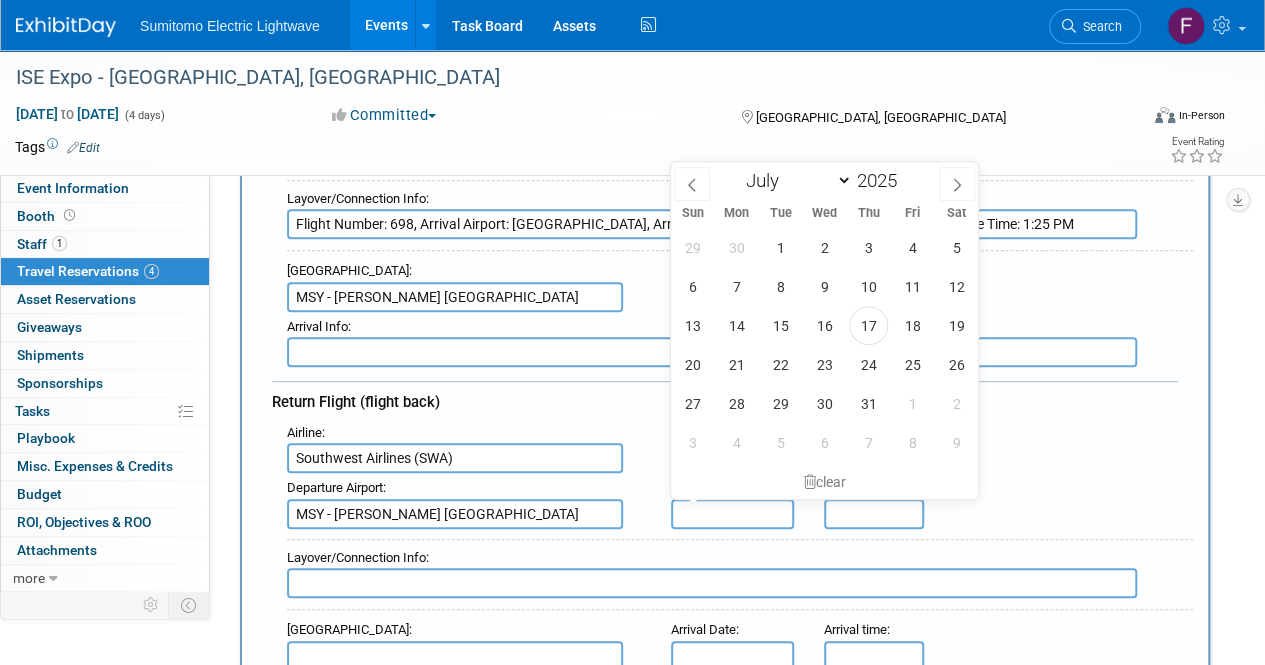 type on "Jul 31, 2025" 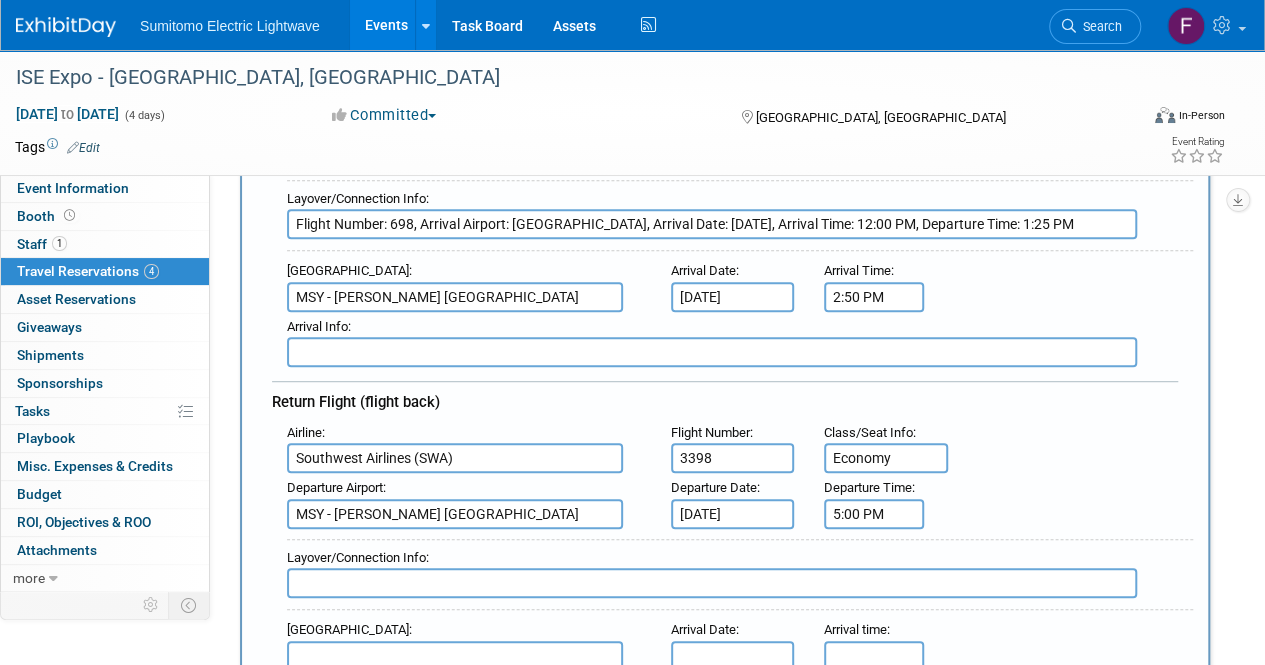 click on "5:00 PM" at bounding box center (874, 514) 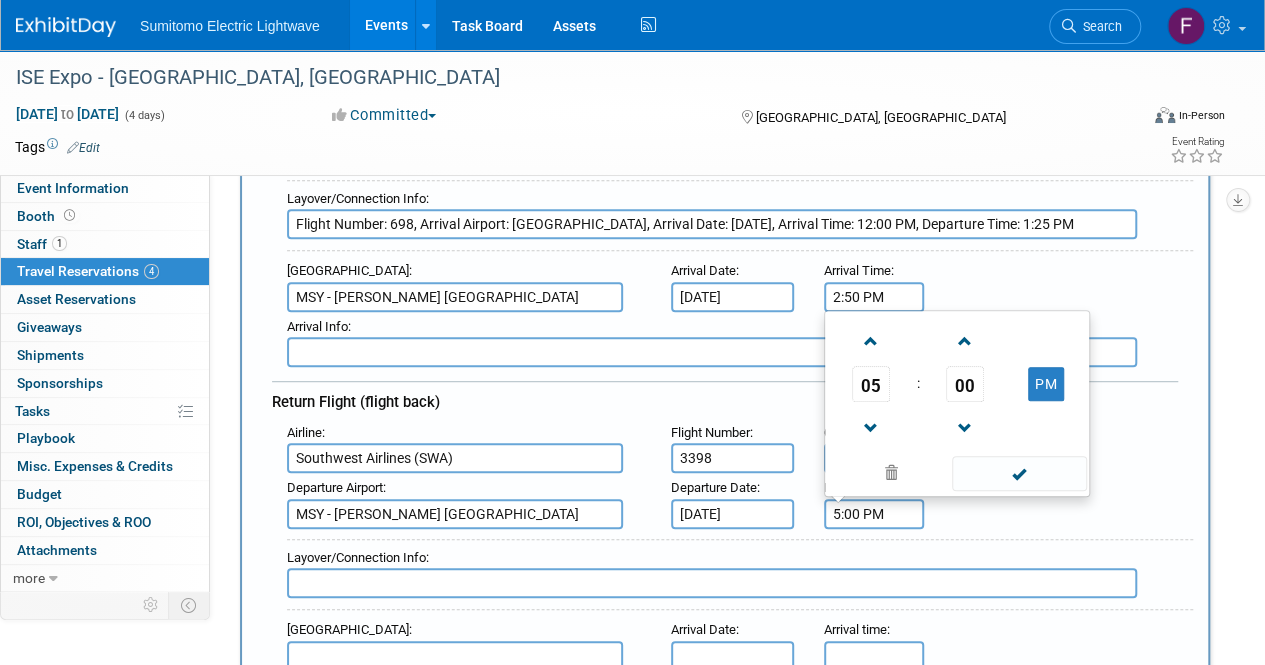 drag, startPoint x: 856, startPoint y: 511, endPoint x: 791, endPoint y: 506, distance: 65.192024 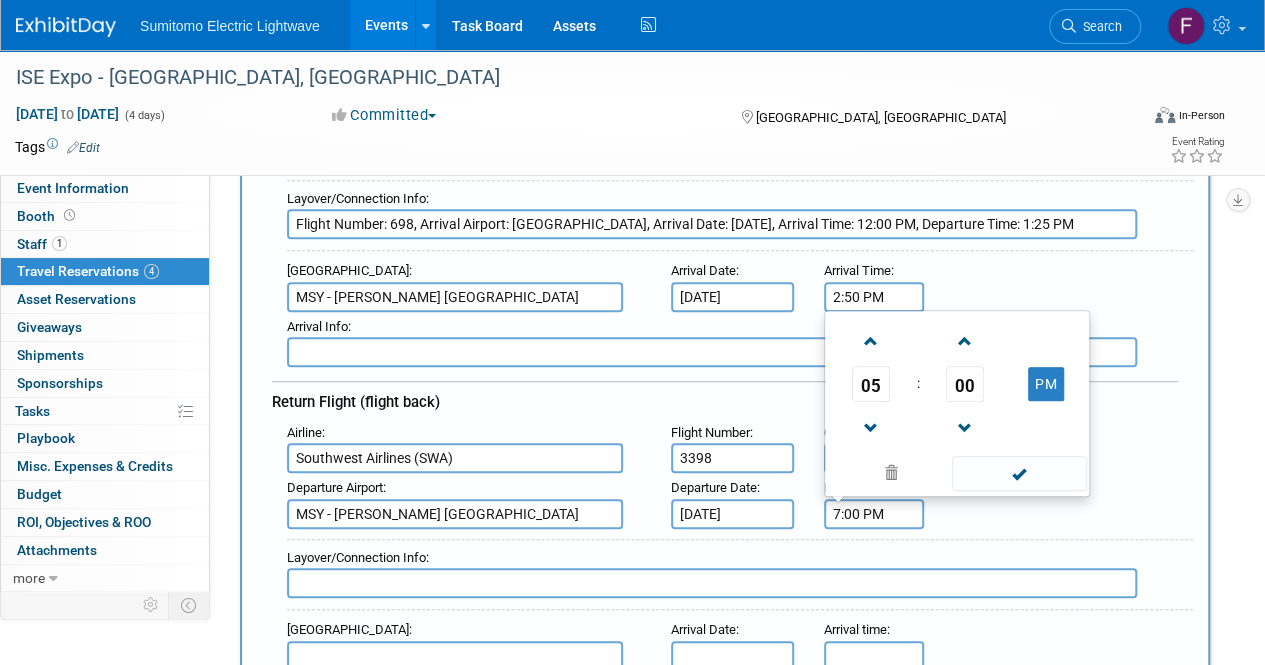 type on "7:00 PM" 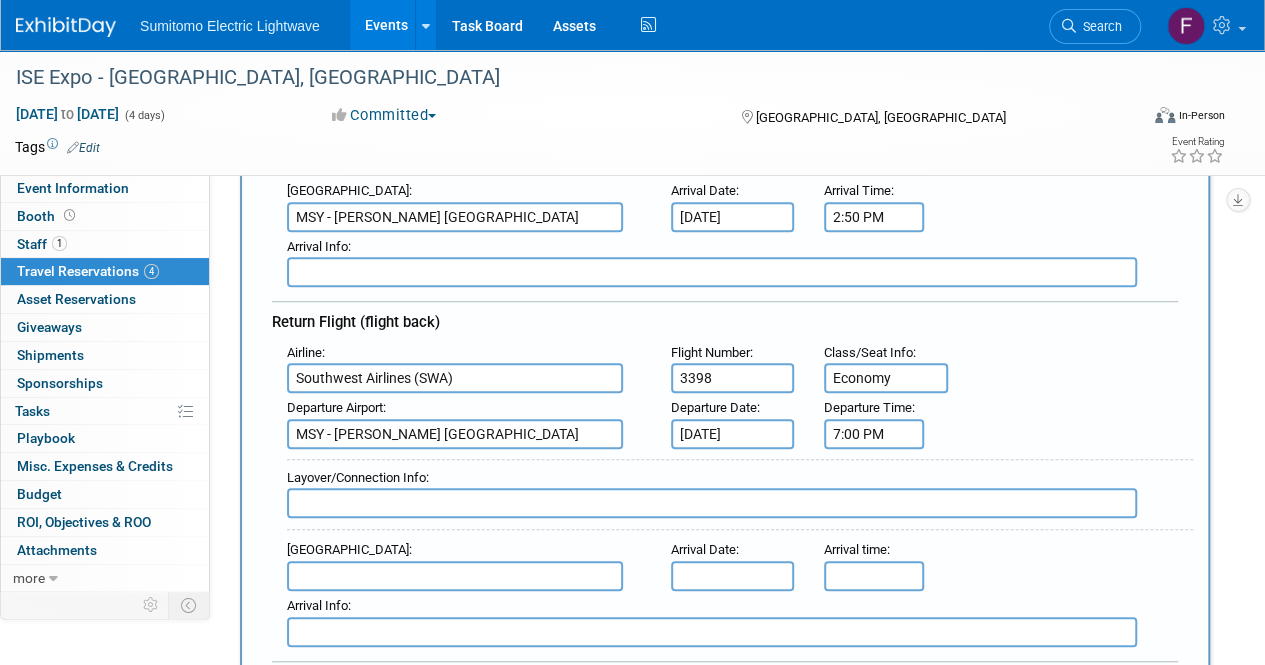 scroll, scrollTop: 600, scrollLeft: 0, axis: vertical 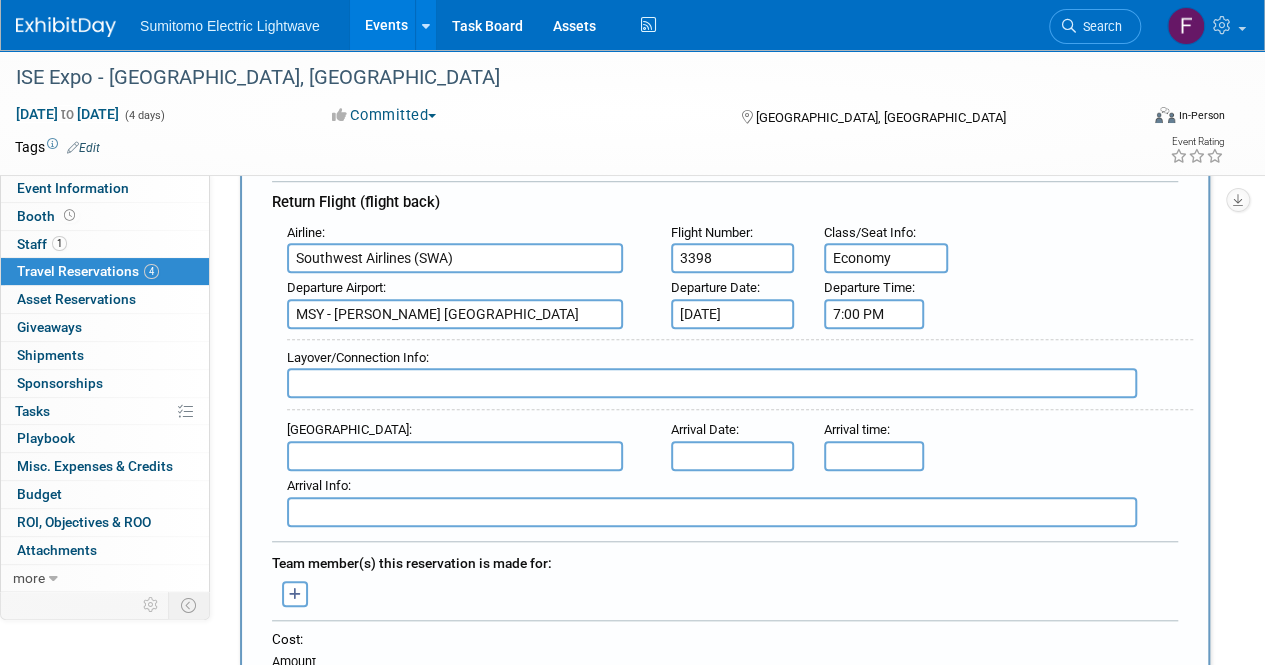 click at bounding box center [455, 456] 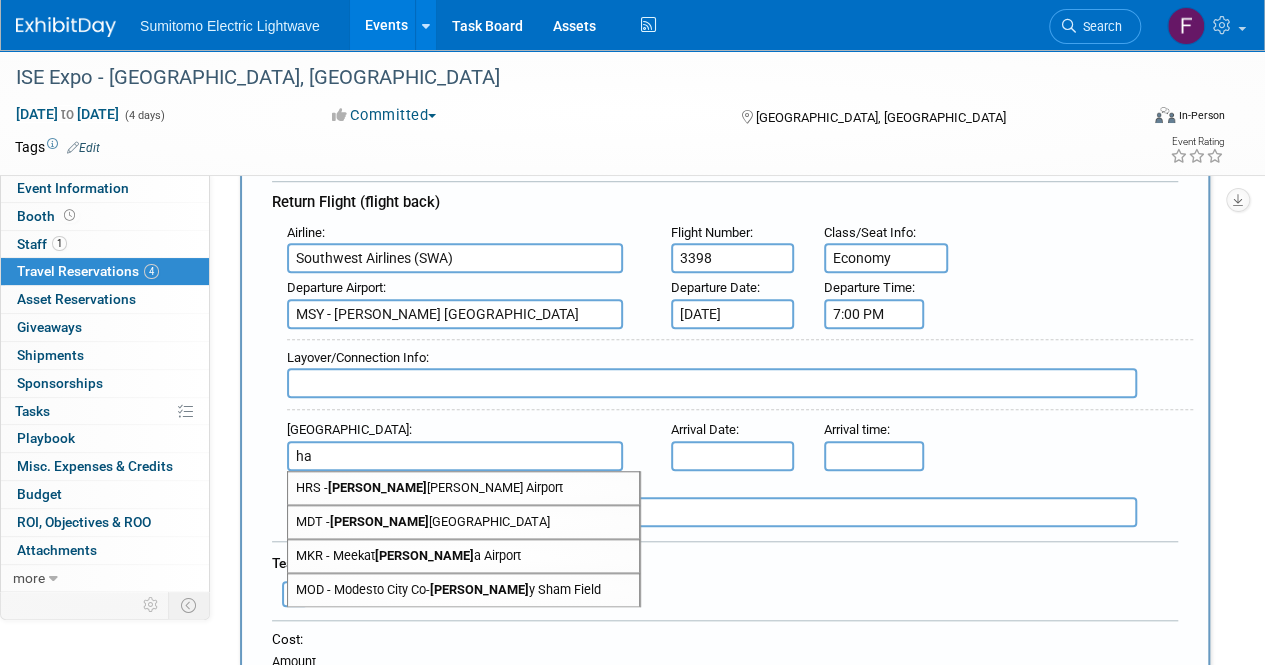 type on "h" 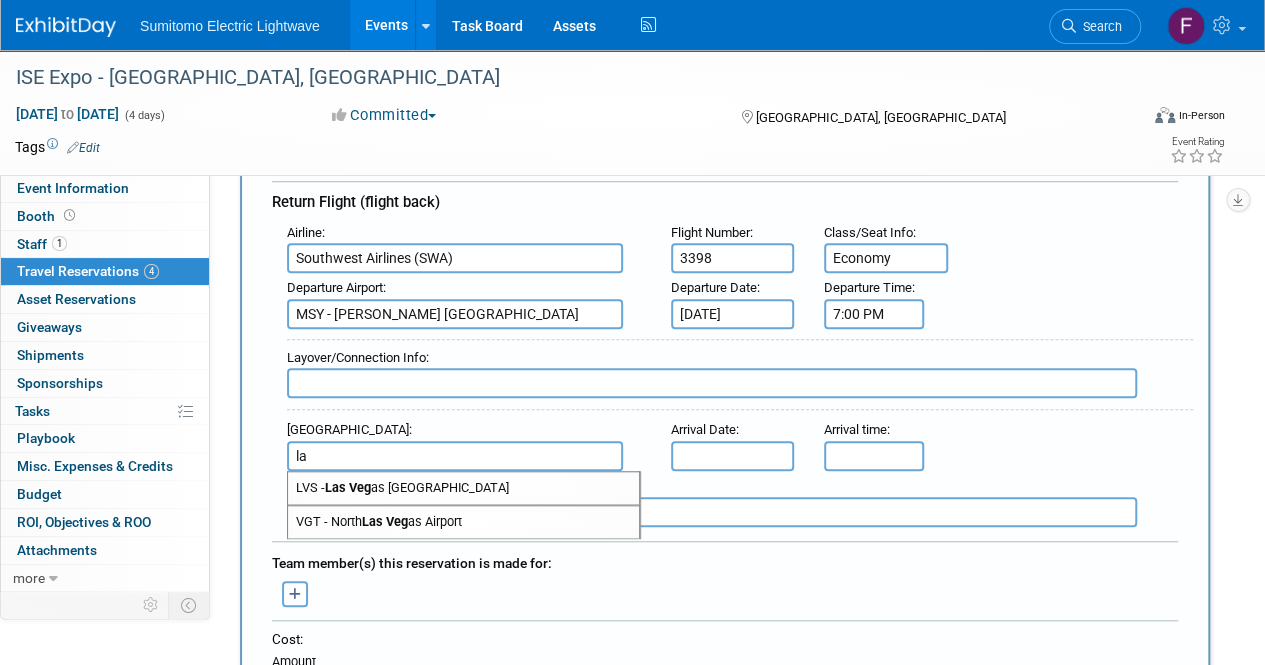 type on "l" 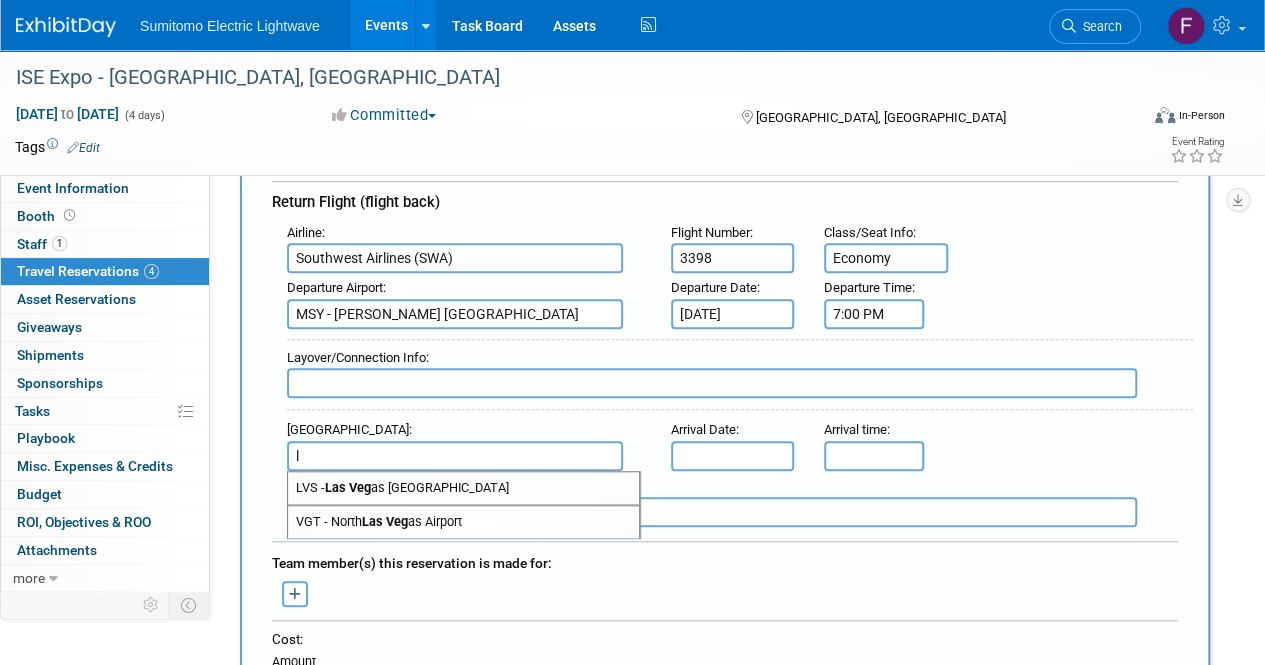type 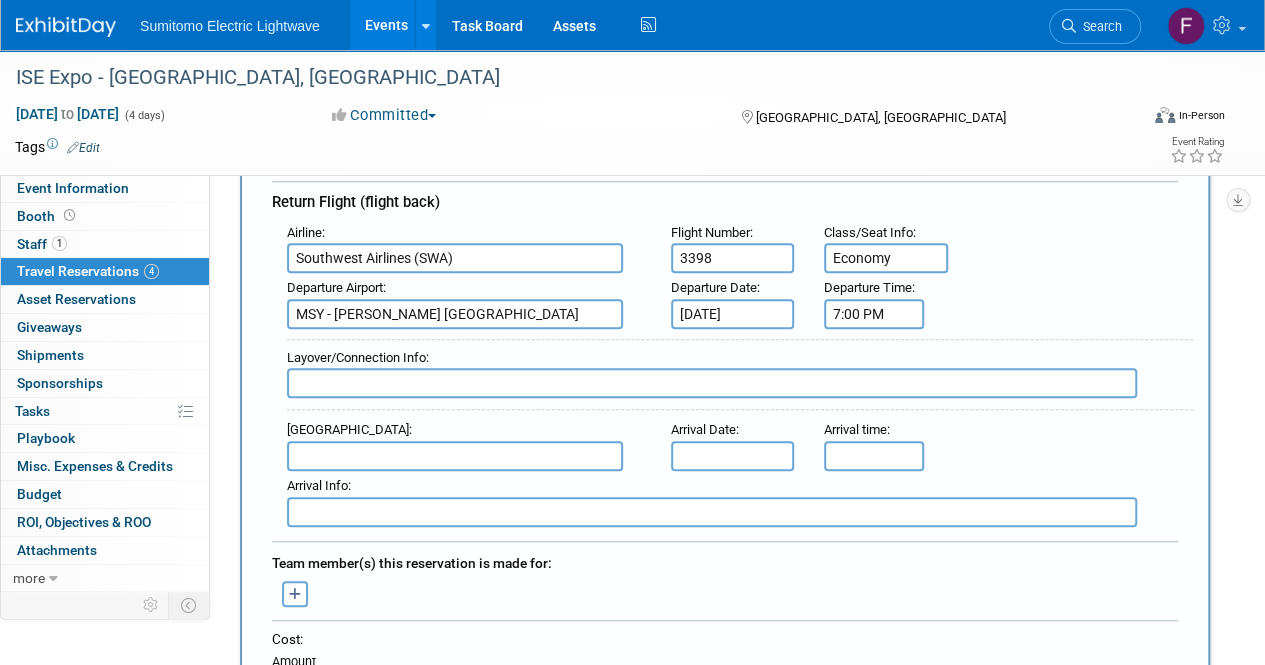 click at bounding box center [712, 383] 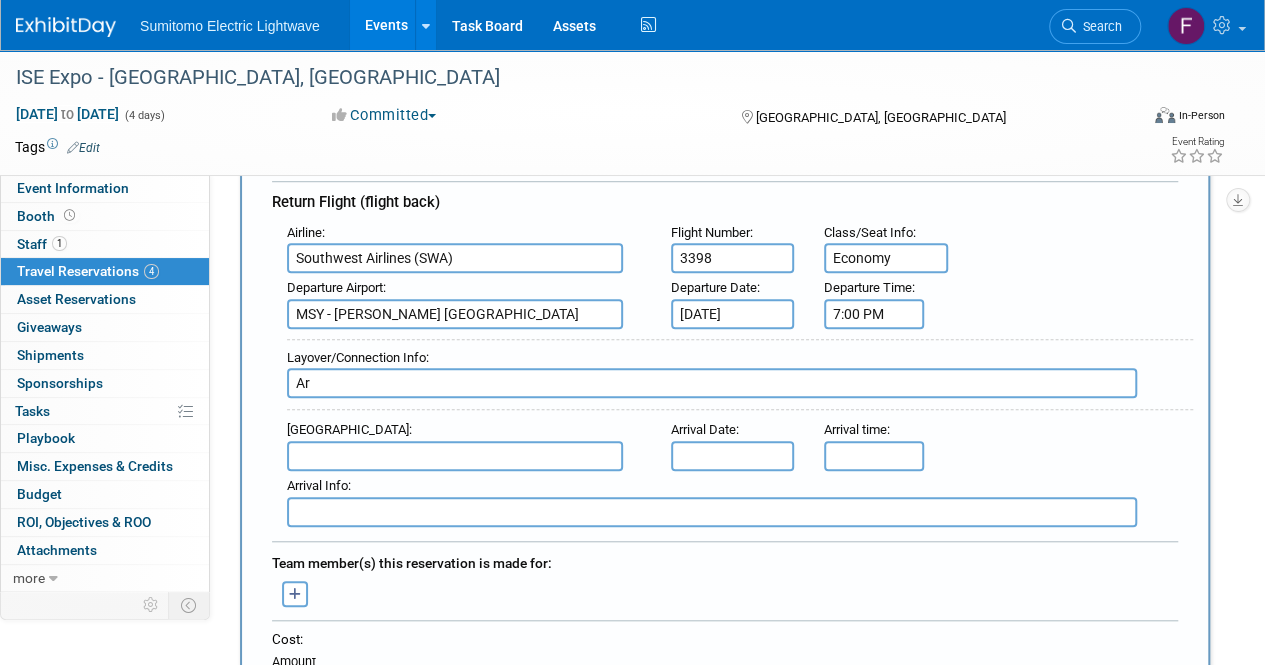 type on "A" 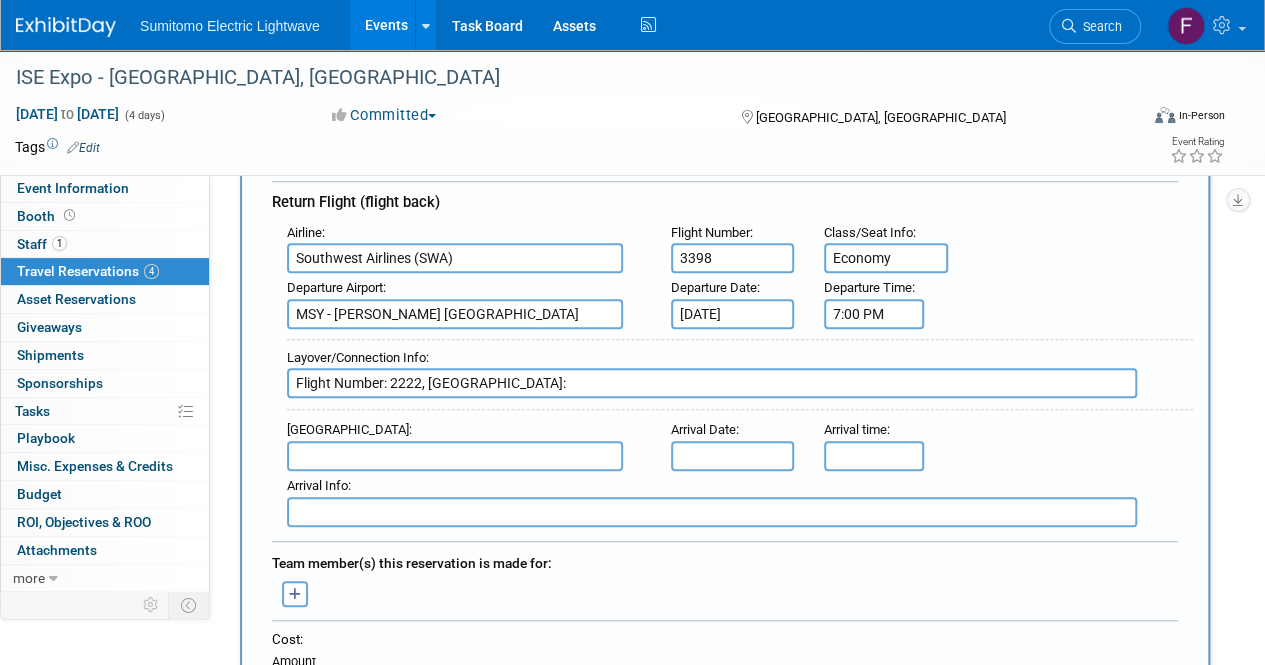 drag, startPoint x: 432, startPoint y: 373, endPoint x: 237, endPoint y: 368, distance: 195.06409 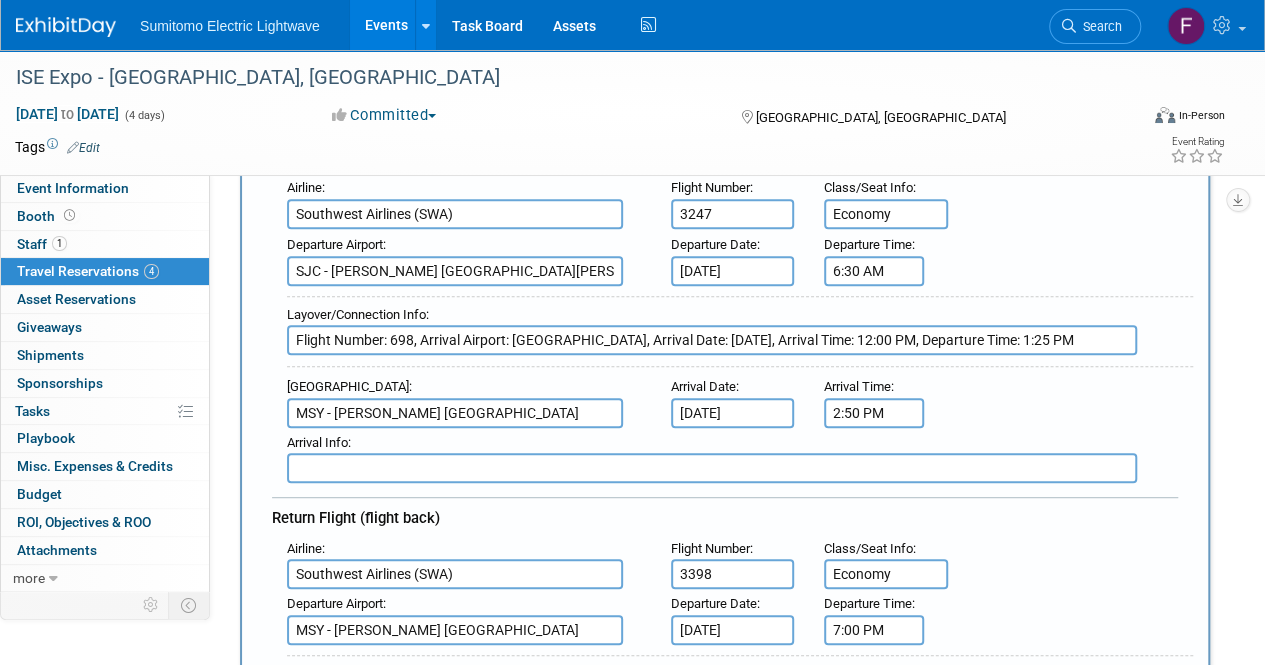 scroll, scrollTop: 300, scrollLeft: 0, axis: vertical 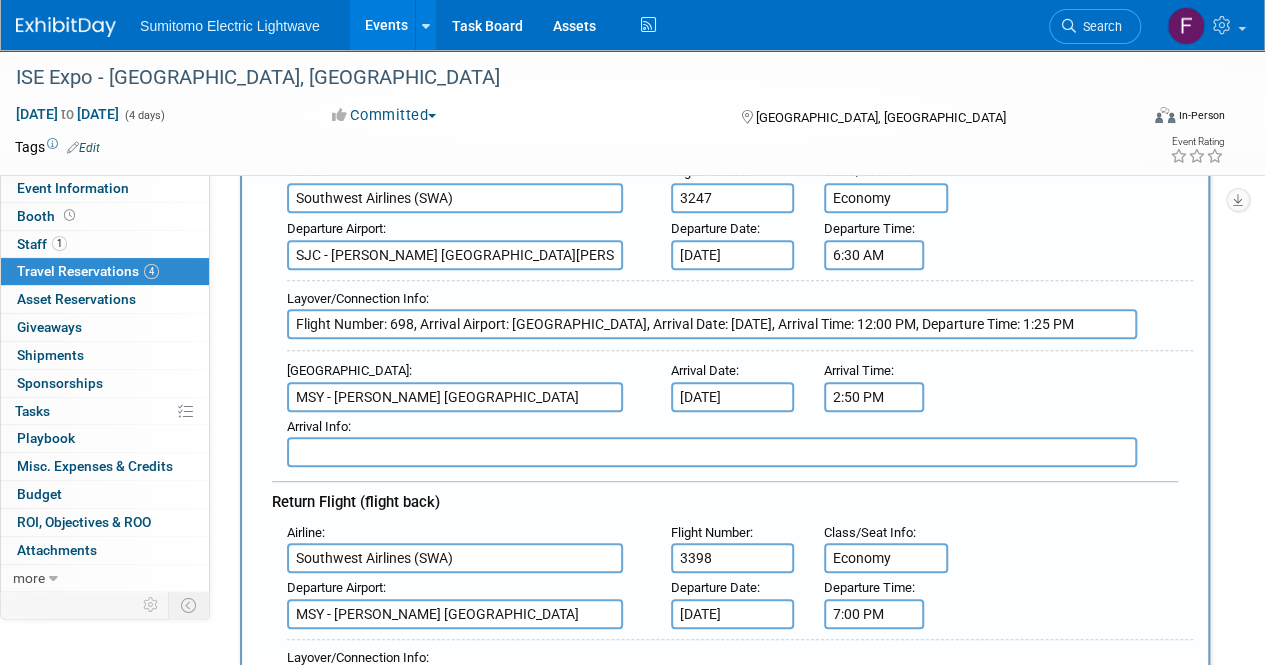 type on "Arrival Airport:" 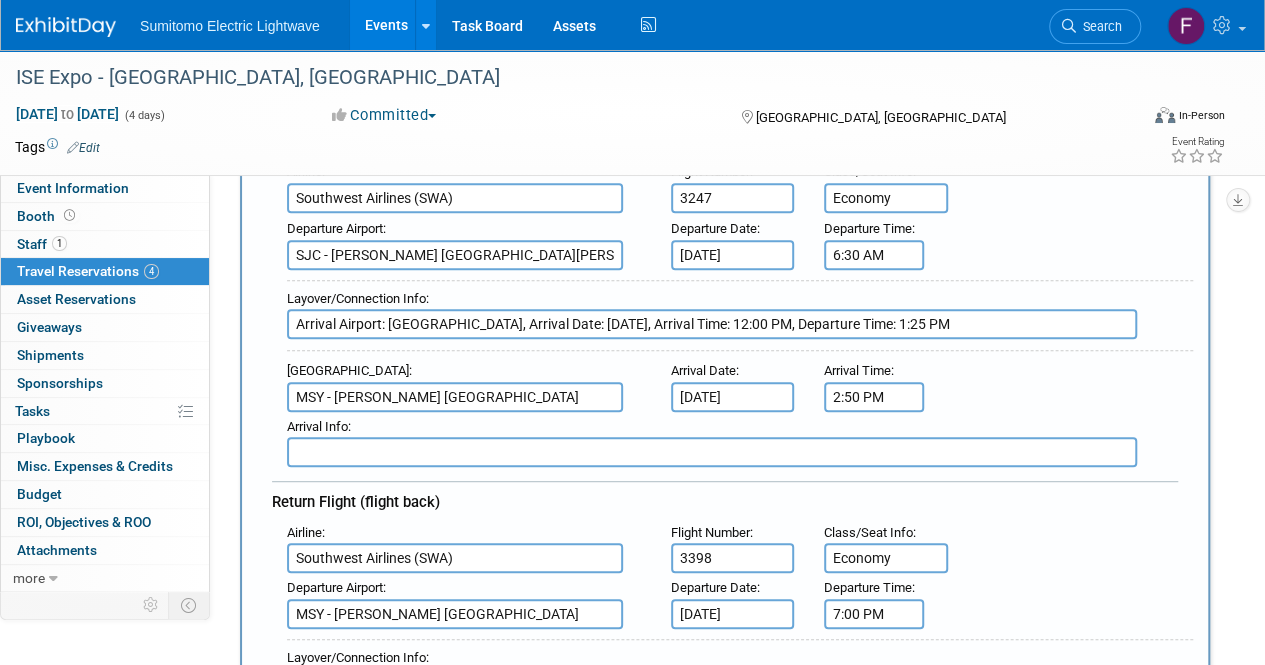 paste on "Flight Number: 698," 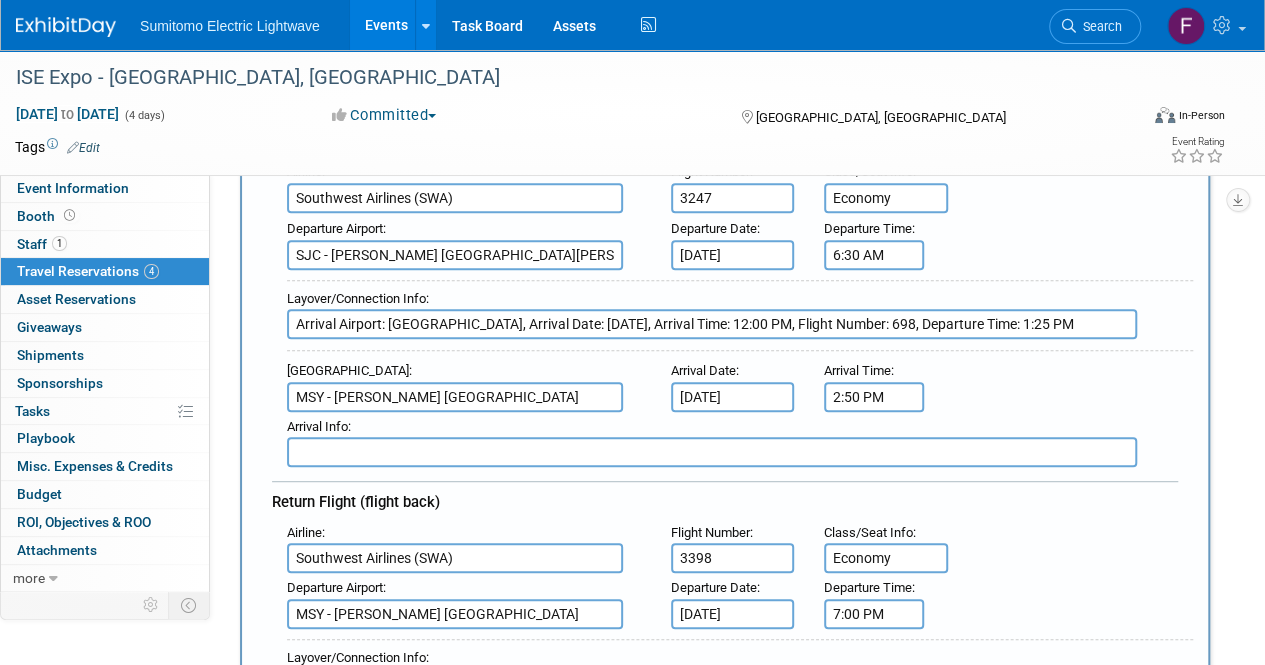 click on "Arrival Airport: AUS, Arrival Date: Jul 29, 2025, Arrival Time: 12:00 PM, Flight Number: 698, Departure Time: 1:25 PM" at bounding box center [712, 324] 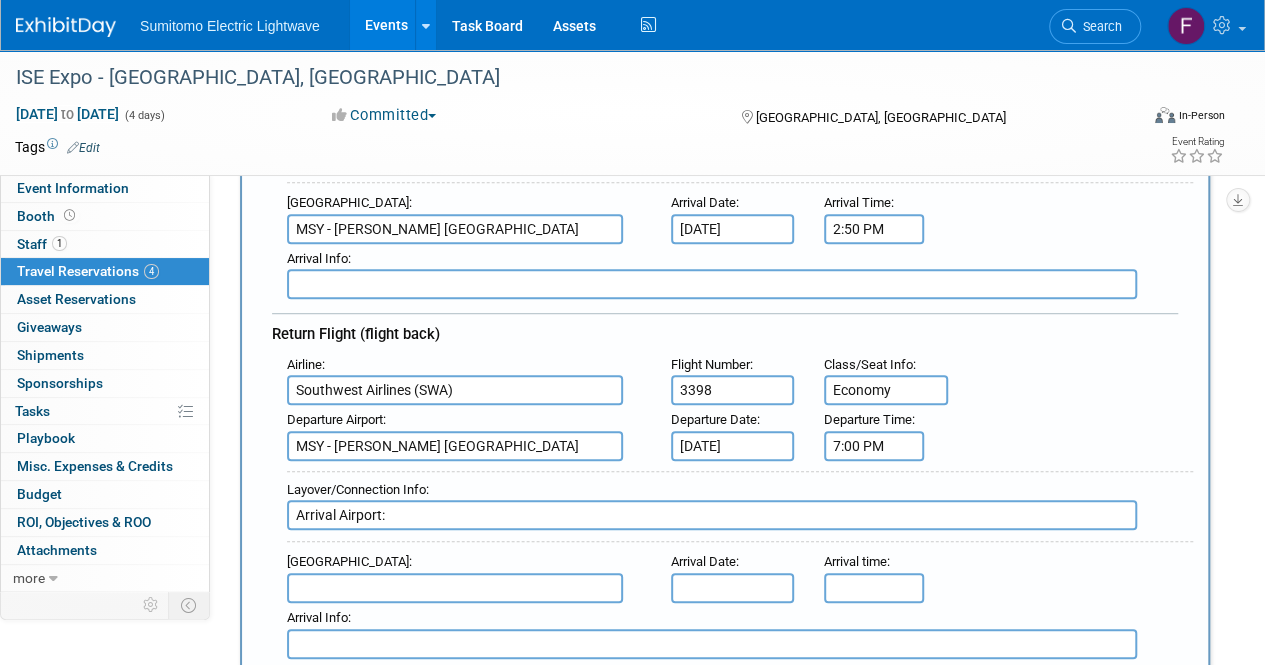 scroll, scrollTop: 500, scrollLeft: 0, axis: vertical 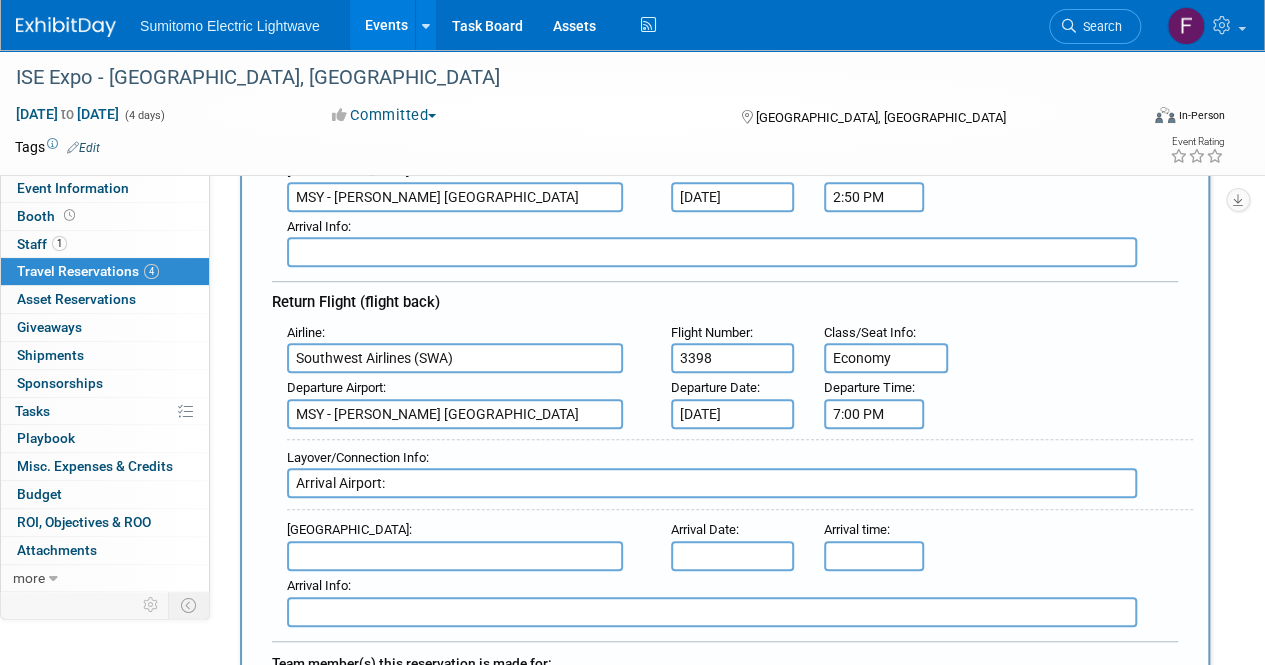 type on "Arrival Airport: AUS, Arrival Date: Jul 29, 2025, Arrival Time: 12:00 PM; Flight Number: 698, Departure Time: 1:25 PM" 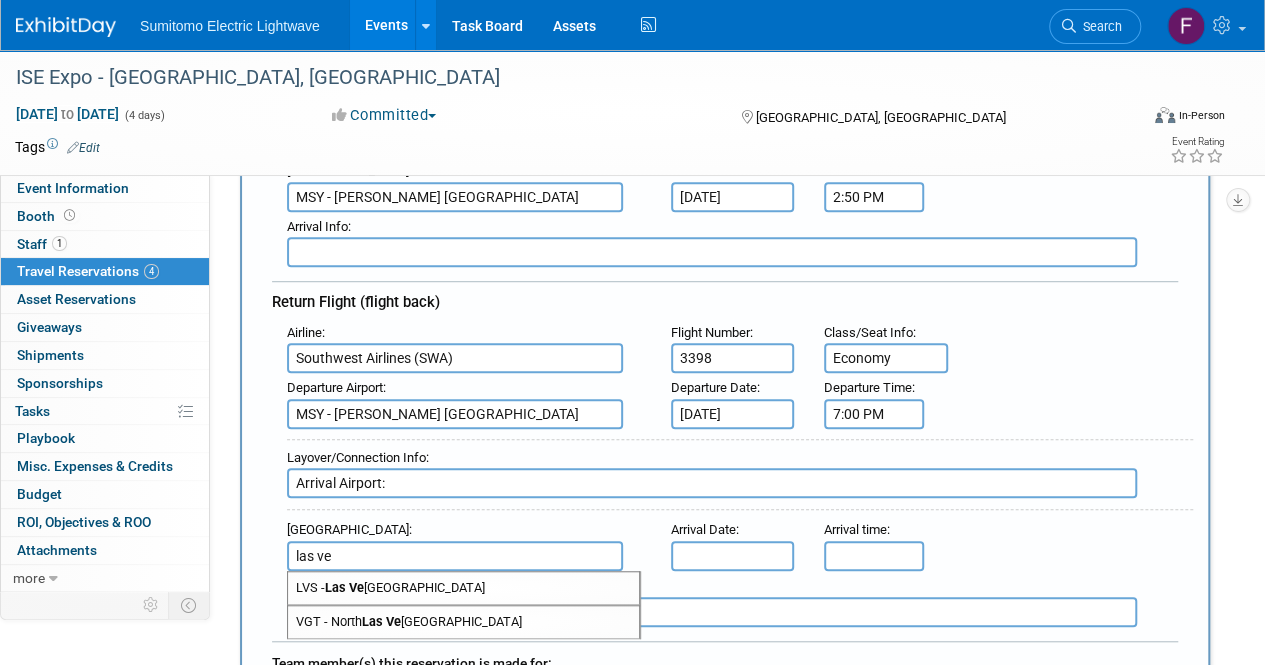 type on "las ve" 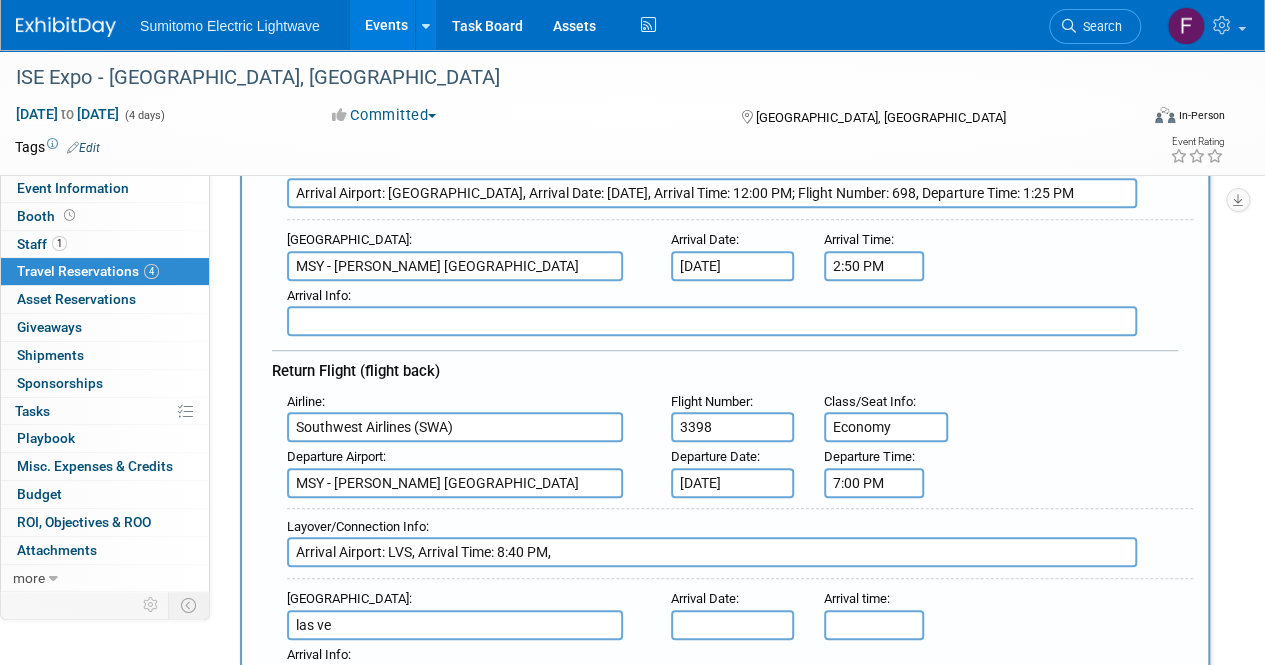 scroll, scrollTop: 400, scrollLeft: 0, axis: vertical 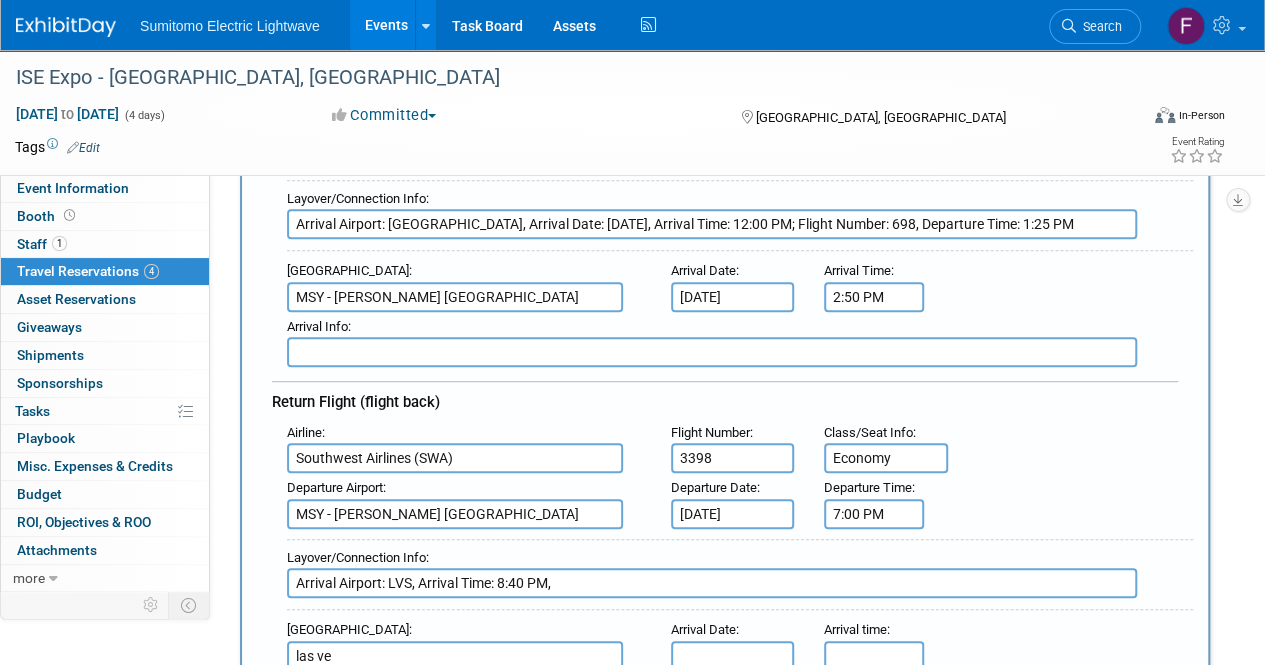 click on "Arrival Airport: LVS, Arrival Time: 8:40 PM," at bounding box center (712, 583) 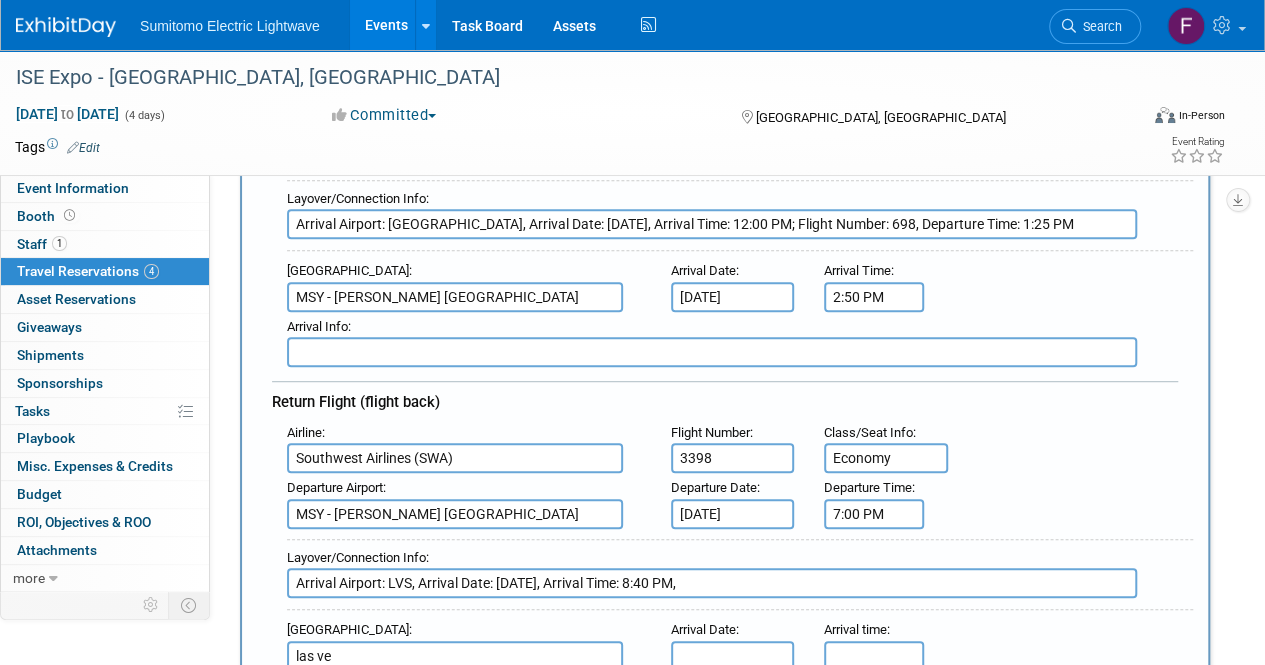 click on "Arrival Airport: LVS, Arrival Date: Jul 31, 2025, Arrival Time: 8:40 PM," at bounding box center (712, 583) 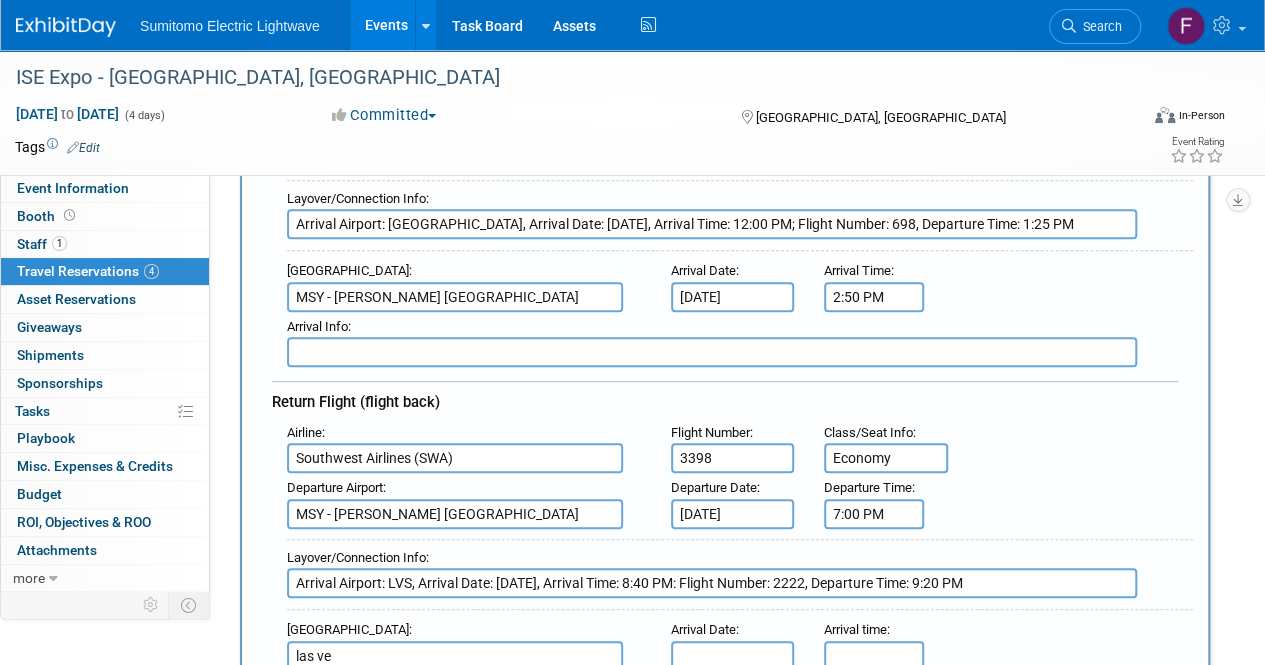 drag, startPoint x: 980, startPoint y: 576, endPoint x: 954, endPoint y: 580, distance: 26.305893 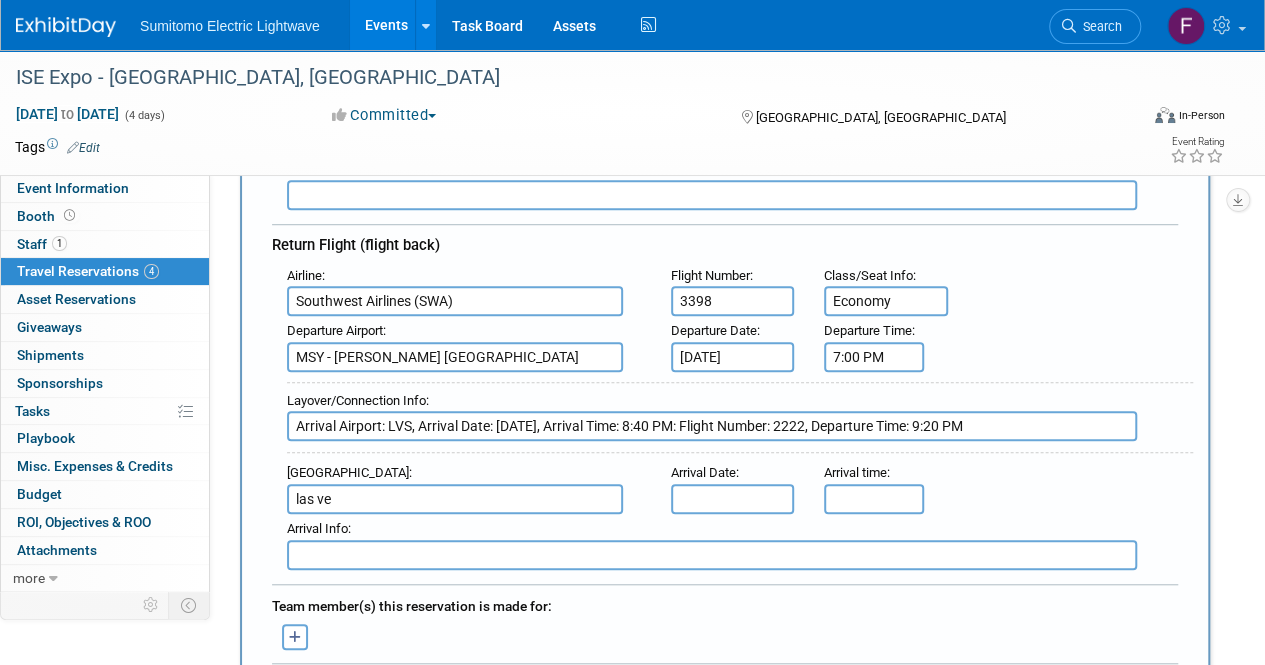 scroll, scrollTop: 600, scrollLeft: 0, axis: vertical 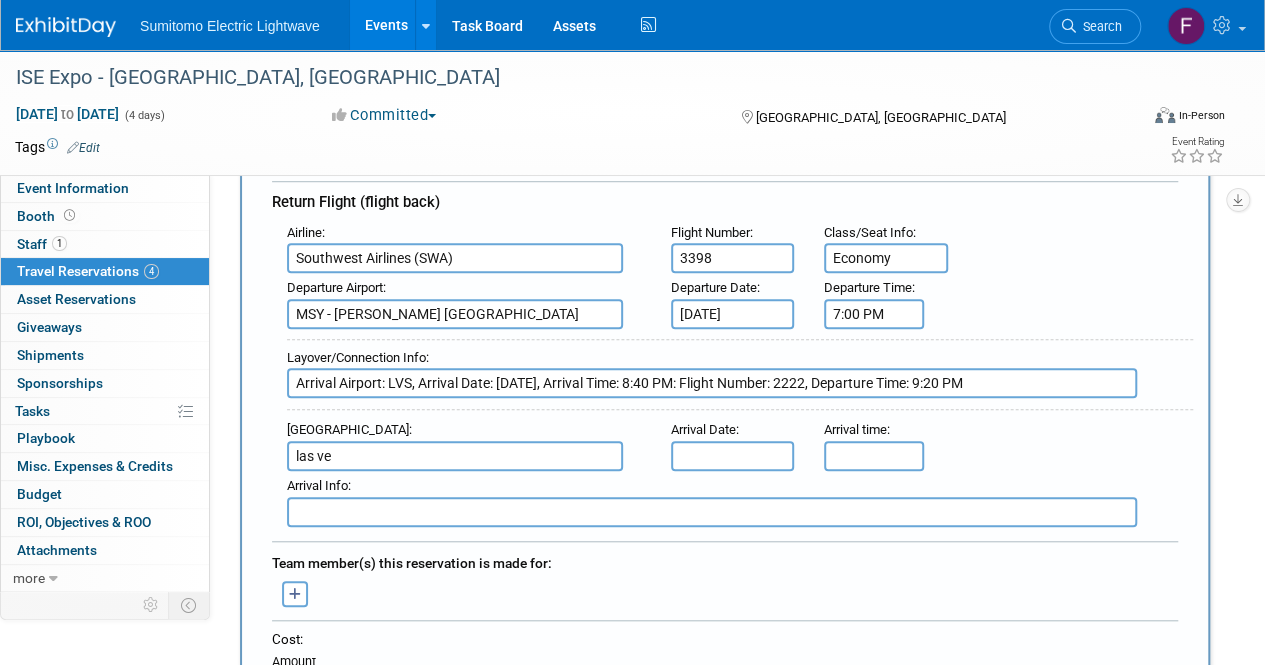 click on "las ve" at bounding box center [455, 456] 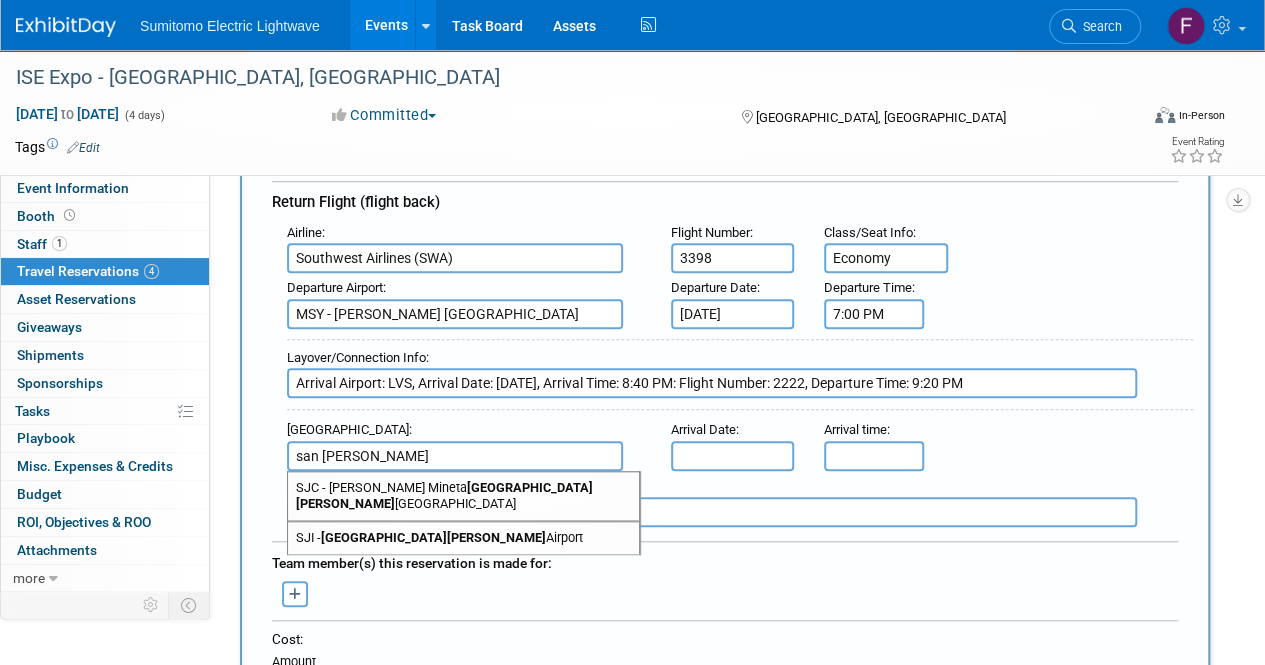 click on "SJC - Norman Y. Mineta  San Jose  International Airport" at bounding box center (463, 496) 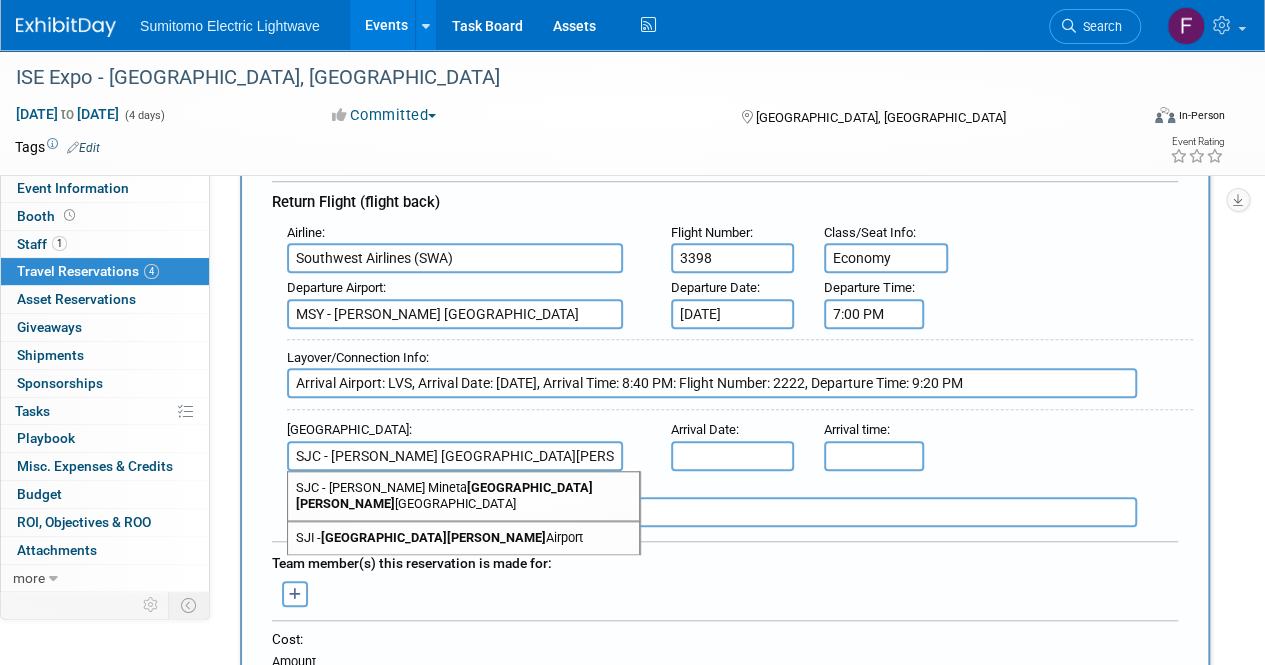 scroll, scrollTop: 0, scrollLeft: 18, axis: horizontal 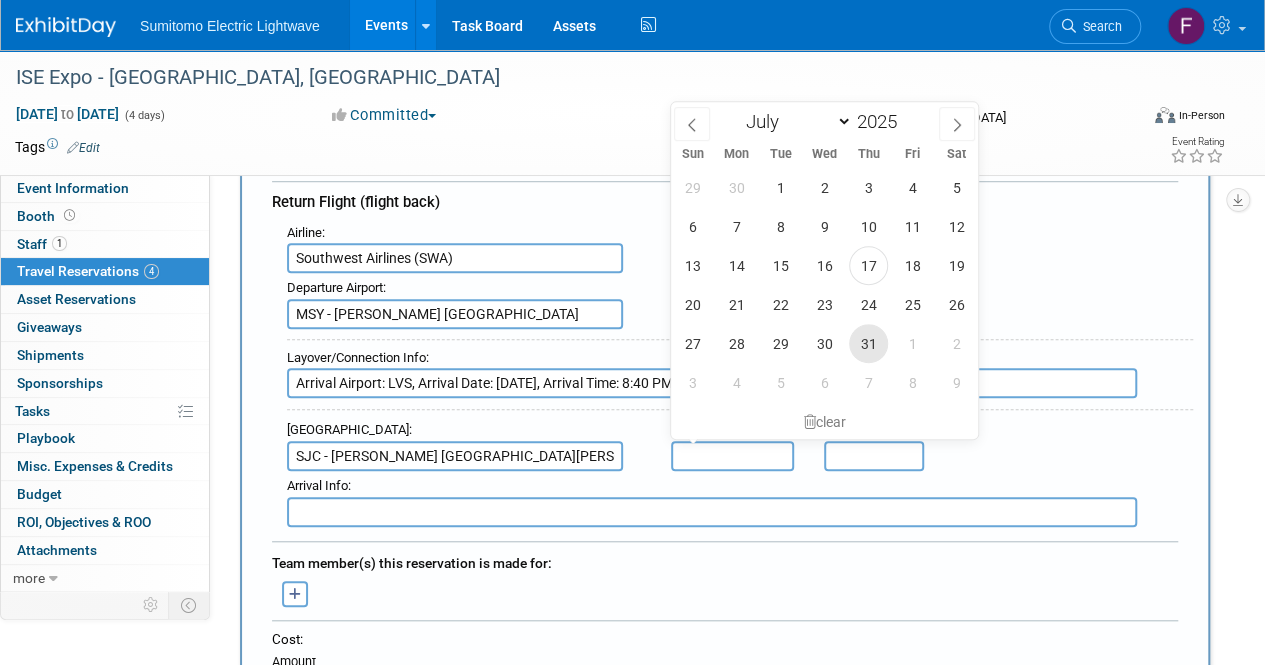 click on "31" at bounding box center (868, 343) 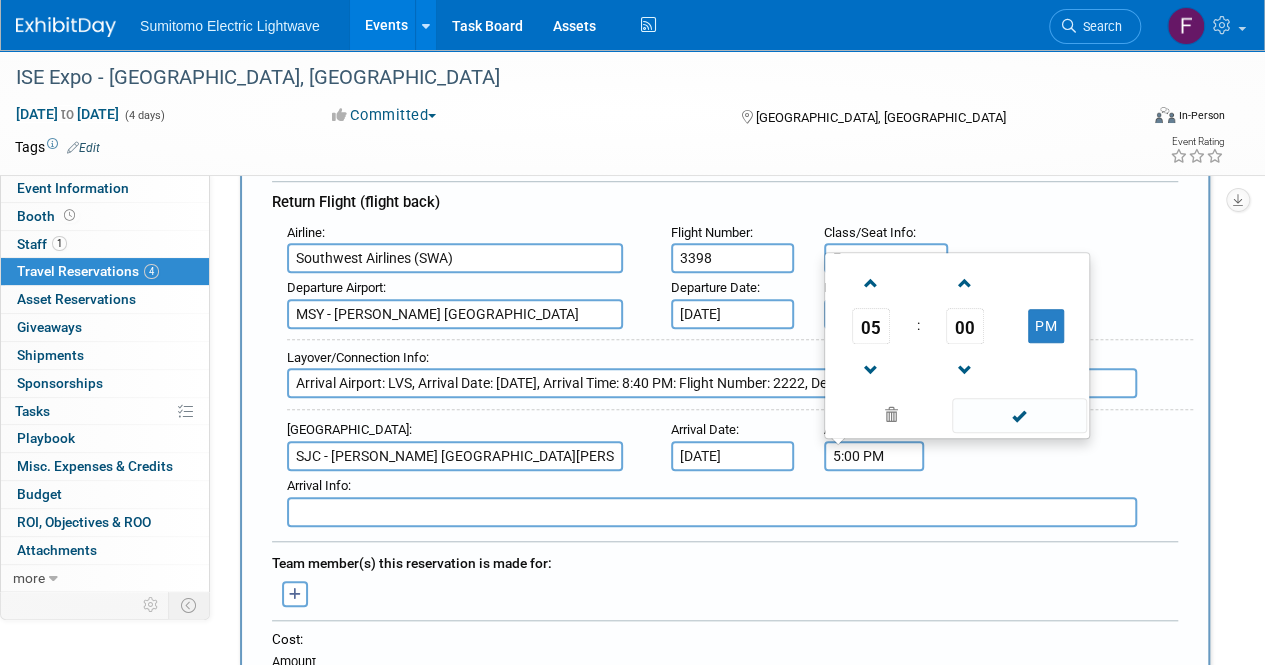 click on "5:00 PM" at bounding box center [874, 456] 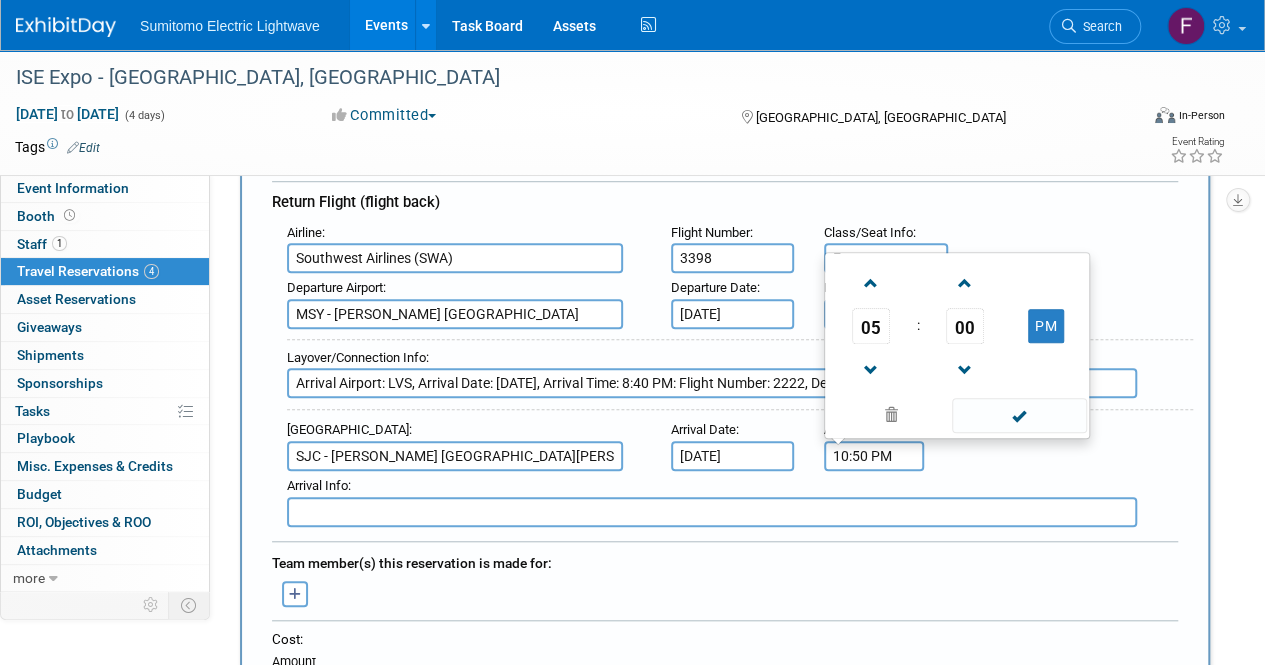 type on "10:50 PM" 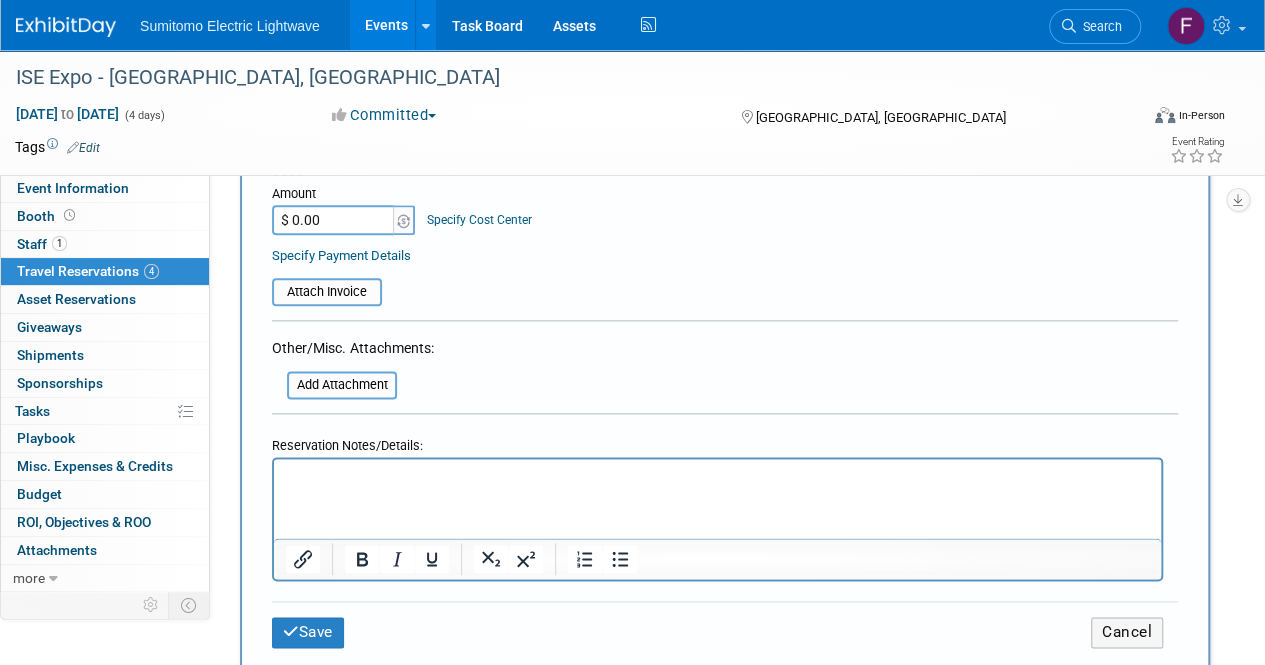 scroll, scrollTop: 1100, scrollLeft: 0, axis: vertical 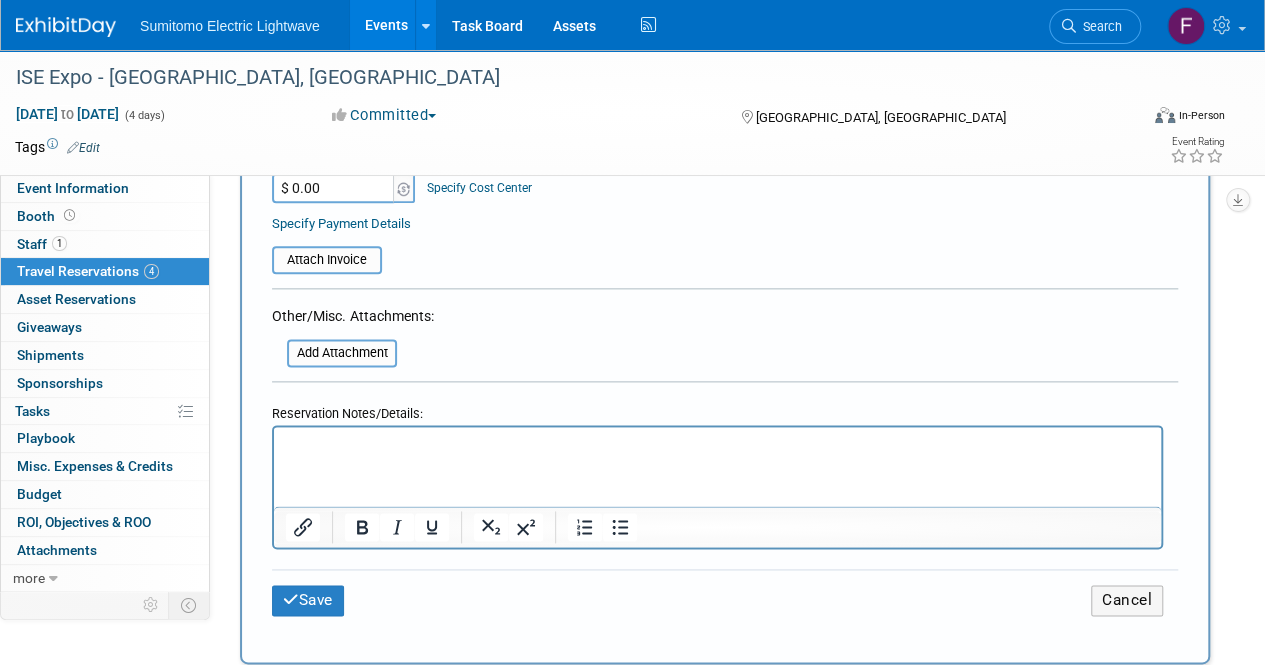 click at bounding box center (718, 444) 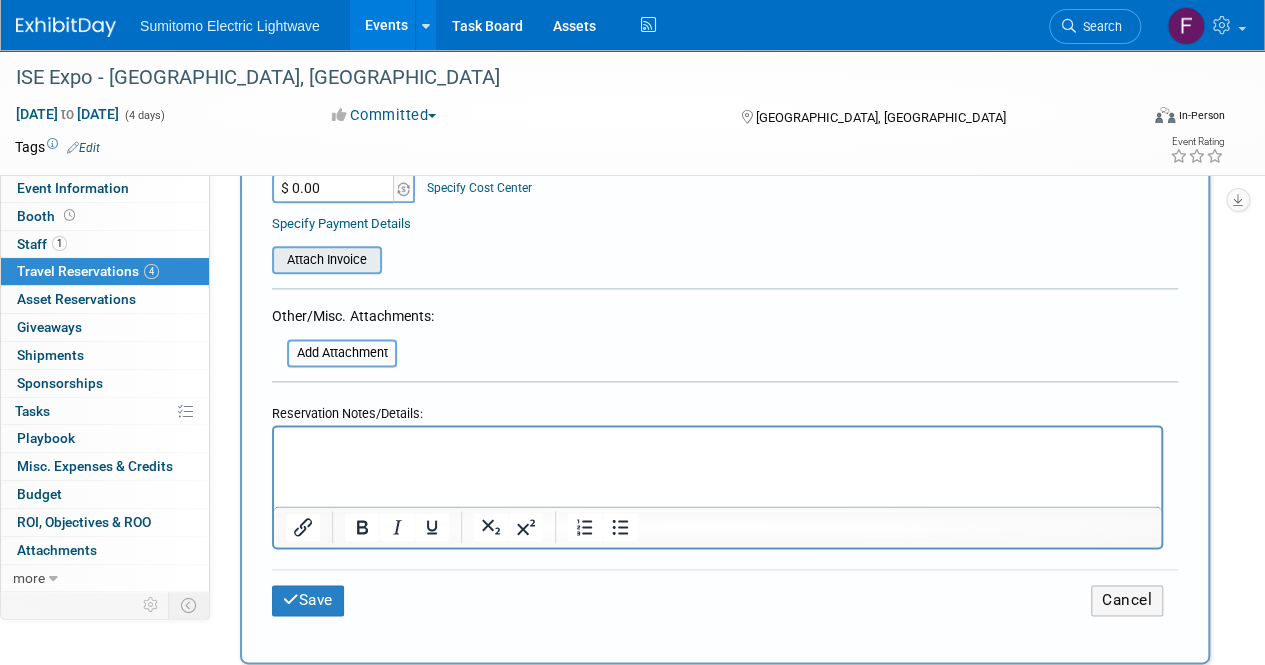 click at bounding box center (261, 260) 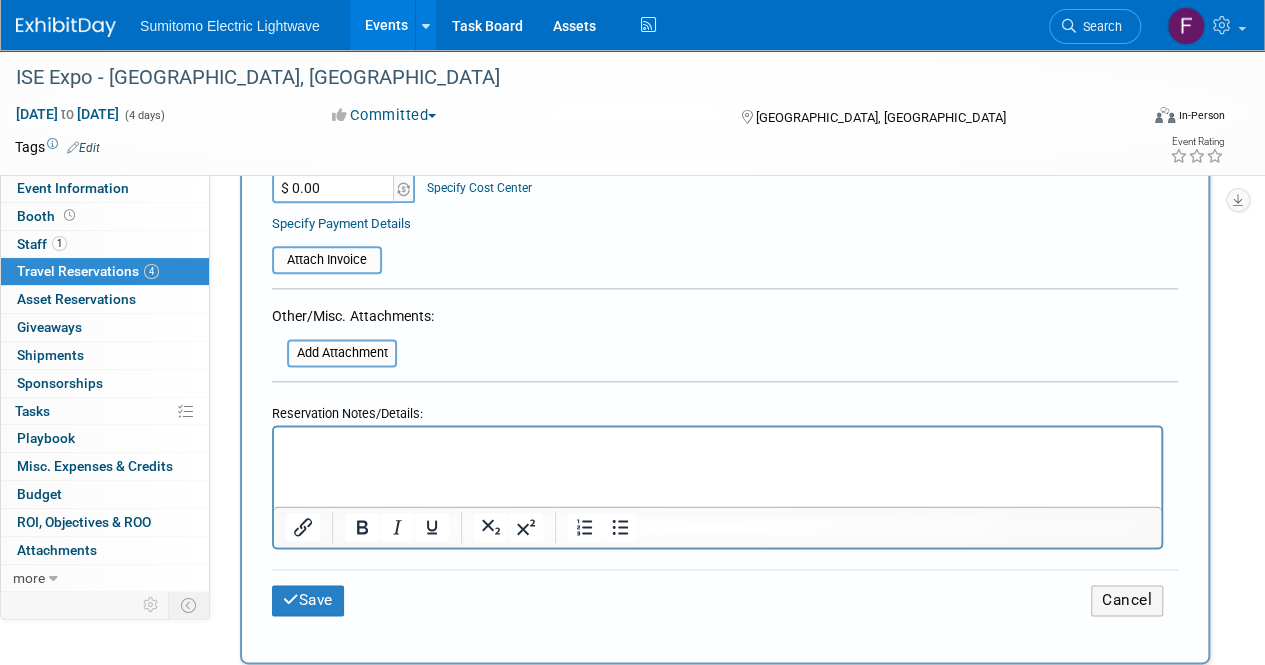click at bounding box center (718, 444) 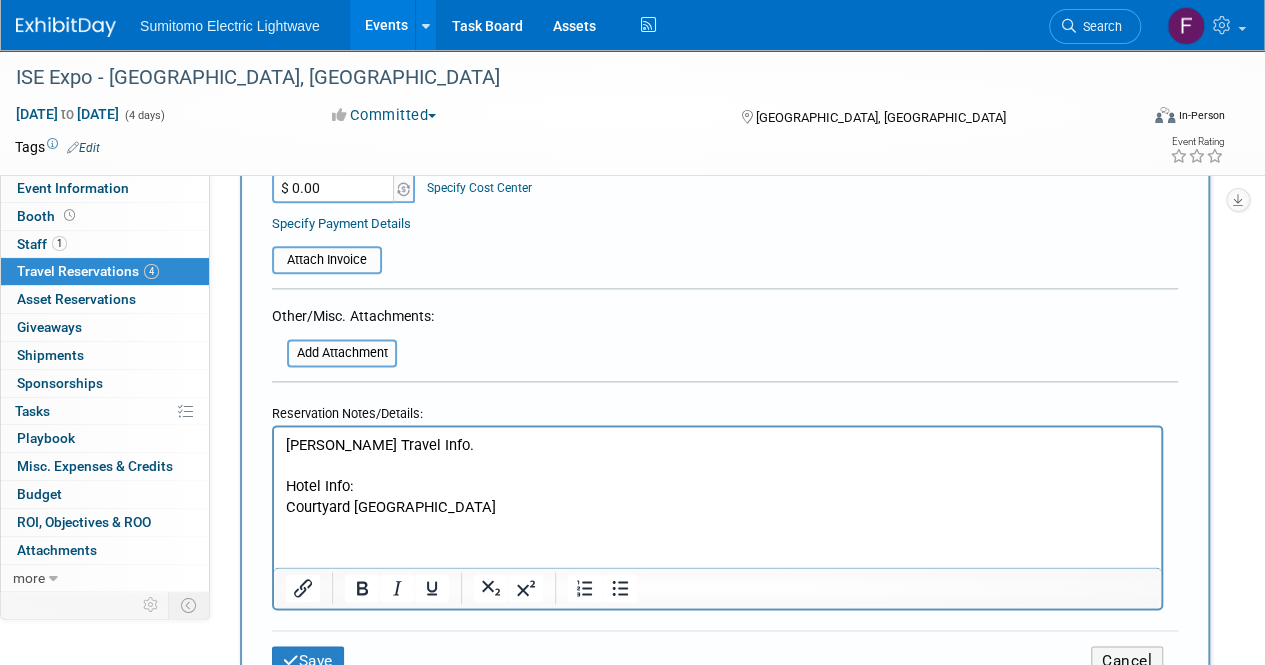 click on "Courtyard New Orleans" at bounding box center (718, 506) 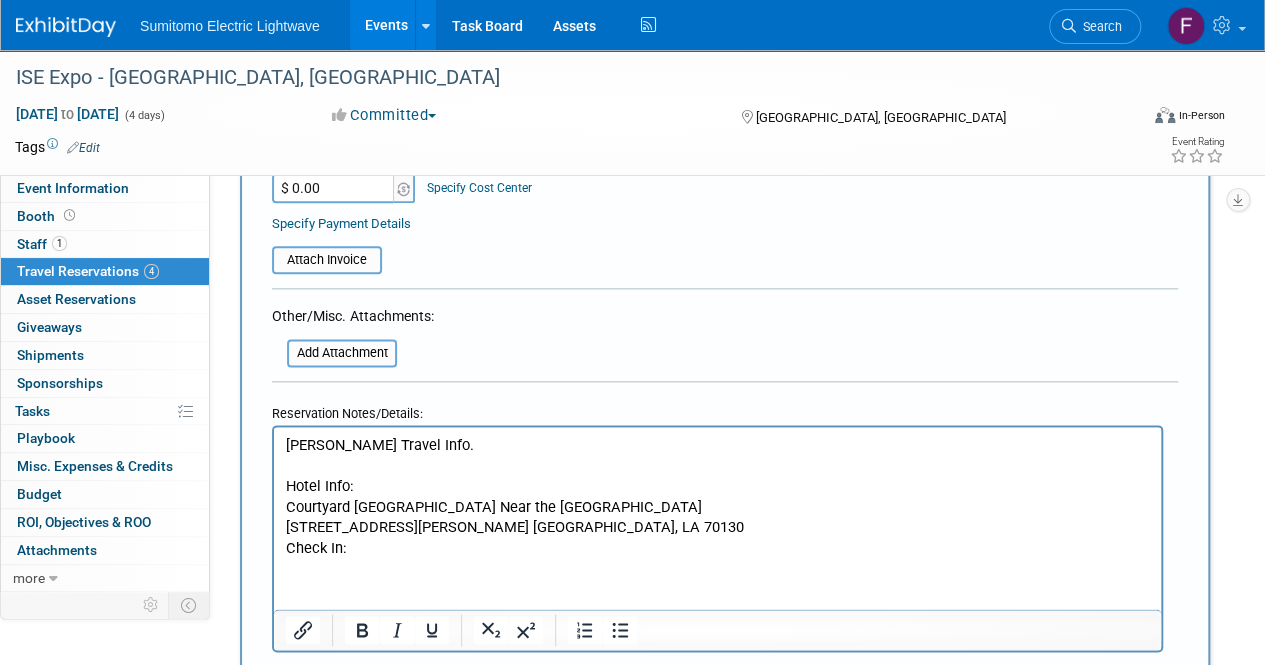 click on "Attach Invoice" at bounding box center [725, 251] 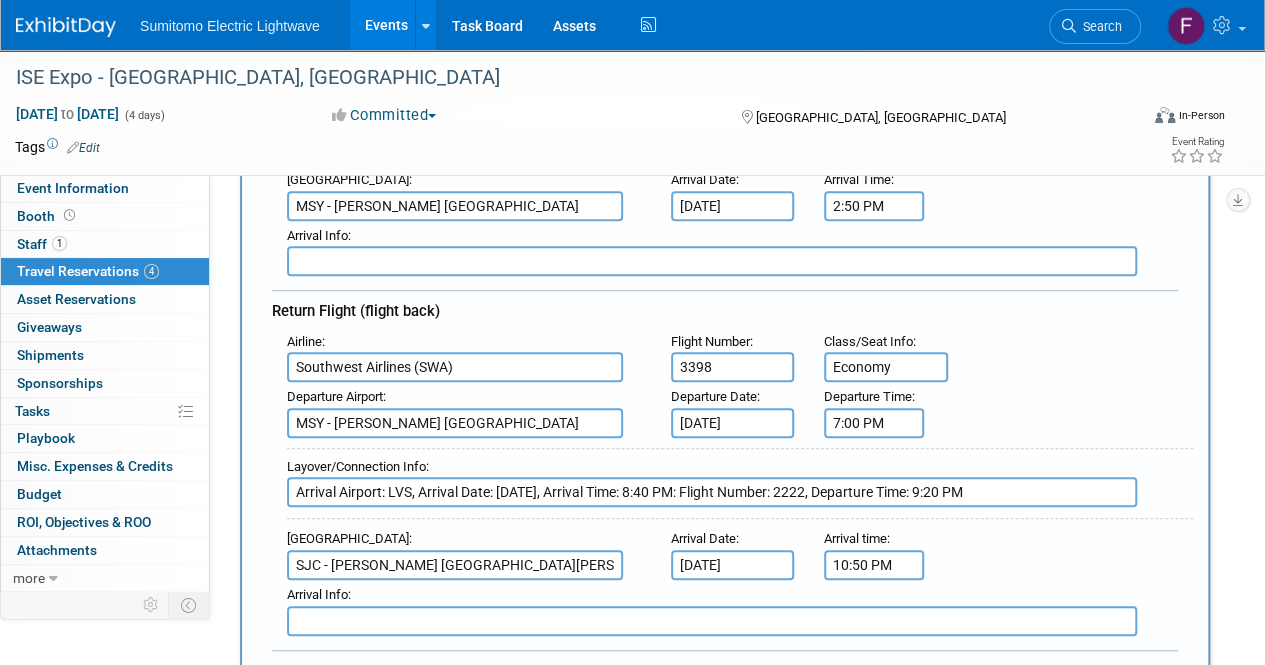 scroll, scrollTop: 700, scrollLeft: 0, axis: vertical 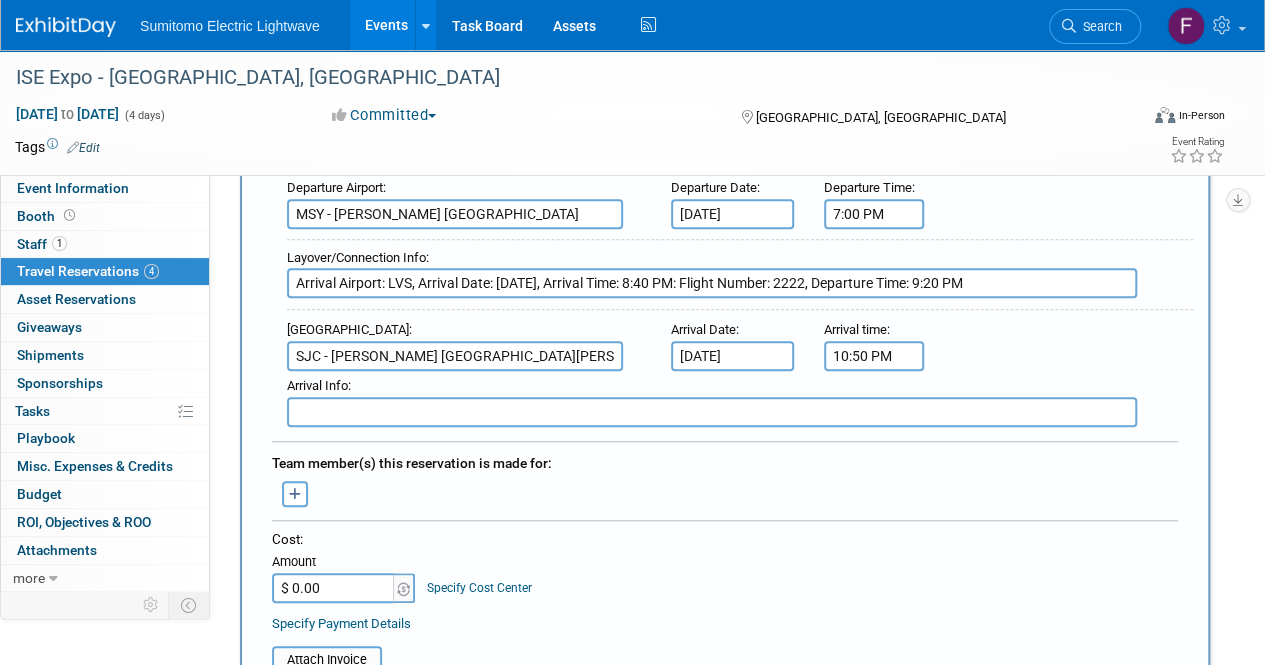 click at bounding box center [725, 525] 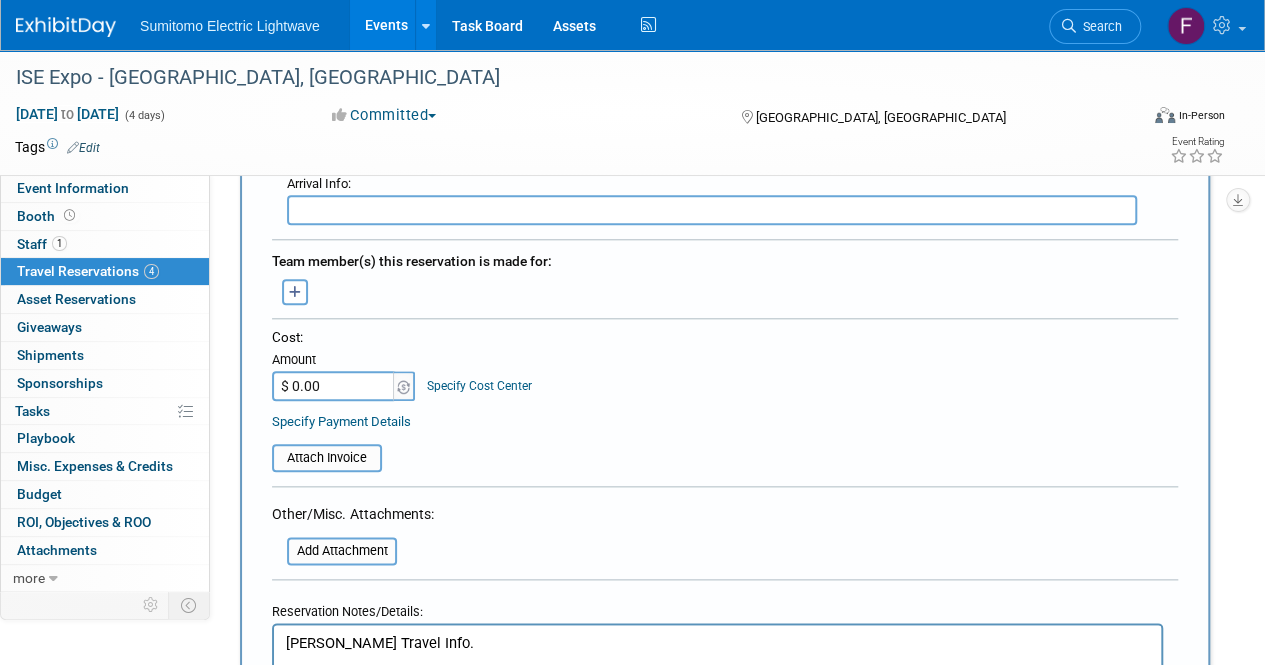 scroll, scrollTop: 1200, scrollLeft: 0, axis: vertical 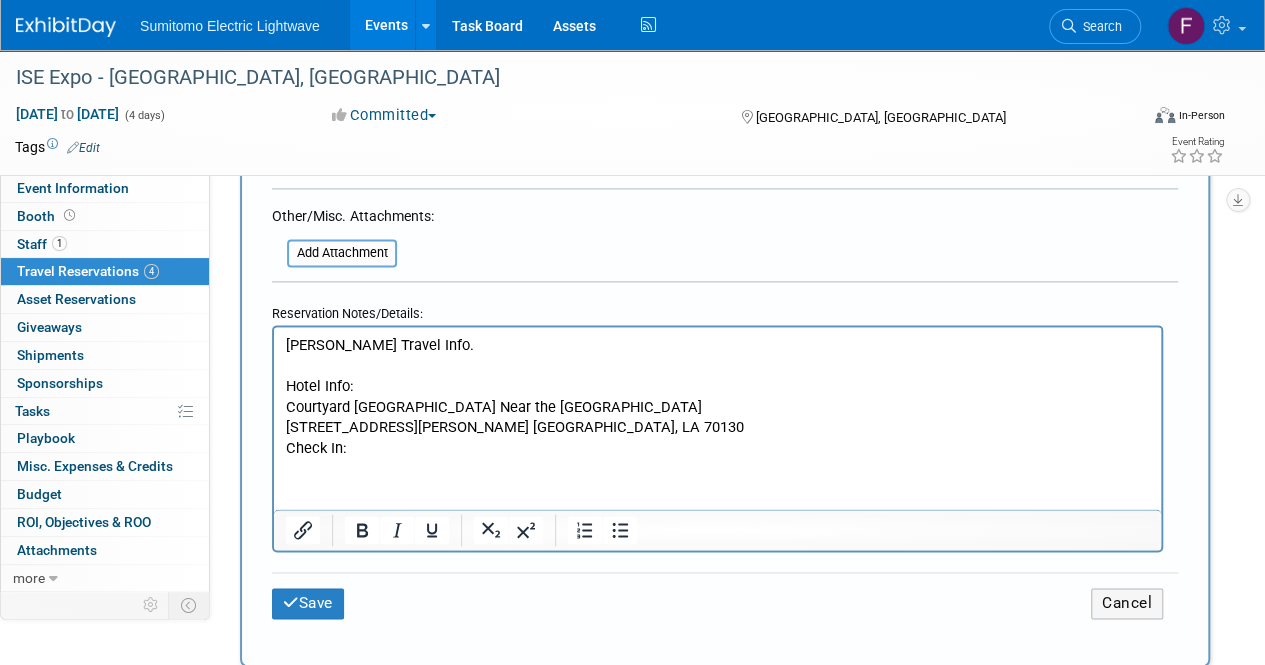 click on "Check In:" at bounding box center [718, 447] 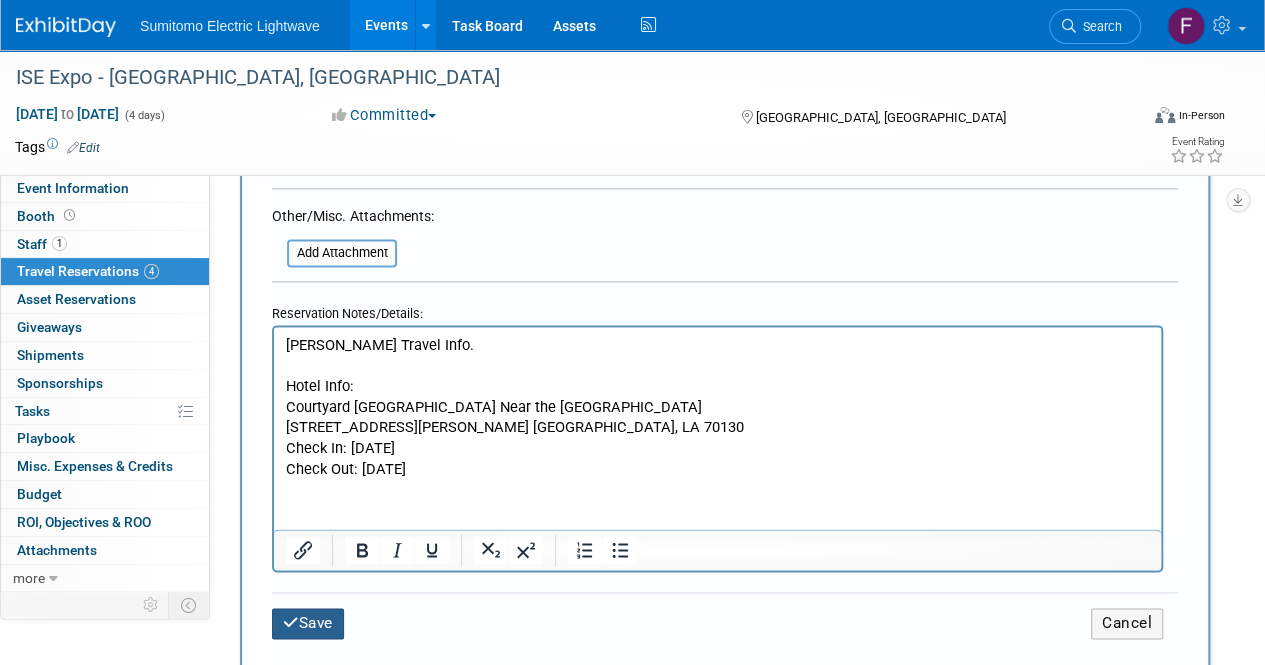 click on "Save" at bounding box center [308, 623] 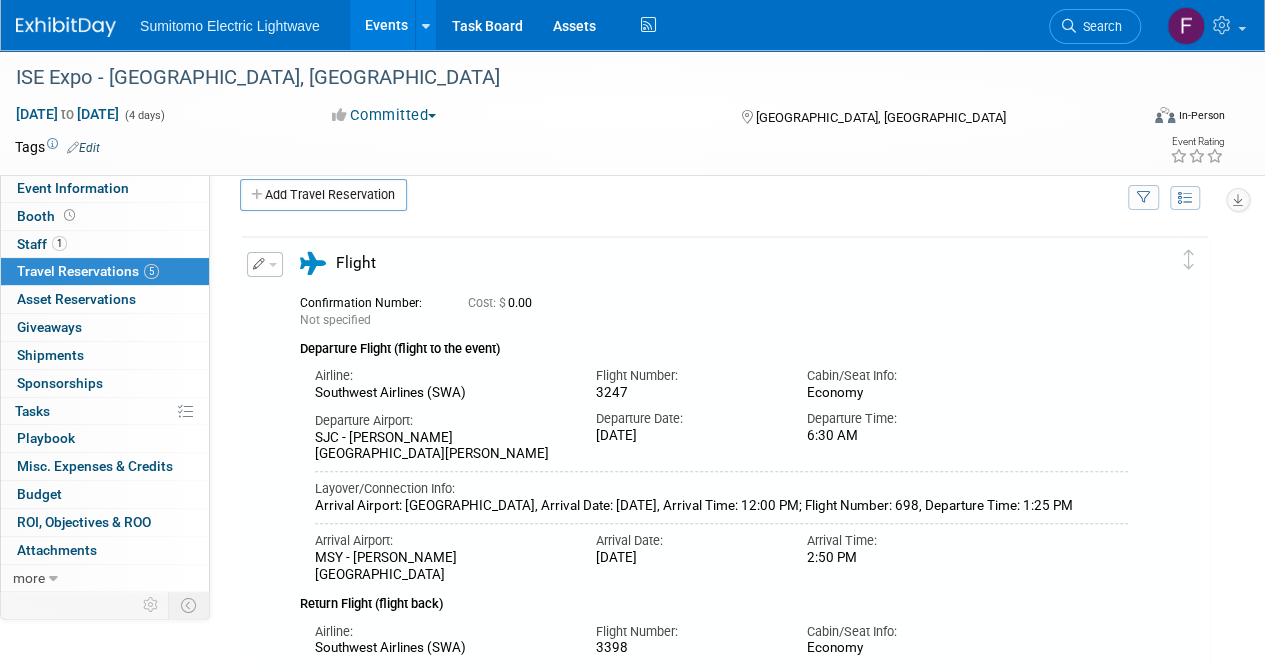 scroll, scrollTop: 0, scrollLeft: 0, axis: both 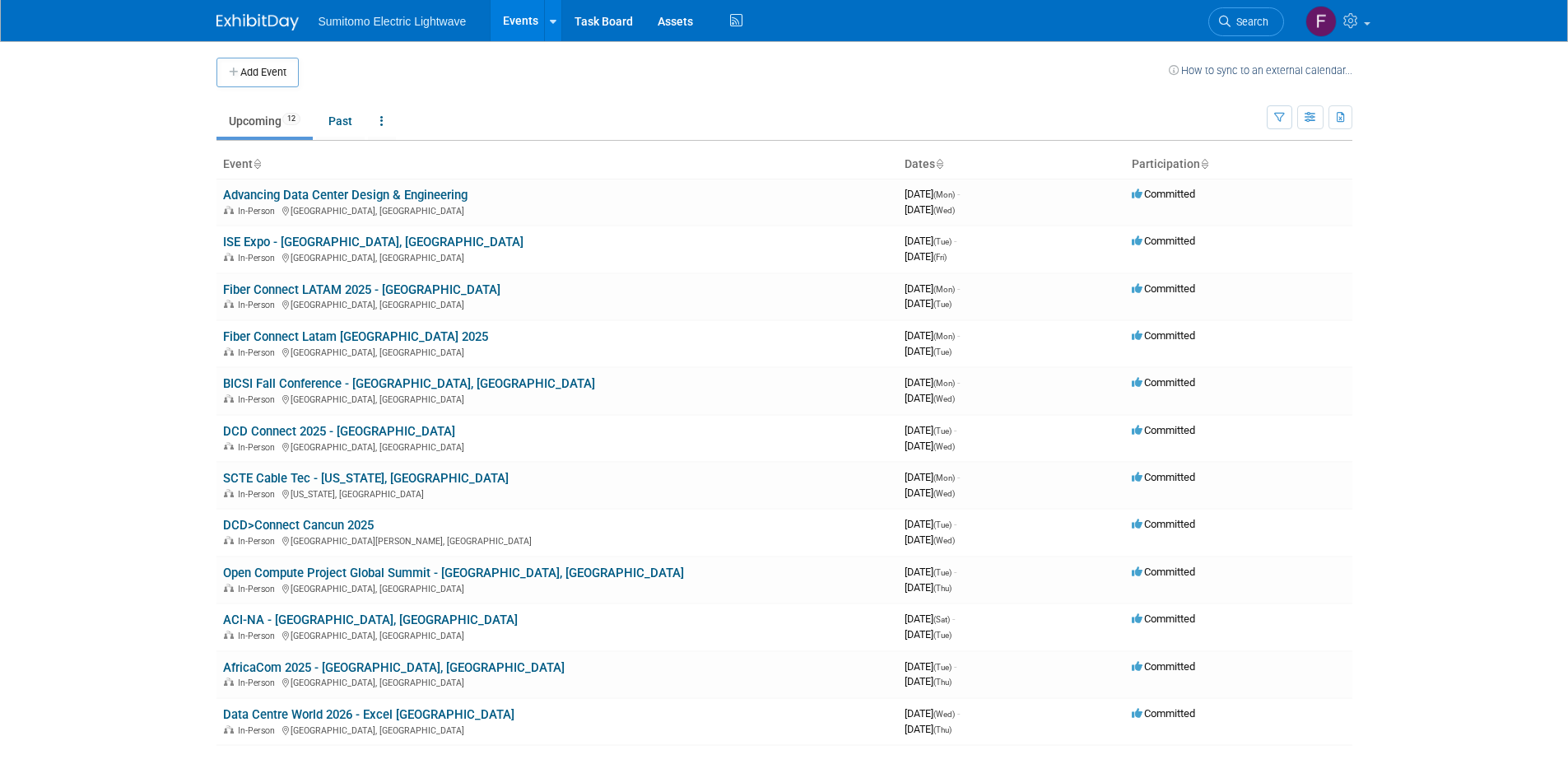 click on "Fiber Connect Latam [GEOGRAPHIC_DATA] 2025" at bounding box center (356, 337) 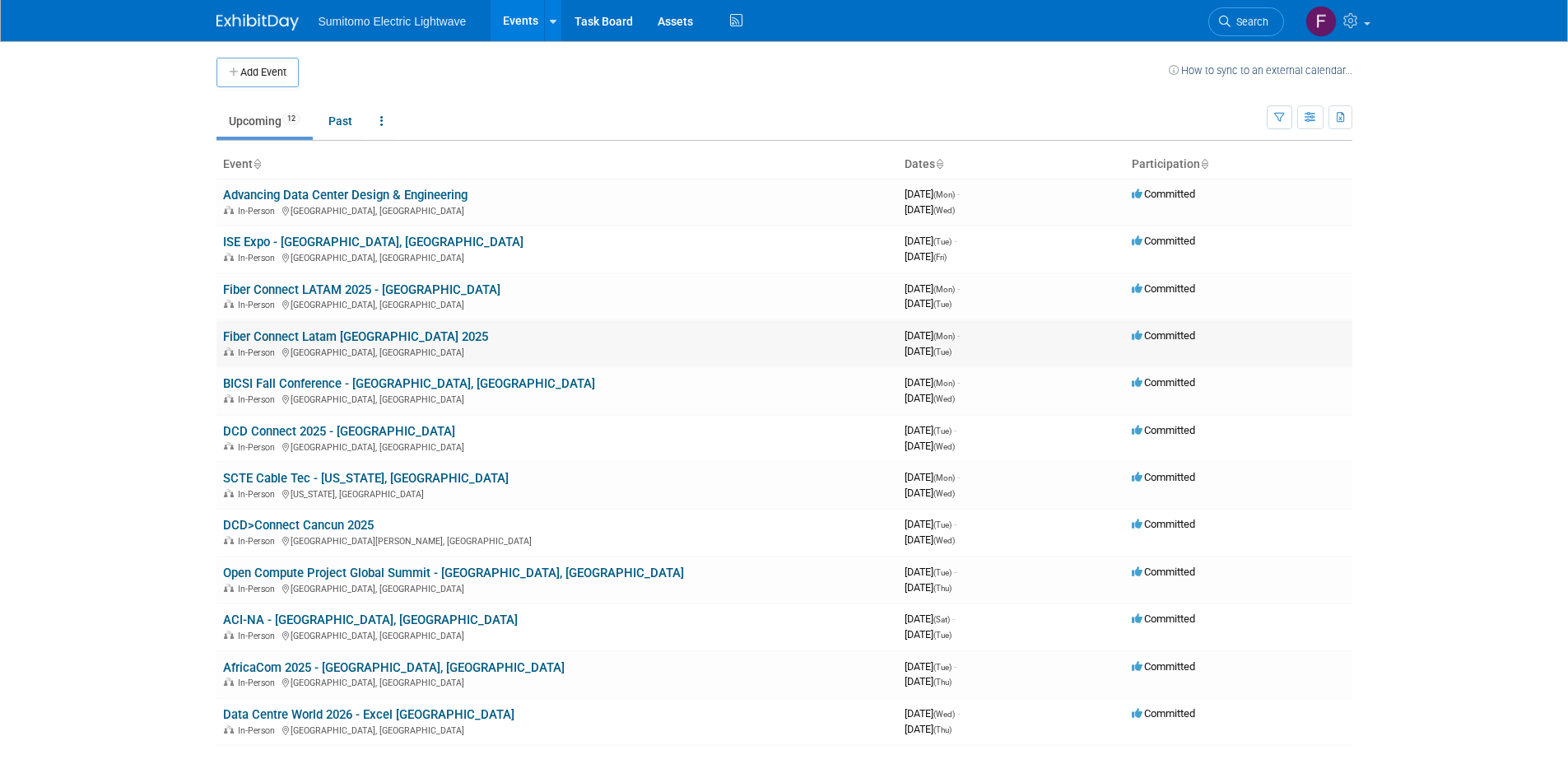 click on "Fiber Connect Latam [GEOGRAPHIC_DATA] 2025" at bounding box center [356, 337] 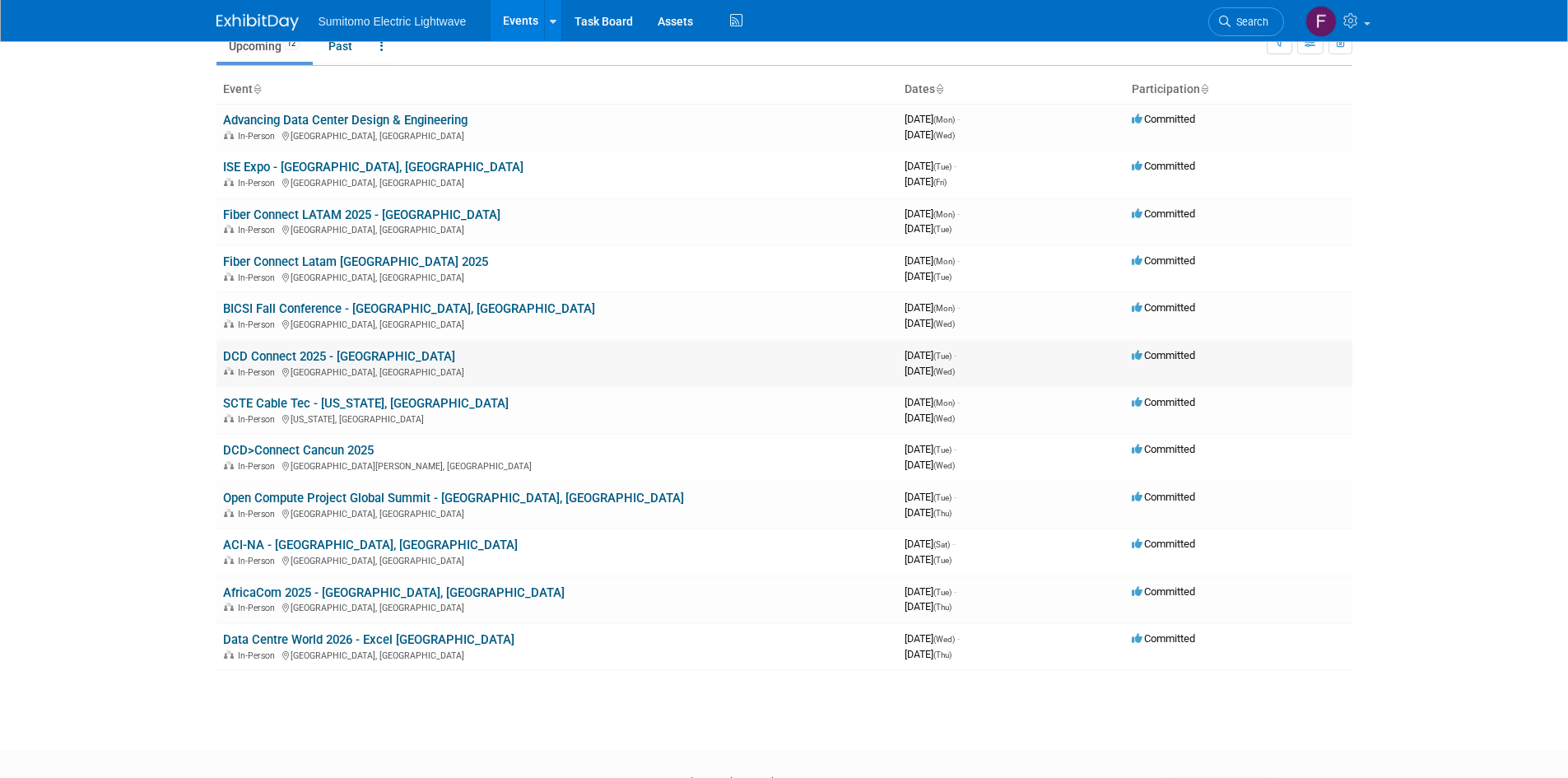 scroll, scrollTop: 0, scrollLeft: 0, axis: both 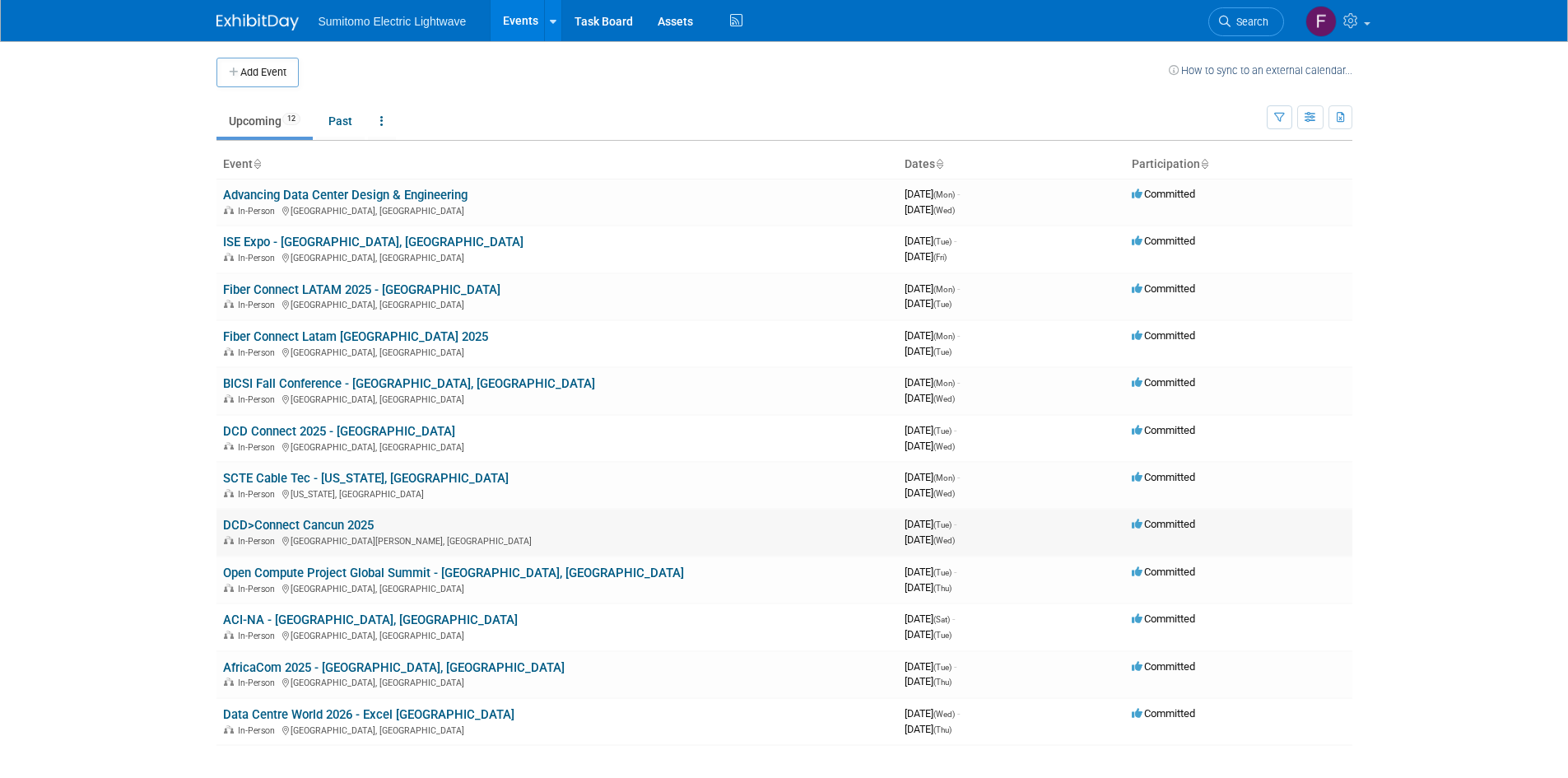 click on "DCD>Connect Cancun 2025" at bounding box center [298, 525] 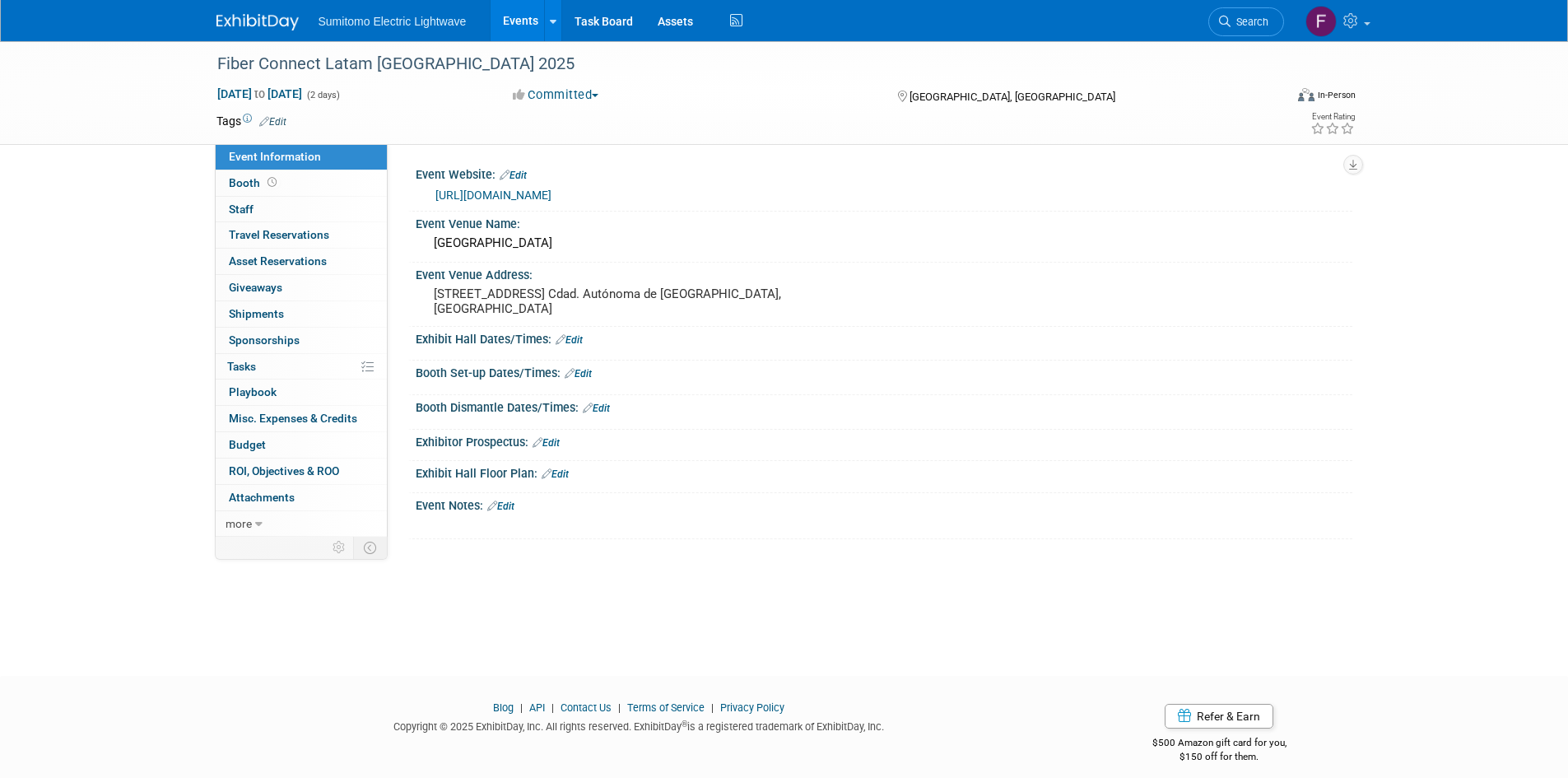 scroll, scrollTop: 0, scrollLeft: 0, axis: both 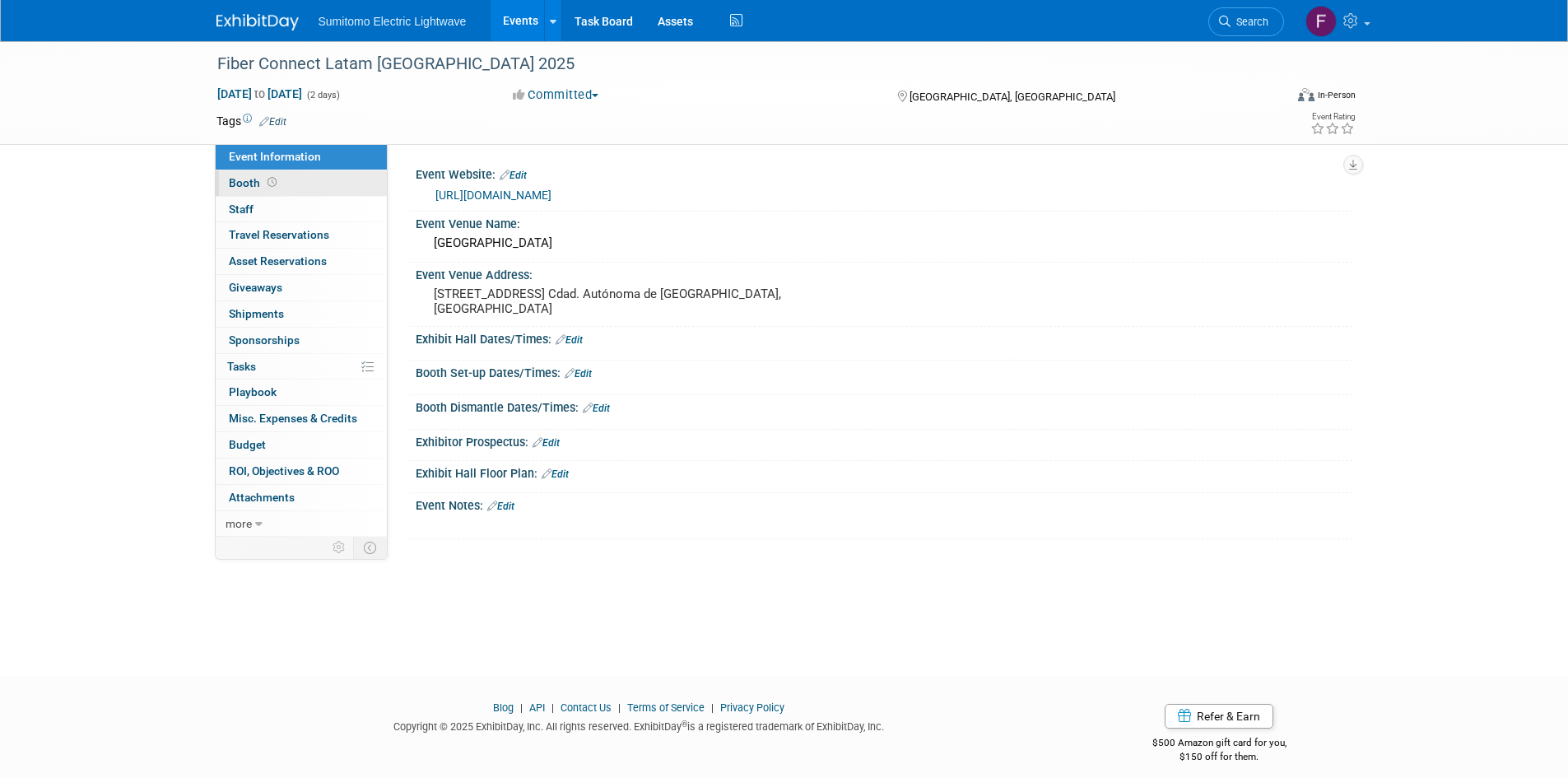 click on "Booth" at bounding box center (301, 183) 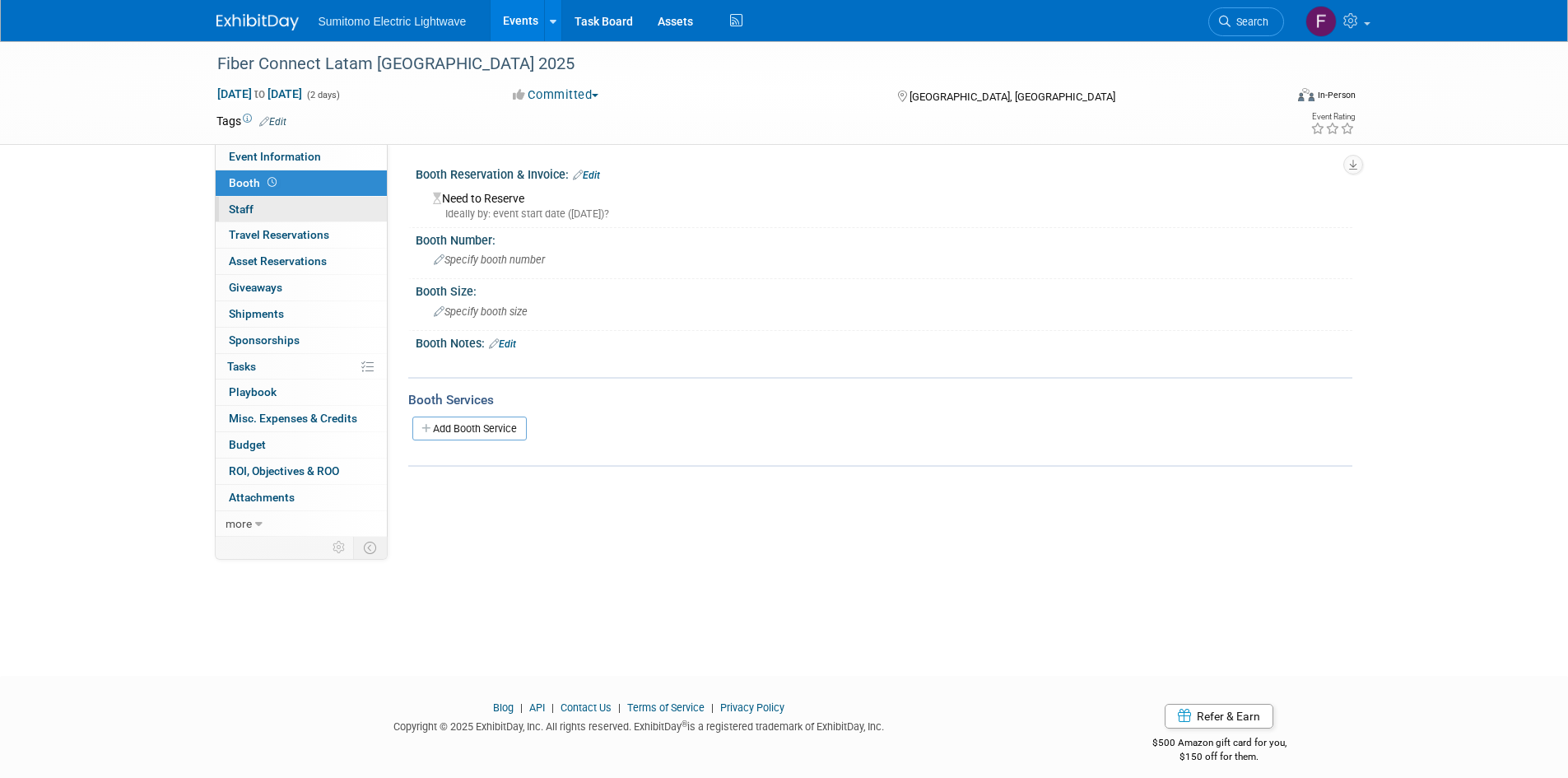 click on "0
Staff 0" at bounding box center (301, 209) 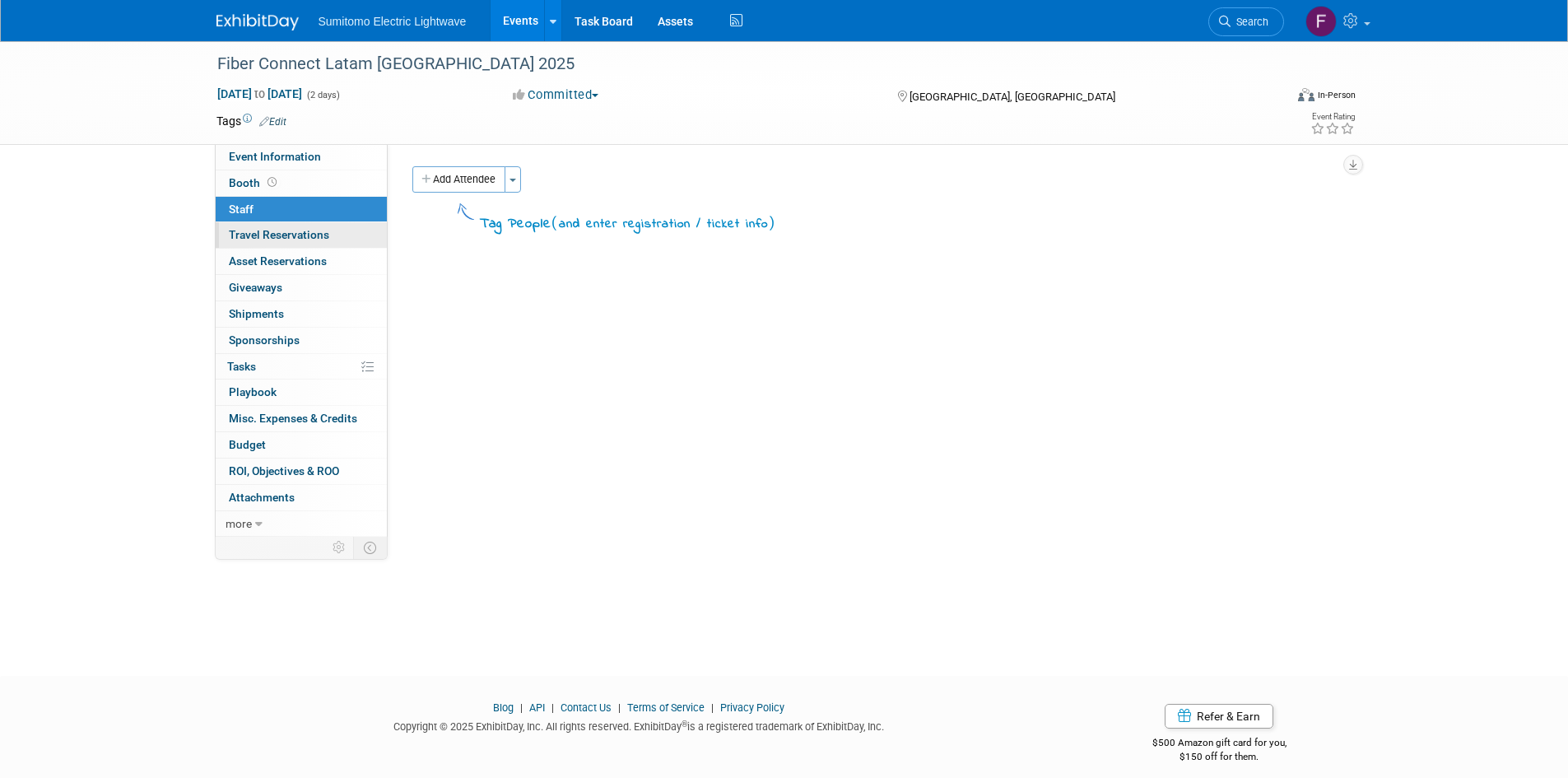 click on "Travel Reservations 0" at bounding box center [279, 235] 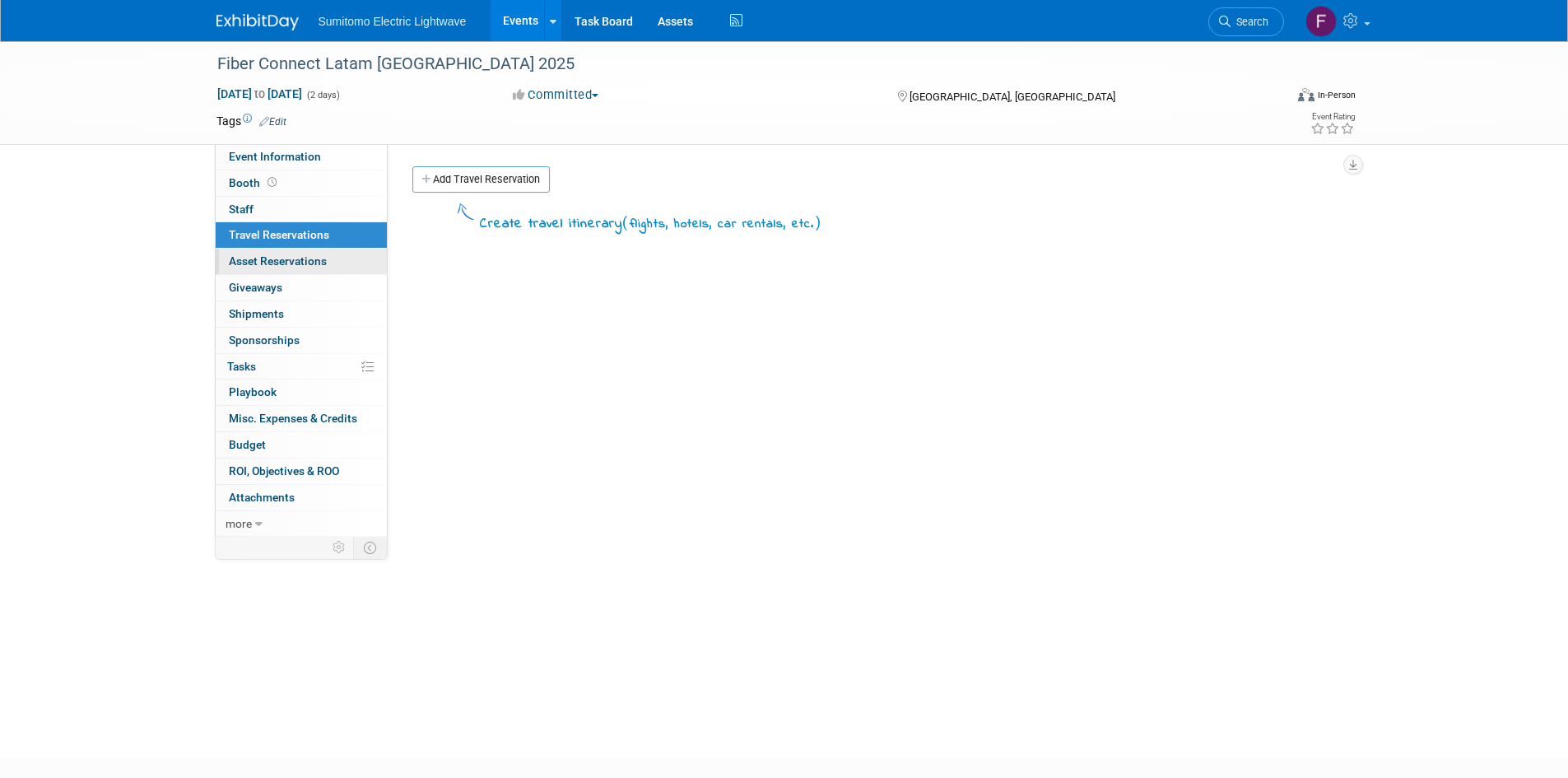 click on "0
Asset Reservations 0" at bounding box center (301, 261) 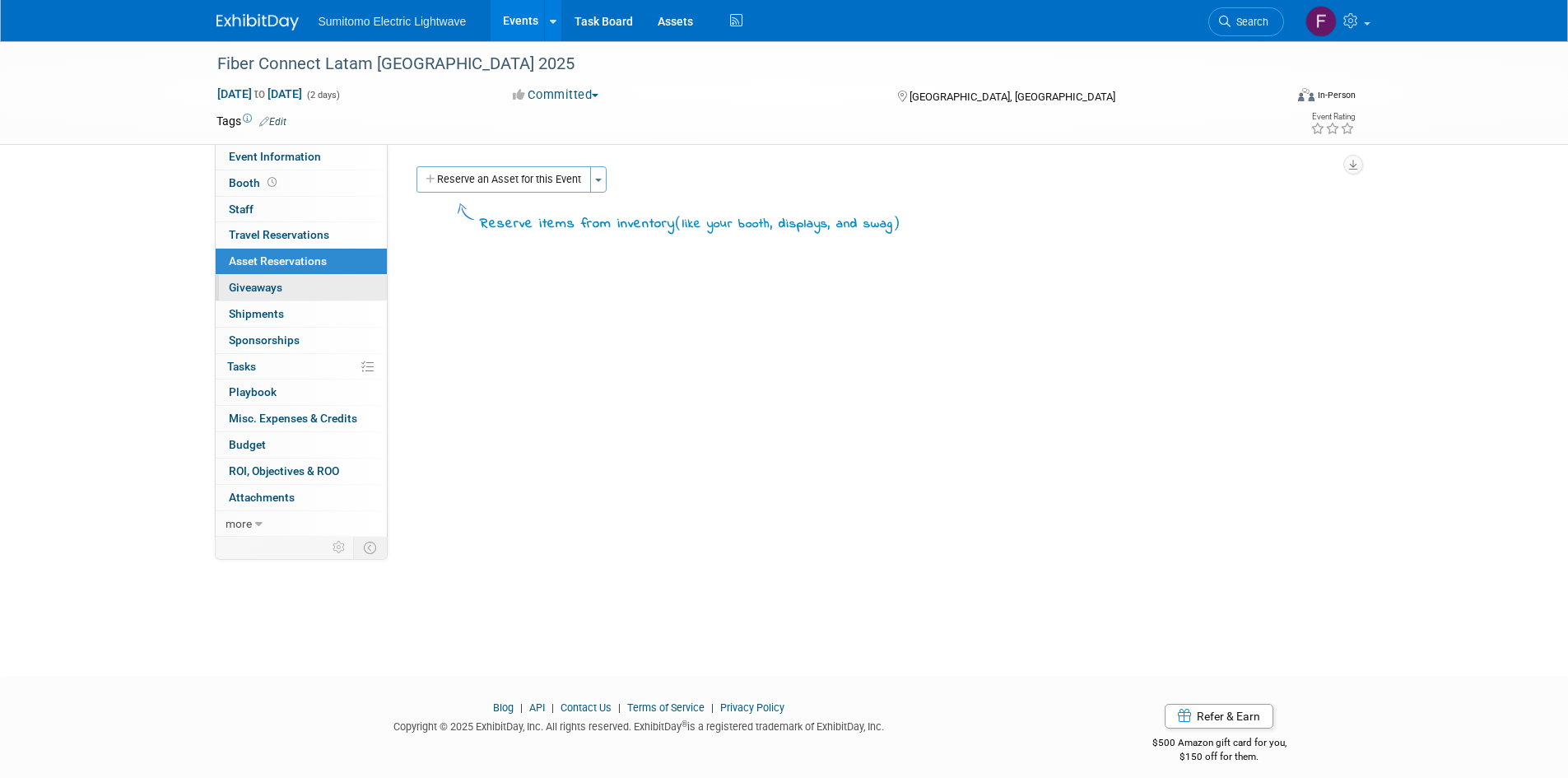 click on "0
Giveaways 0" at bounding box center [301, 287] 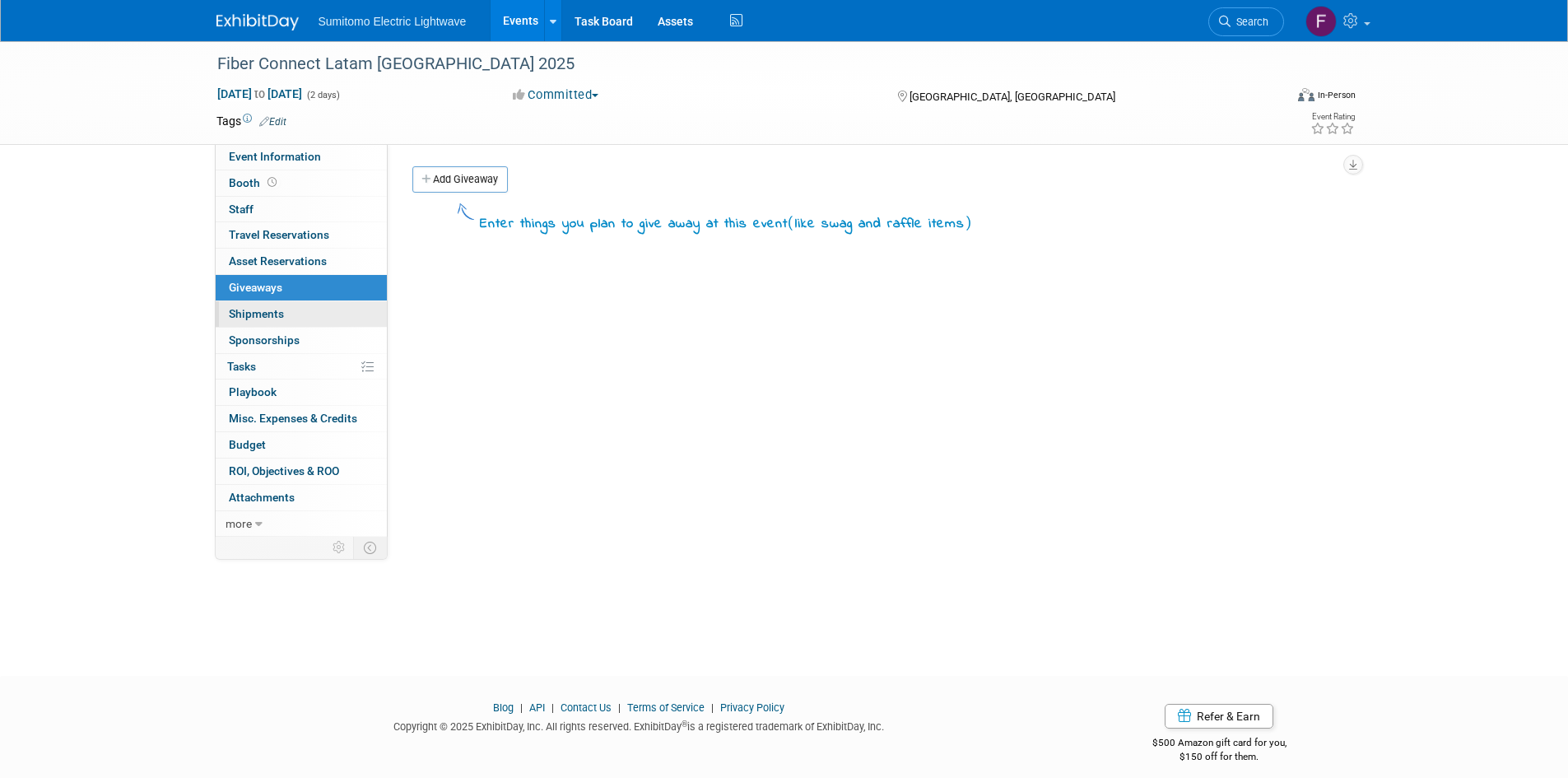 click on "0
Shipments 0" at bounding box center [301, 314] 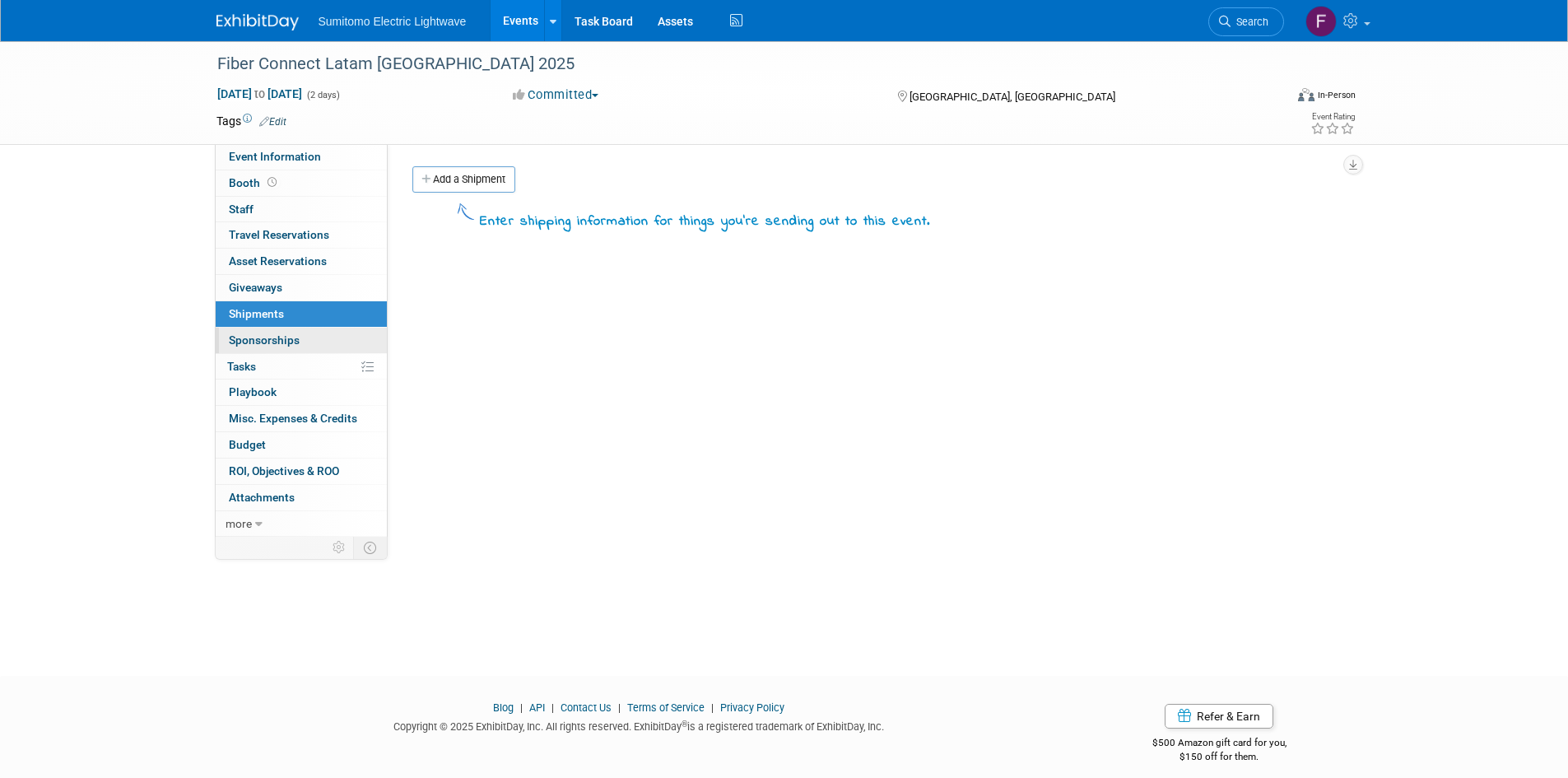 click on "0
Sponsorships 0" at bounding box center [301, 340] 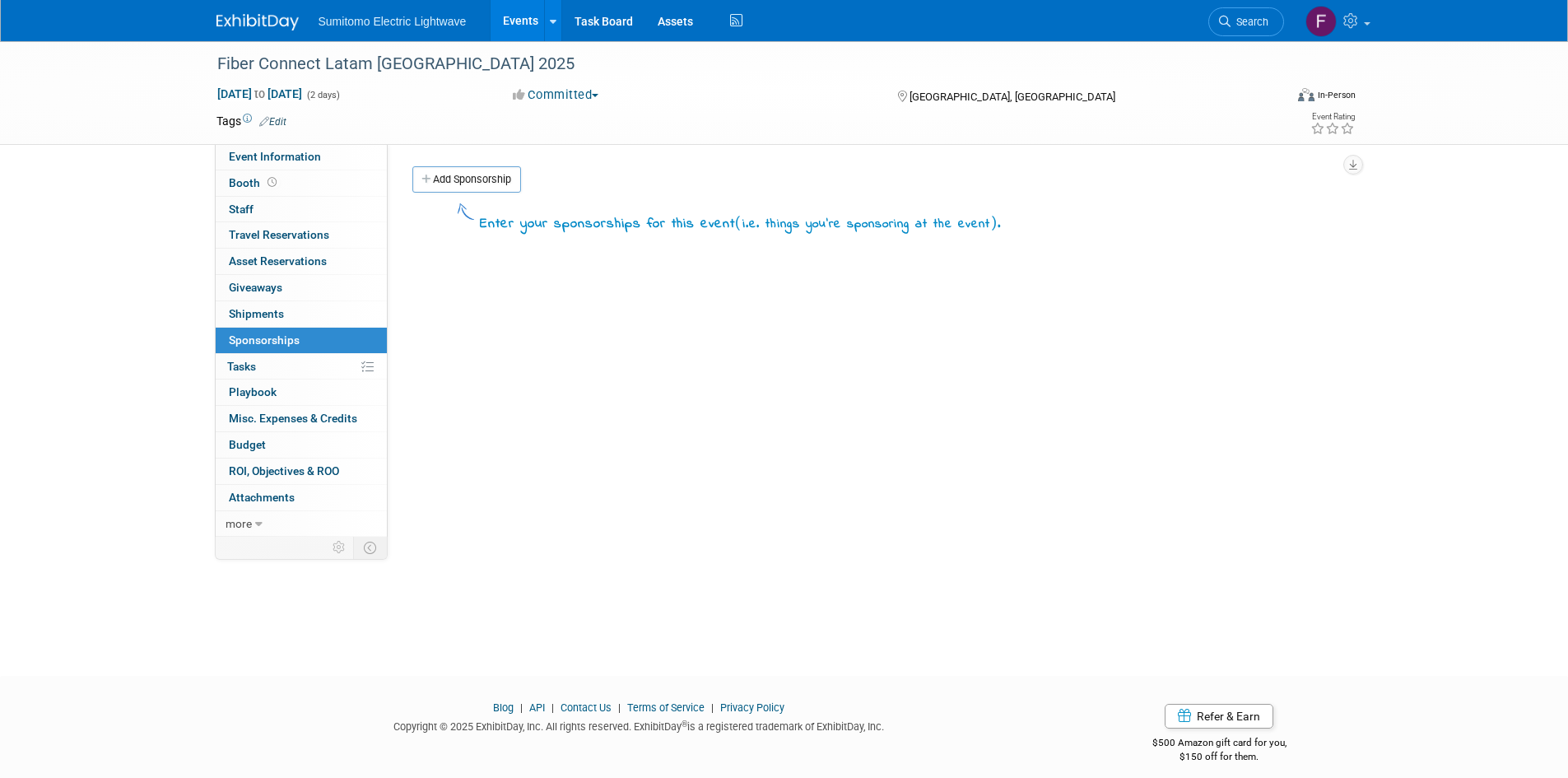 click on "0%
Tasks 0%" at bounding box center [301, 366] 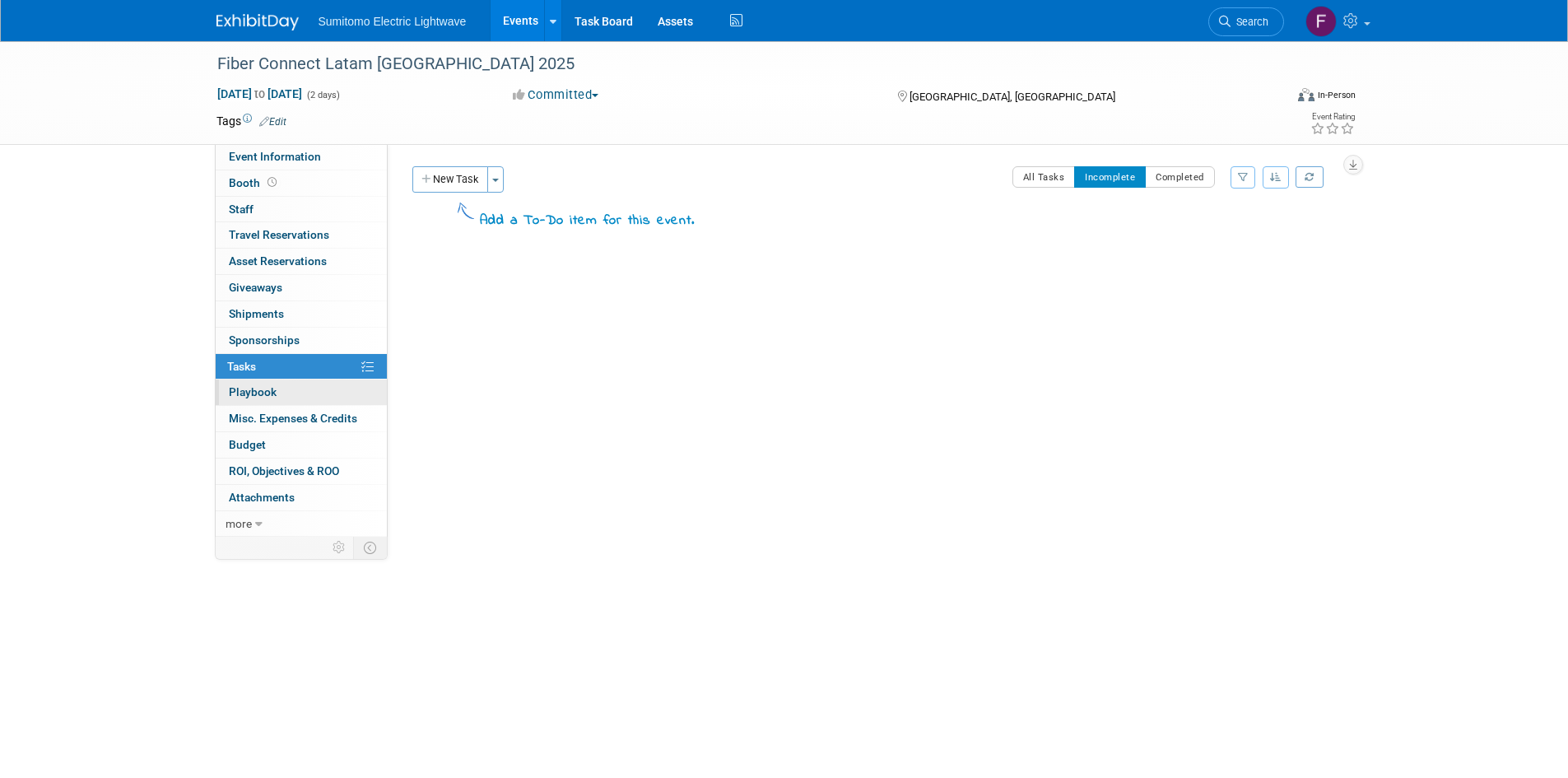 click on "0
Playbook 0" at bounding box center [301, 392] 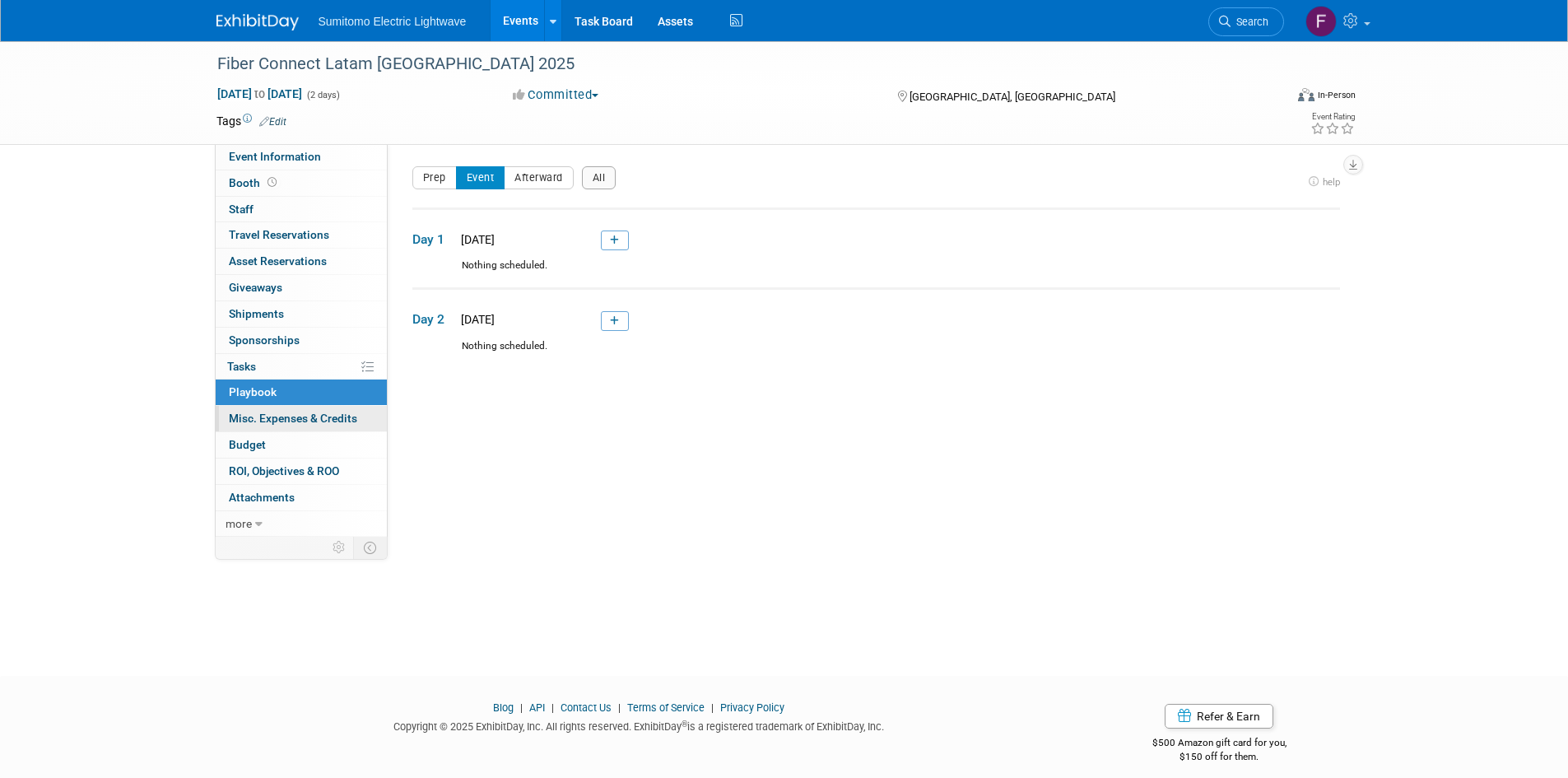 click on "Misc. Expenses & Credits 0" at bounding box center (293, 418) 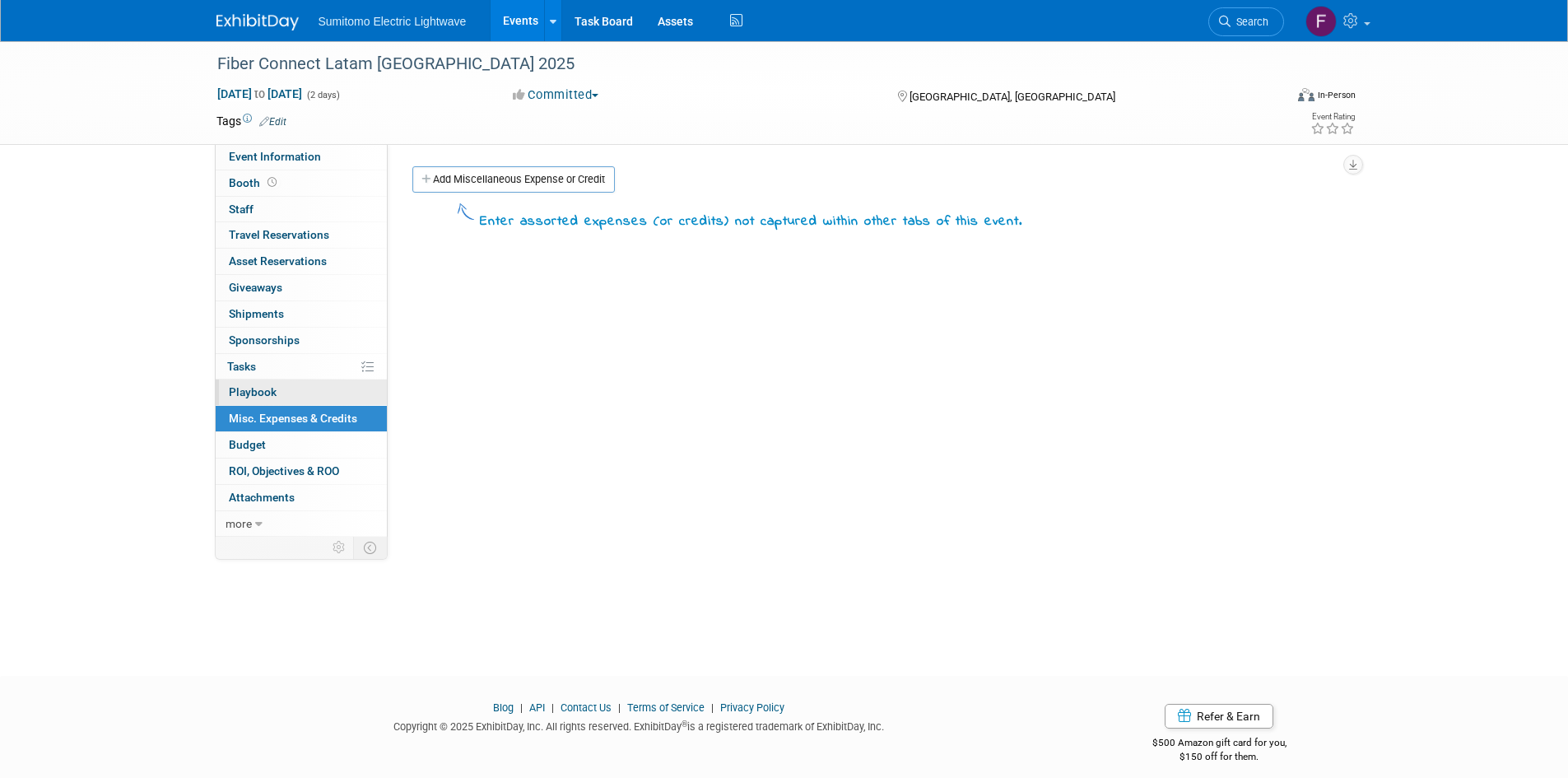 click on "0
Playbook 0" at bounding box center [301, 392] 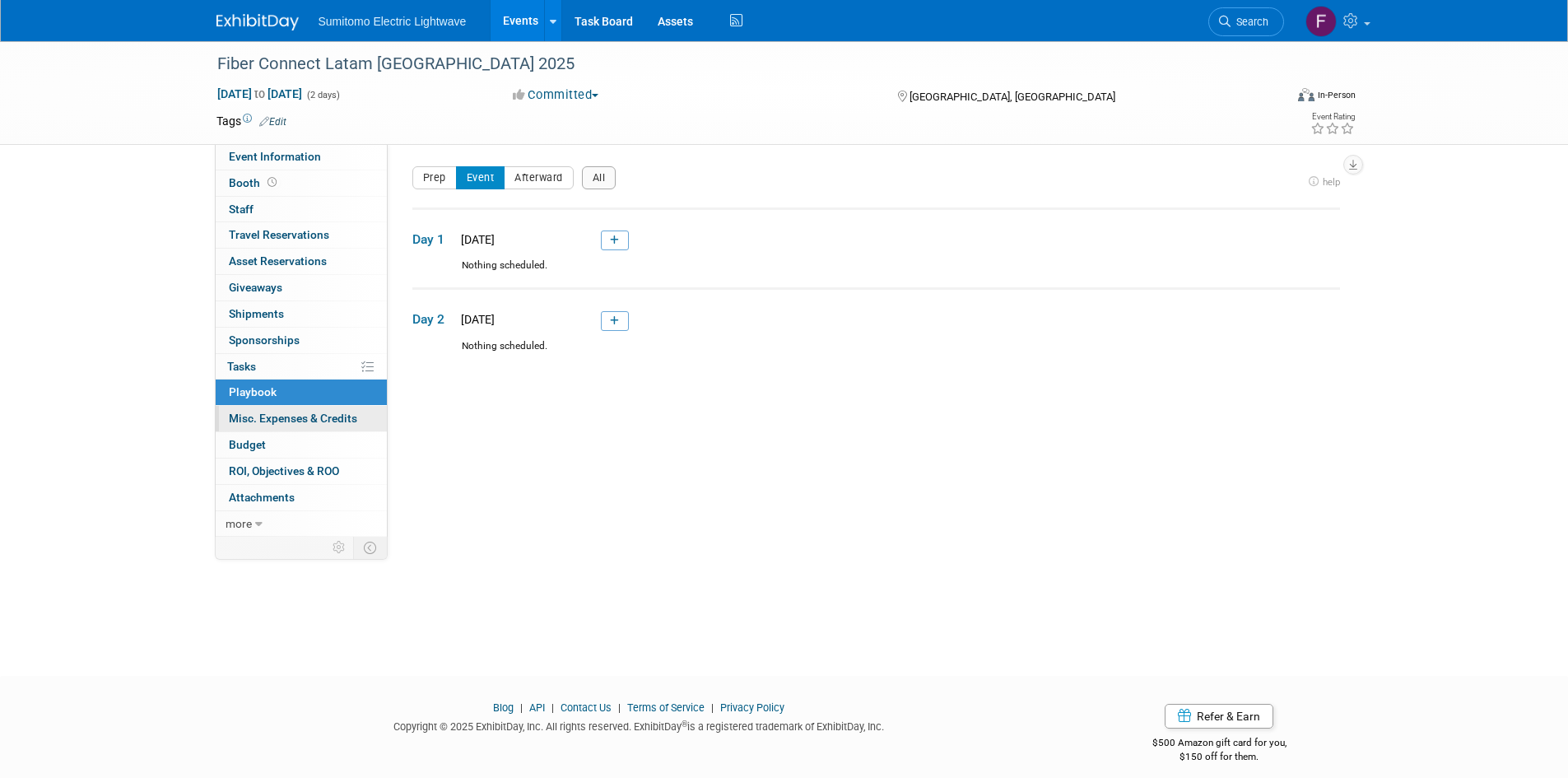 click on "0
Misc. Expenses & Credits 0" at bounding box center (301, 418) 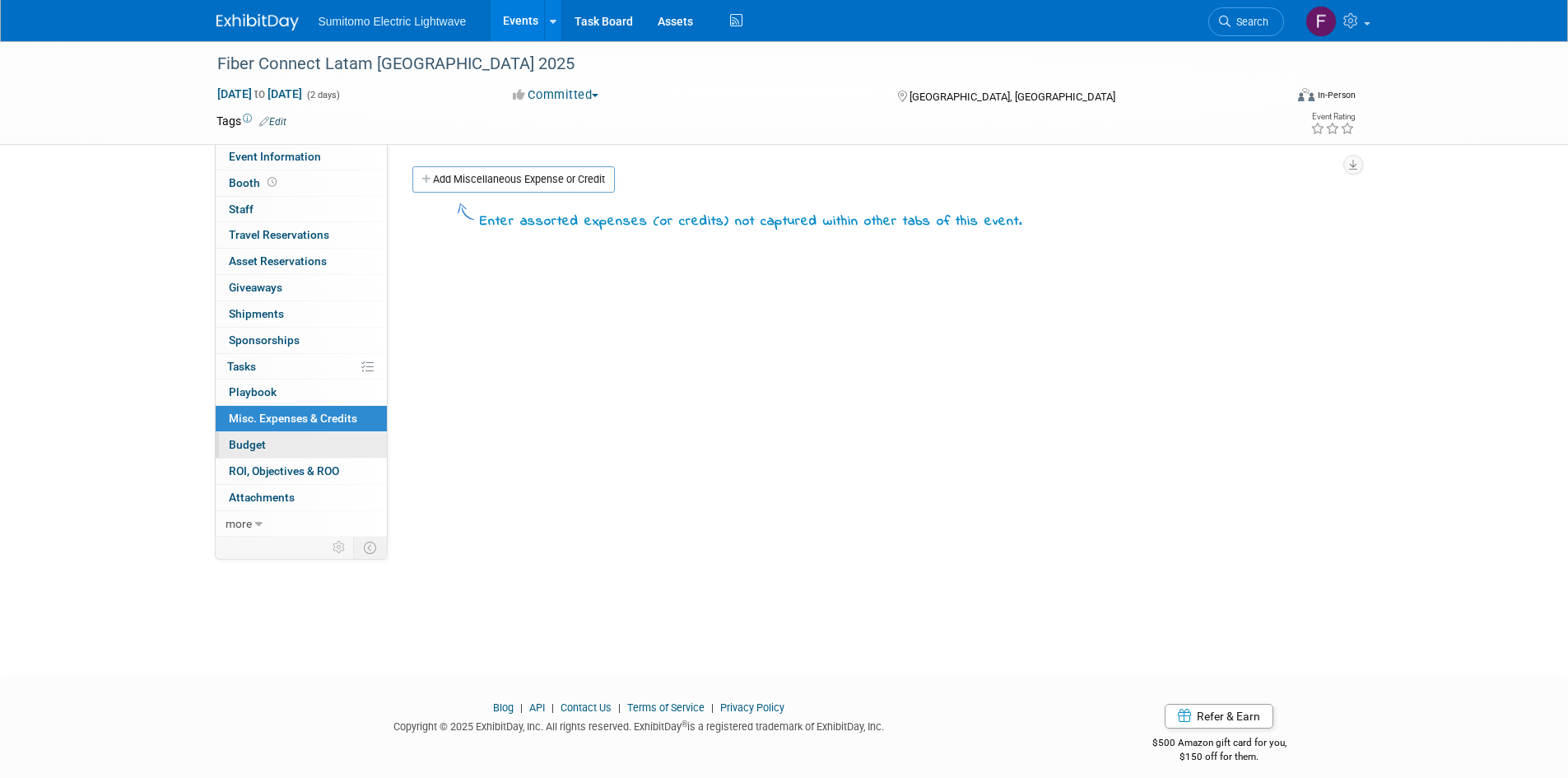 click on "Budget" at bounding box center (301, 445) 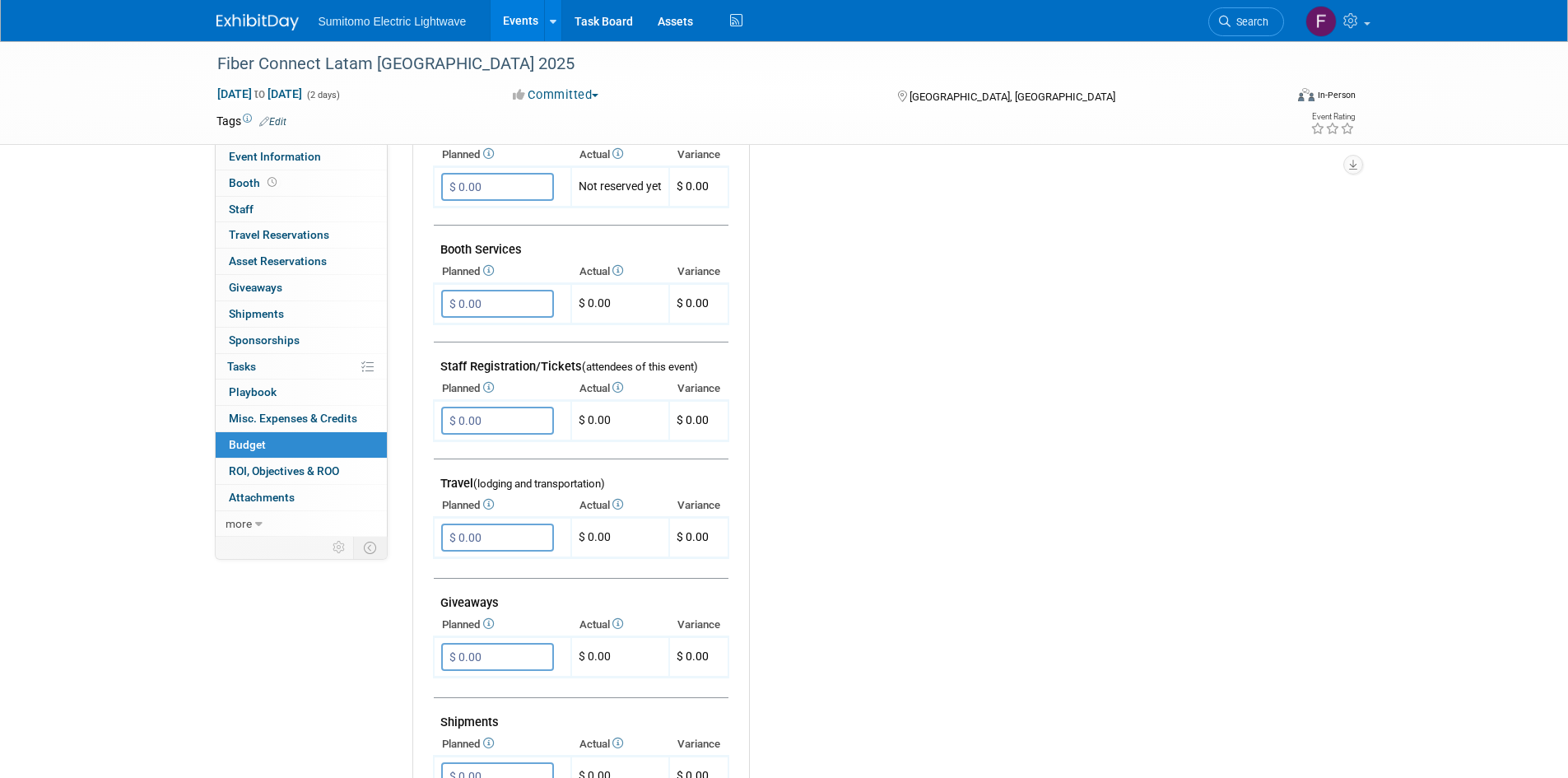 scroll, scrollTop: 412, scrollLeft: 0, axis: vertical 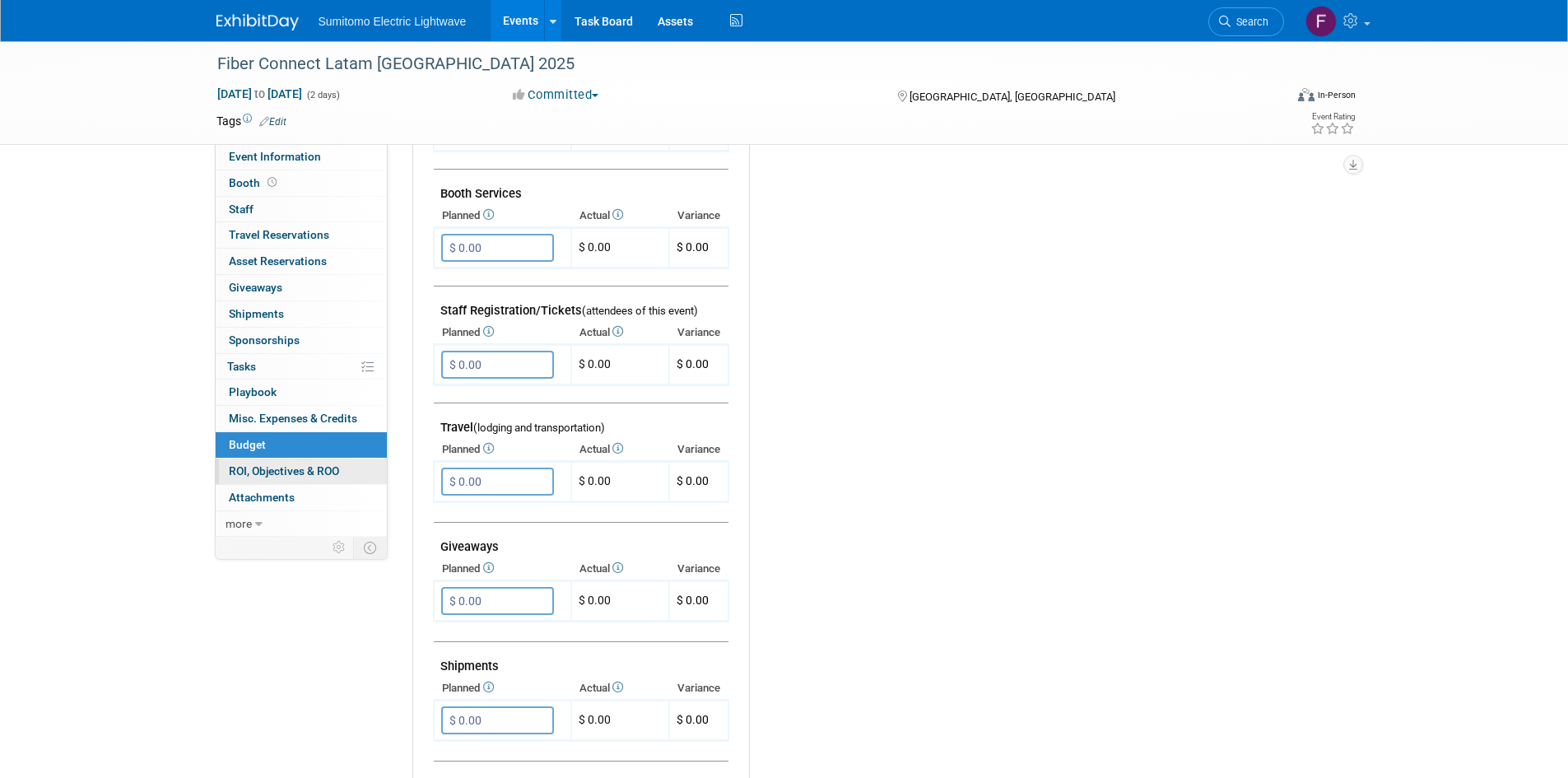 click on "0
ROI, Objectives & ROO 0" at bounding box center (301, 471) 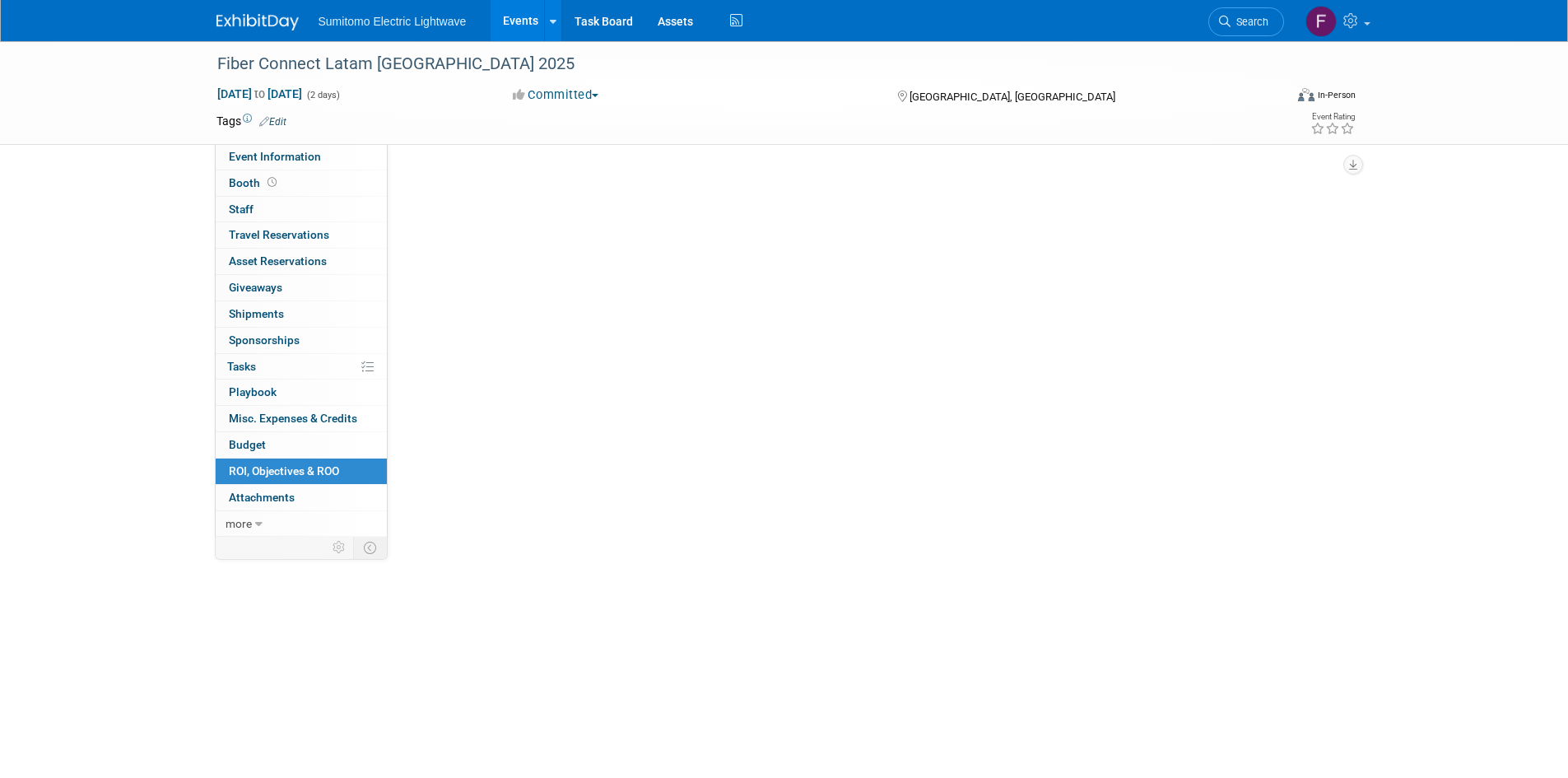 scroll, scrollTop: 0, scrollLeft: 0, axis: both 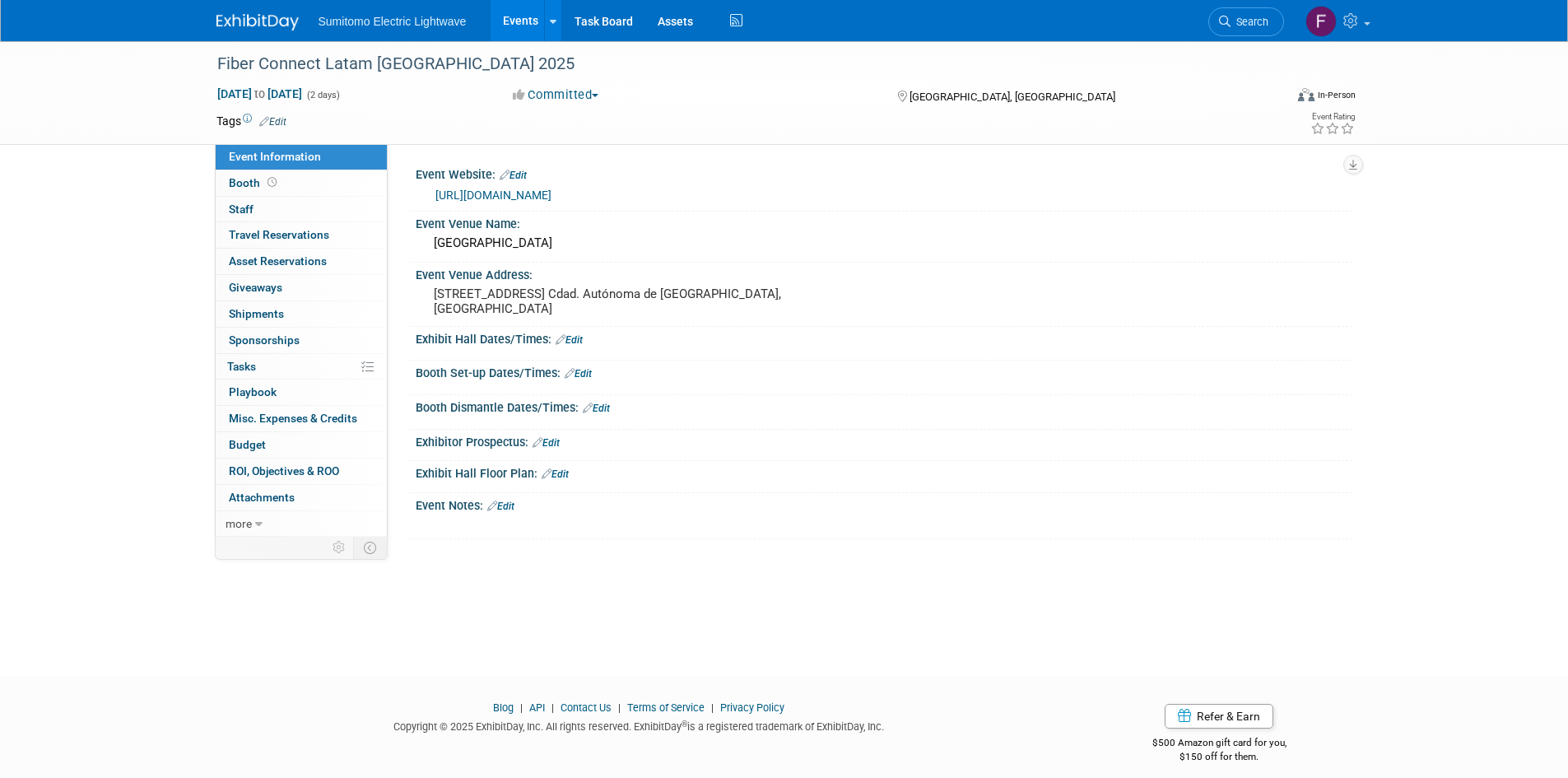 click on "Edit" at bounding box center (272, 122) 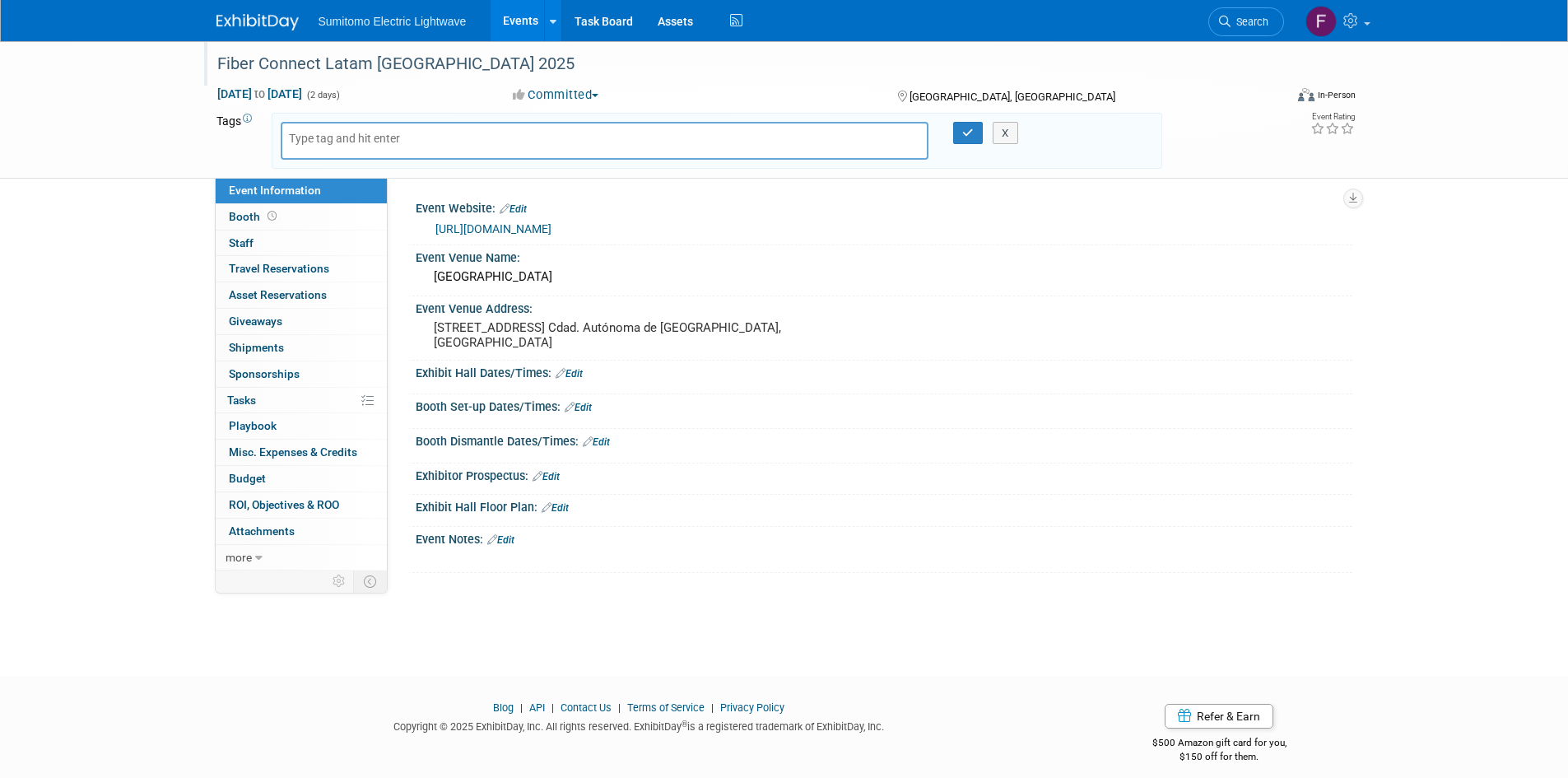 click on "Fiber Connect Latam [GEOGRAPHIC_DATA] 2025" at bounding box center [735, 64] 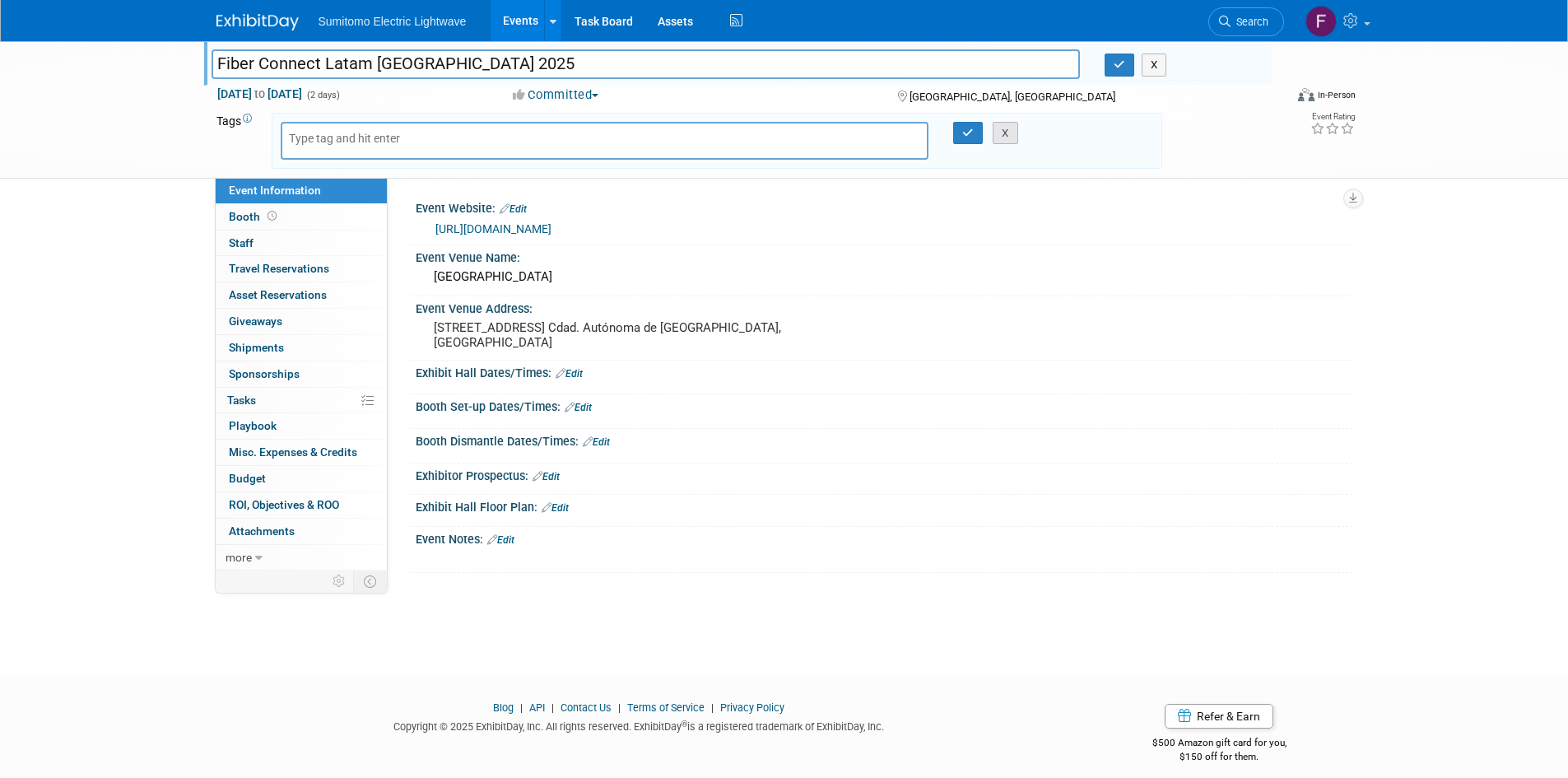 click on "X" at bounding box center (1005, 133) 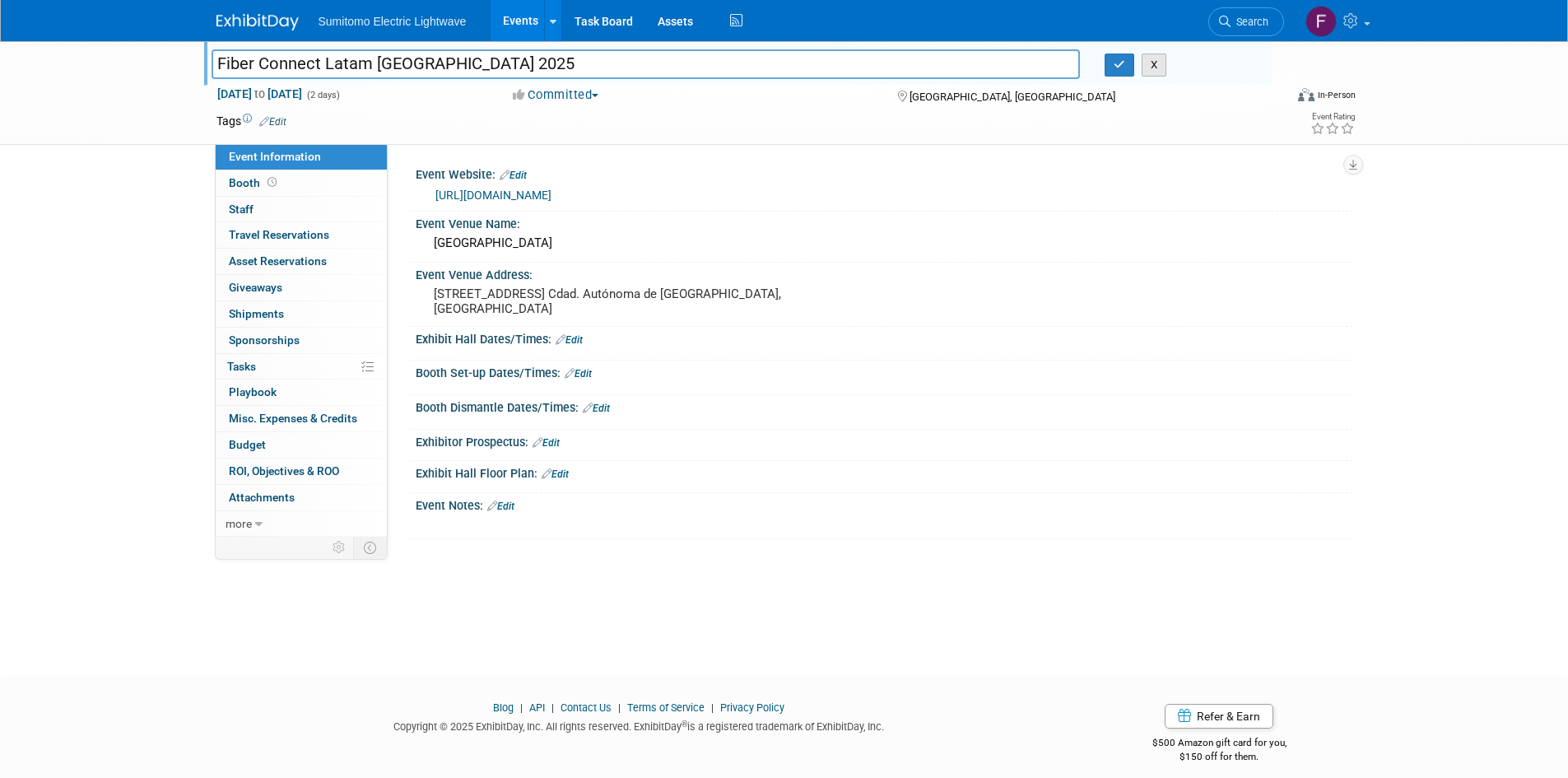 click on "X" at bounding box center (1154, 65) 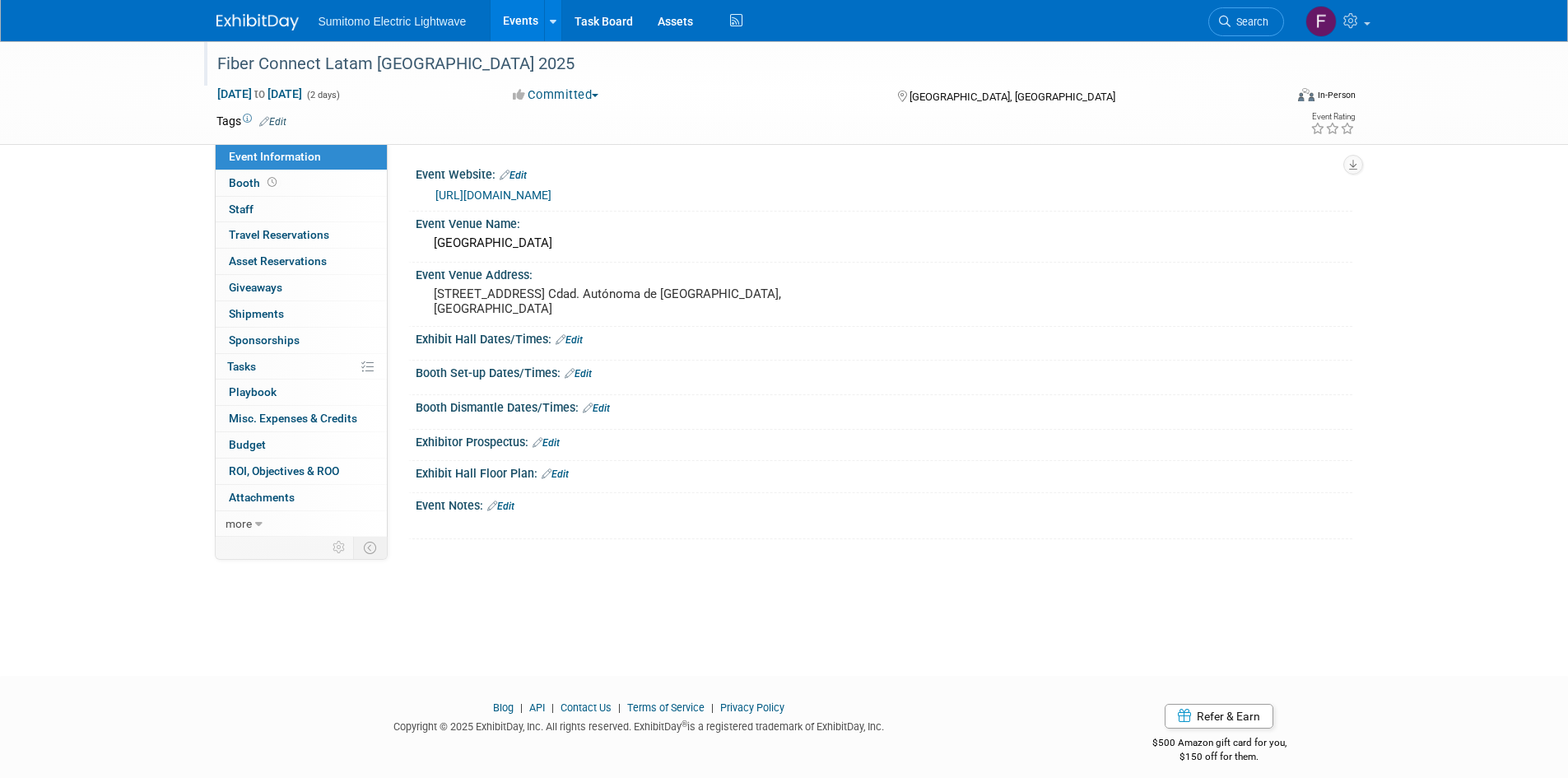 click on "Fiber Connect Latam [GEOGRAPHIC_DATA] 2025" at bounding box center (735, 64) 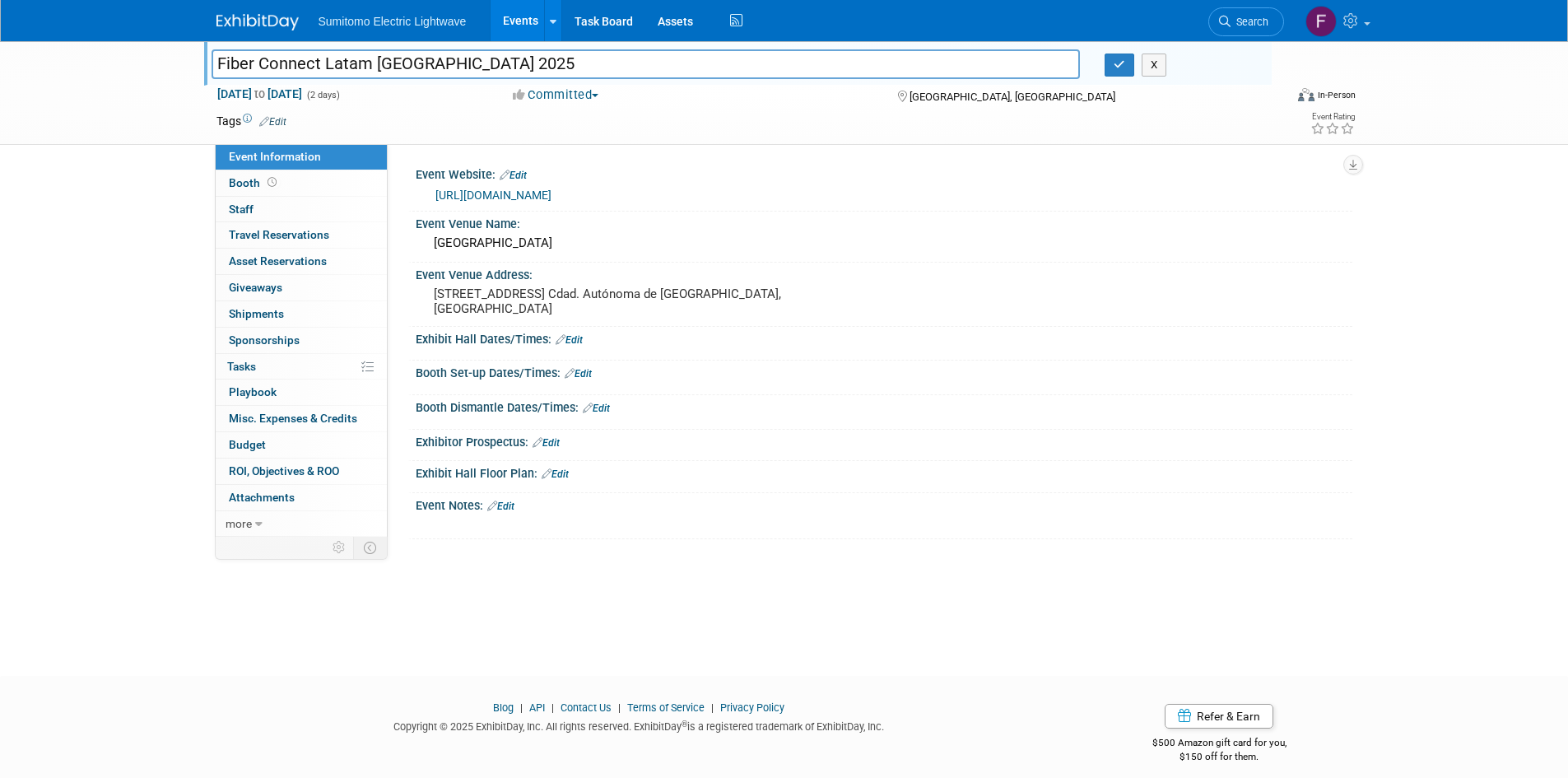 drag, startPoint x: 485, startPoint y: 63, endPoint x: 151, endPoint y: 54, distance: 334.121 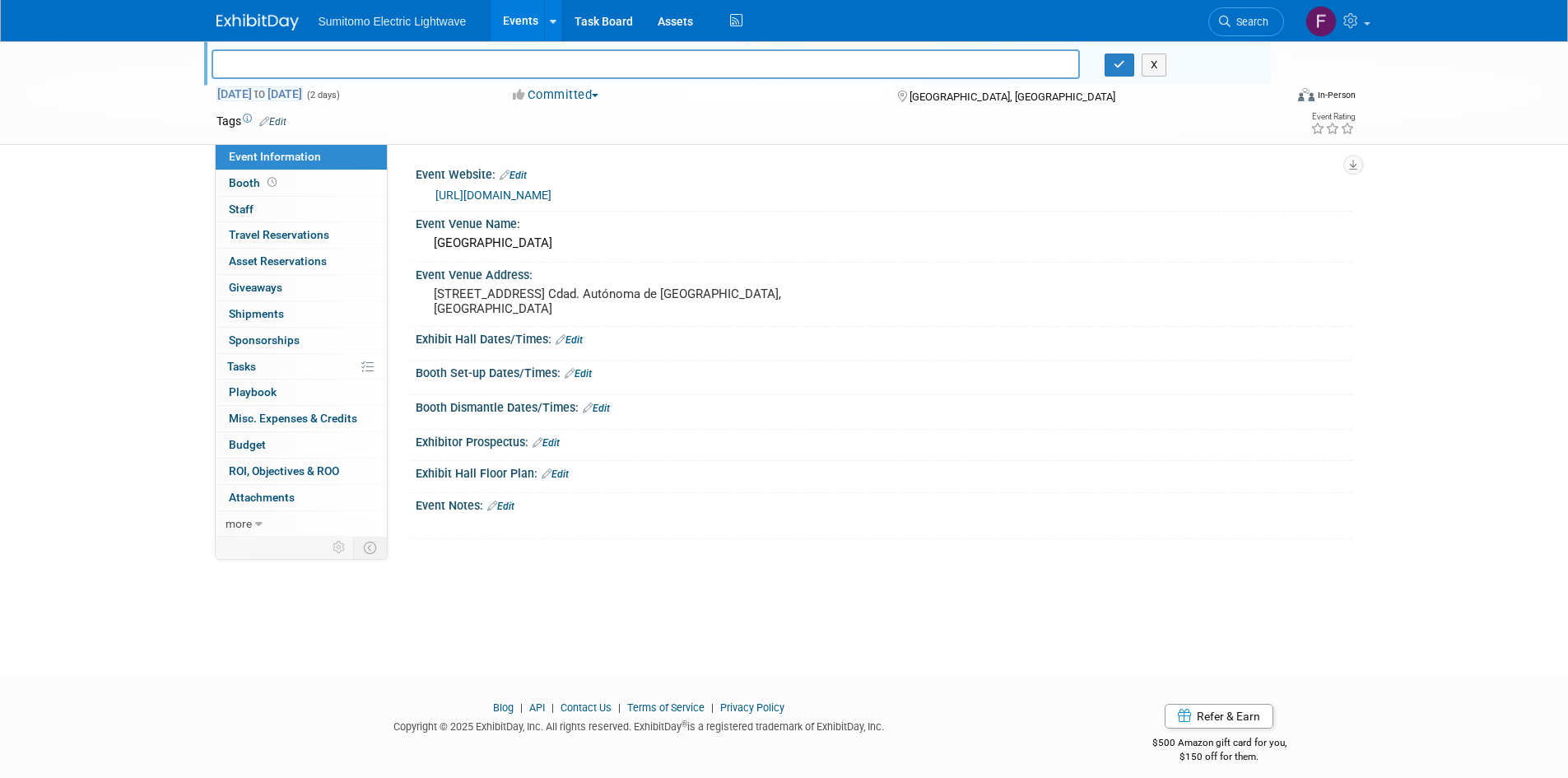 type 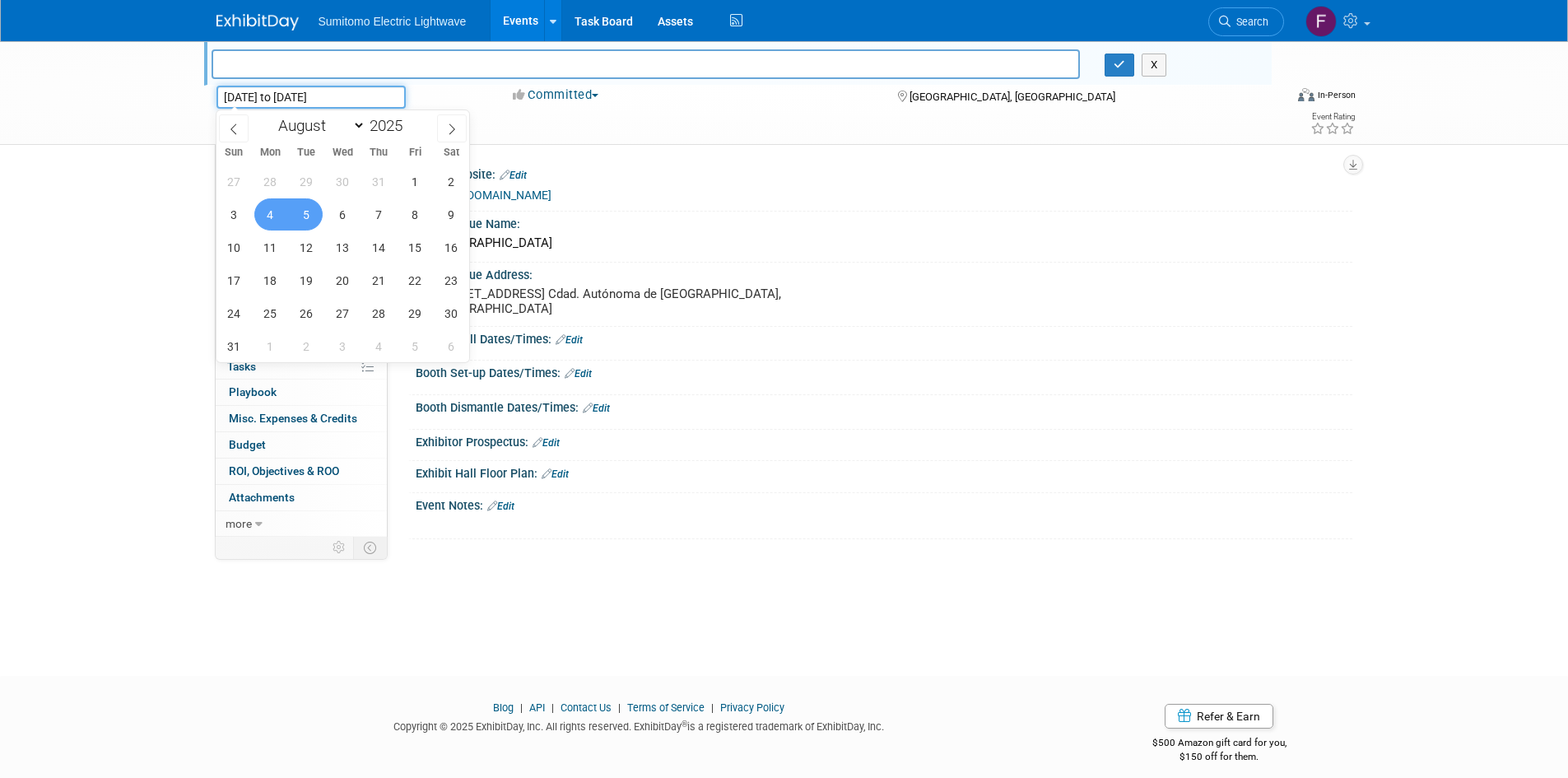 drag, startPoint x: 373, startPoint y: 97, endPoint x: 166, endPoint y: 92, distance: 207.0604 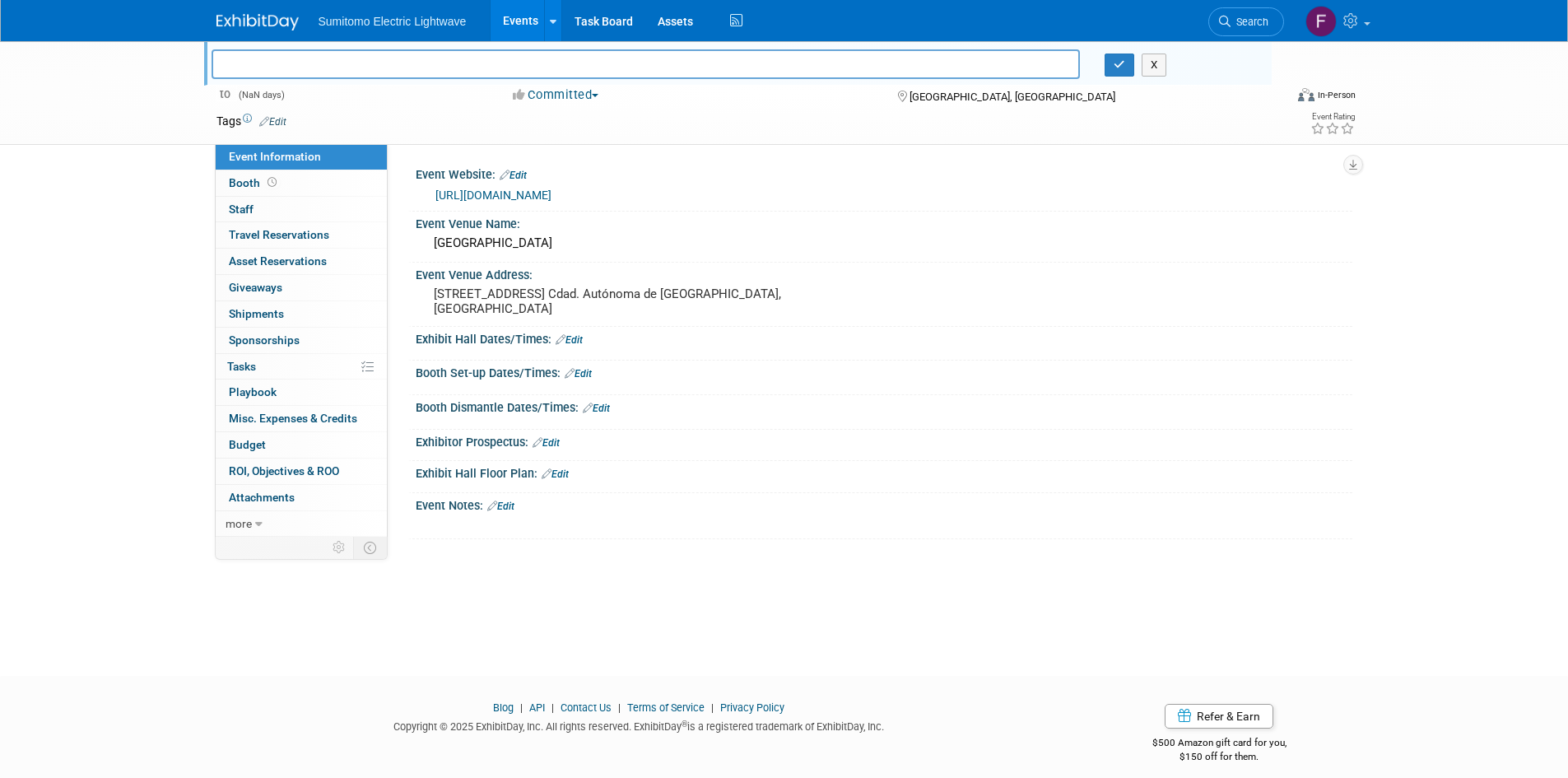 click on "Fiber Connect Latam Argentina 2025
X" at bounding box center (742, 67) 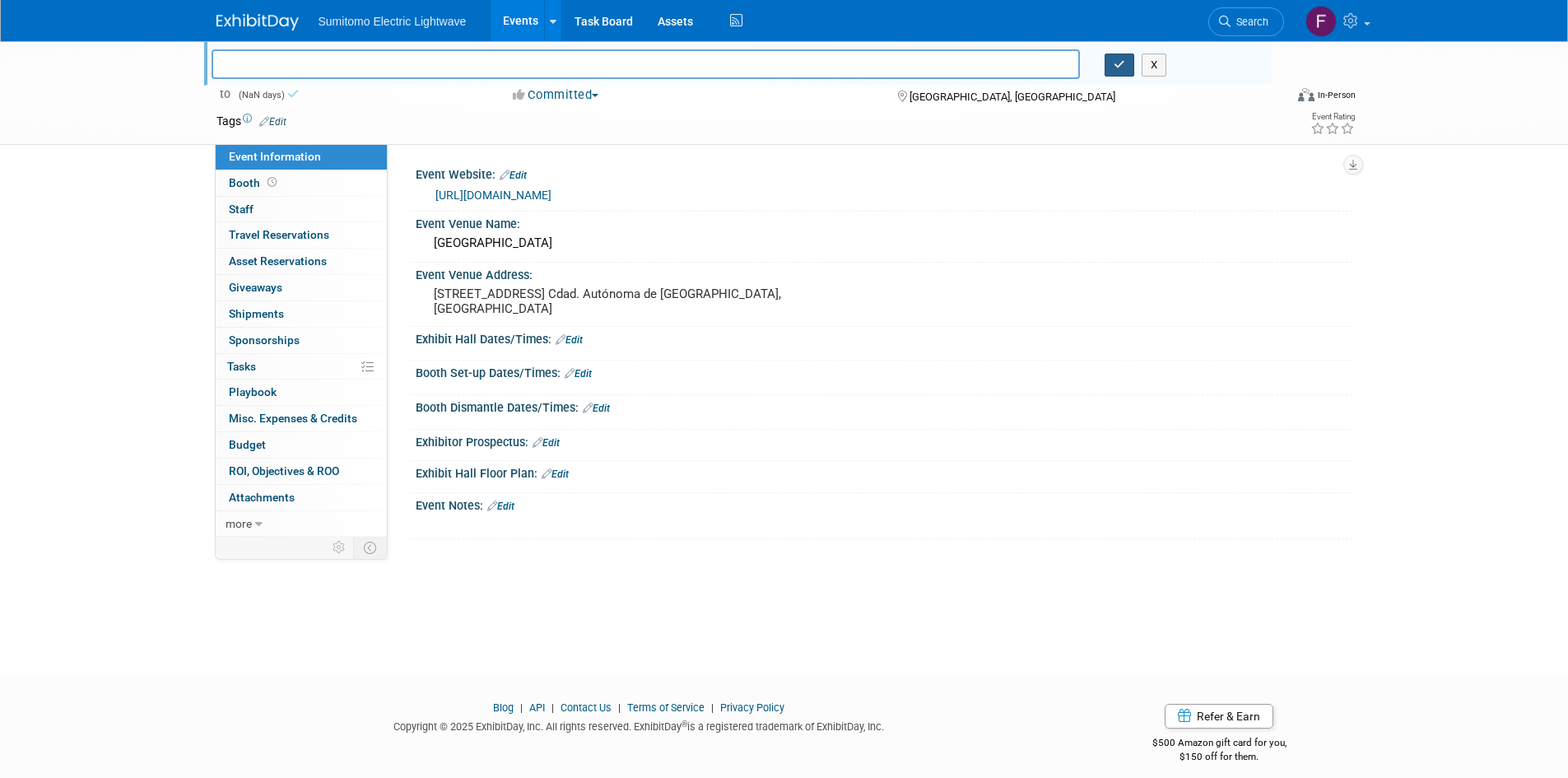 click at bounding box center (1119, 64) 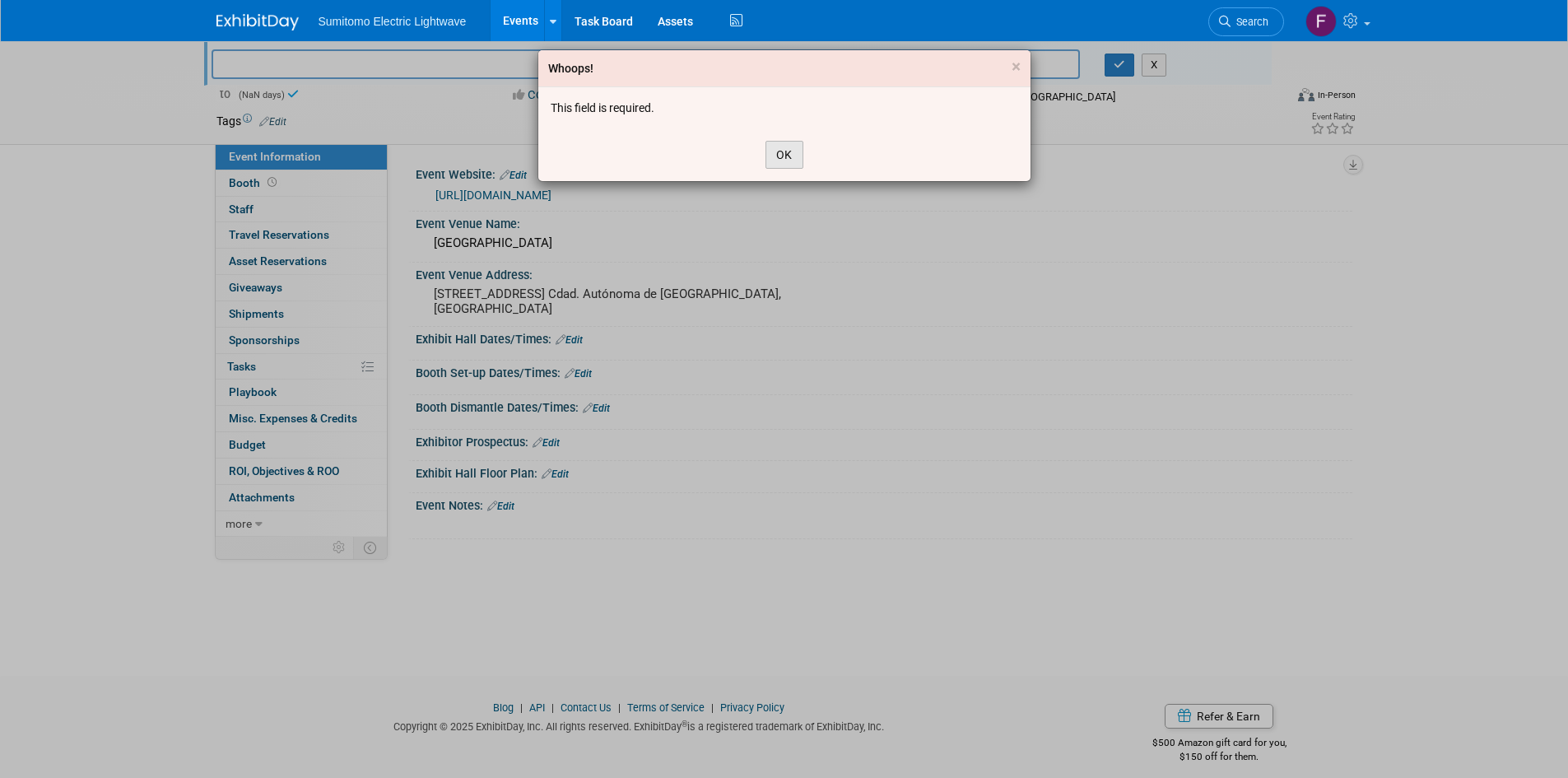 click on "OK" at bounding box center (784, 155) 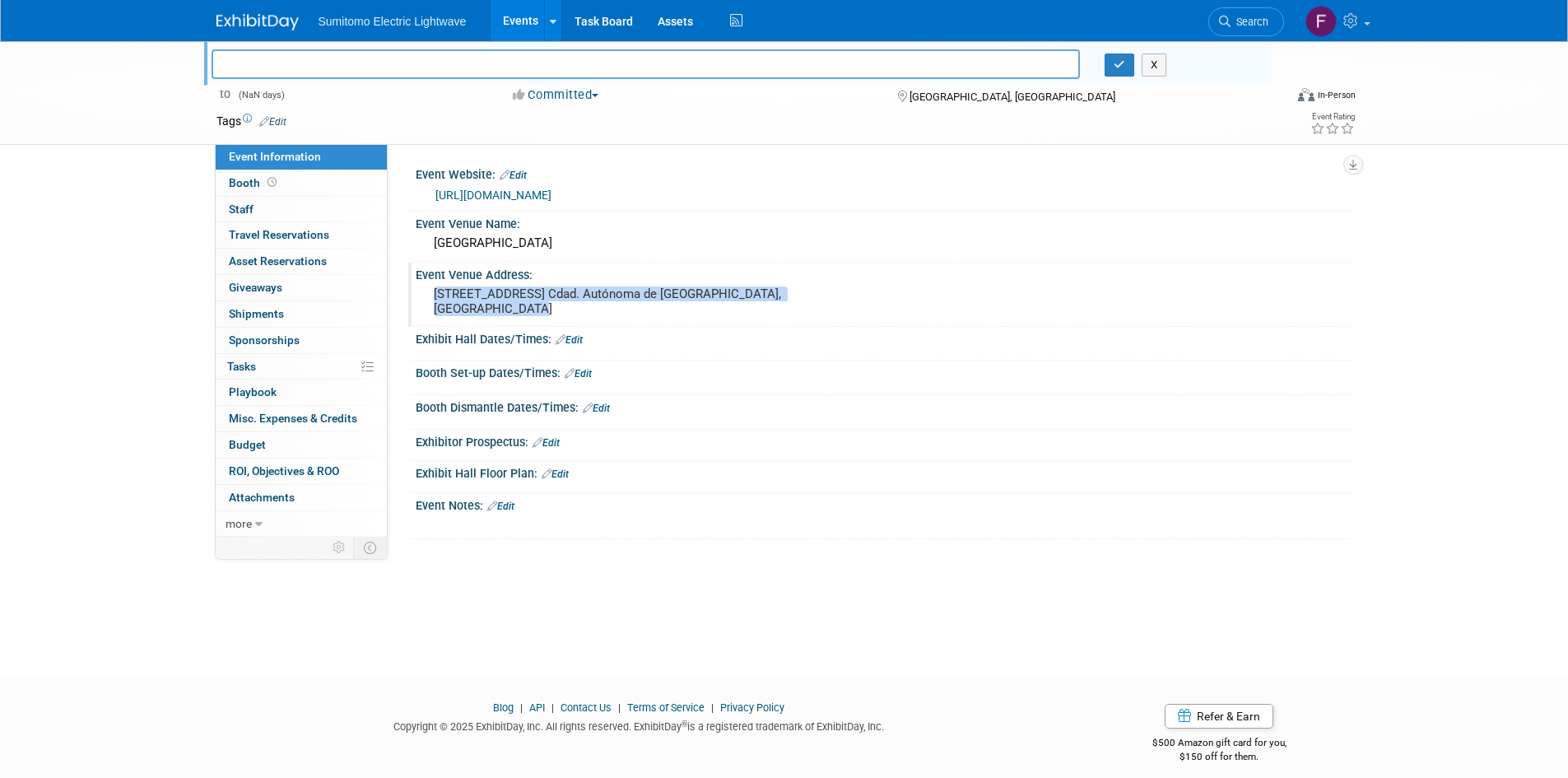 drag, startPoint x: 768, startPoint y: 310, endPoint x: 426, endPoint y: 289, distance: 342.64413 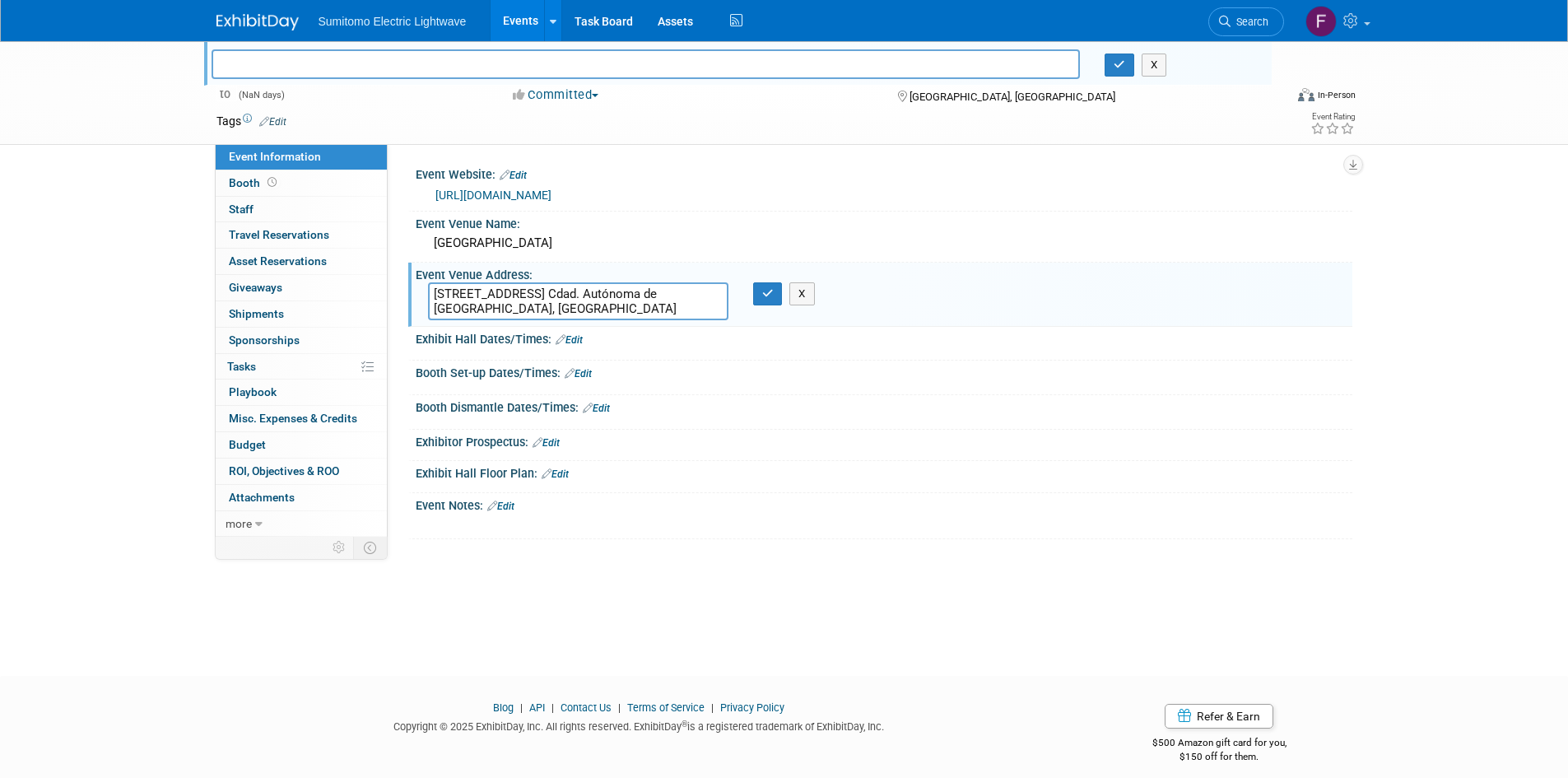 type on "Macacha Güemes 351, C1106BKG Cdad. Autónoma de Buenos Aires, Argentin" 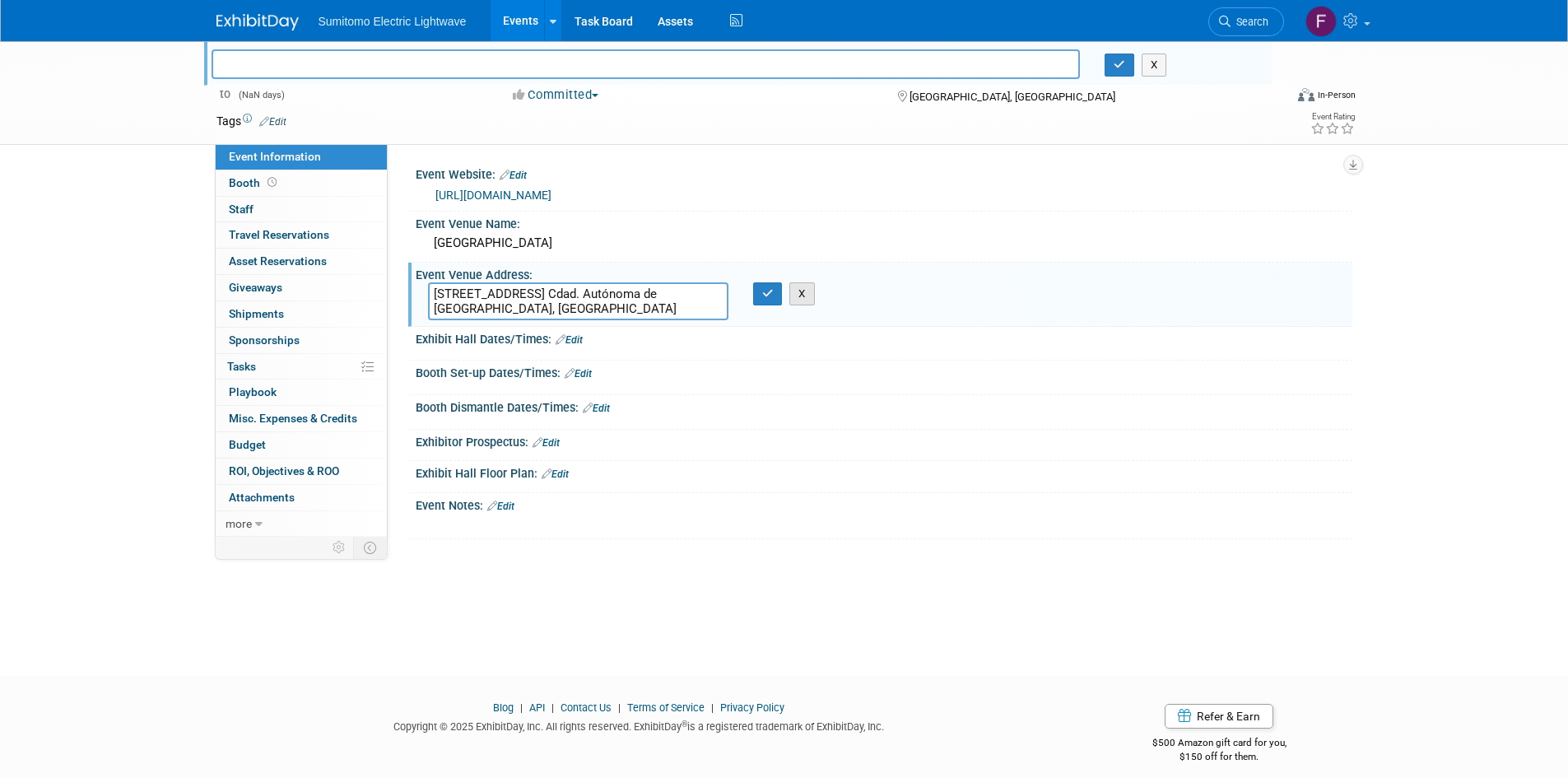 click on "X" at bounding box center (802, 294) 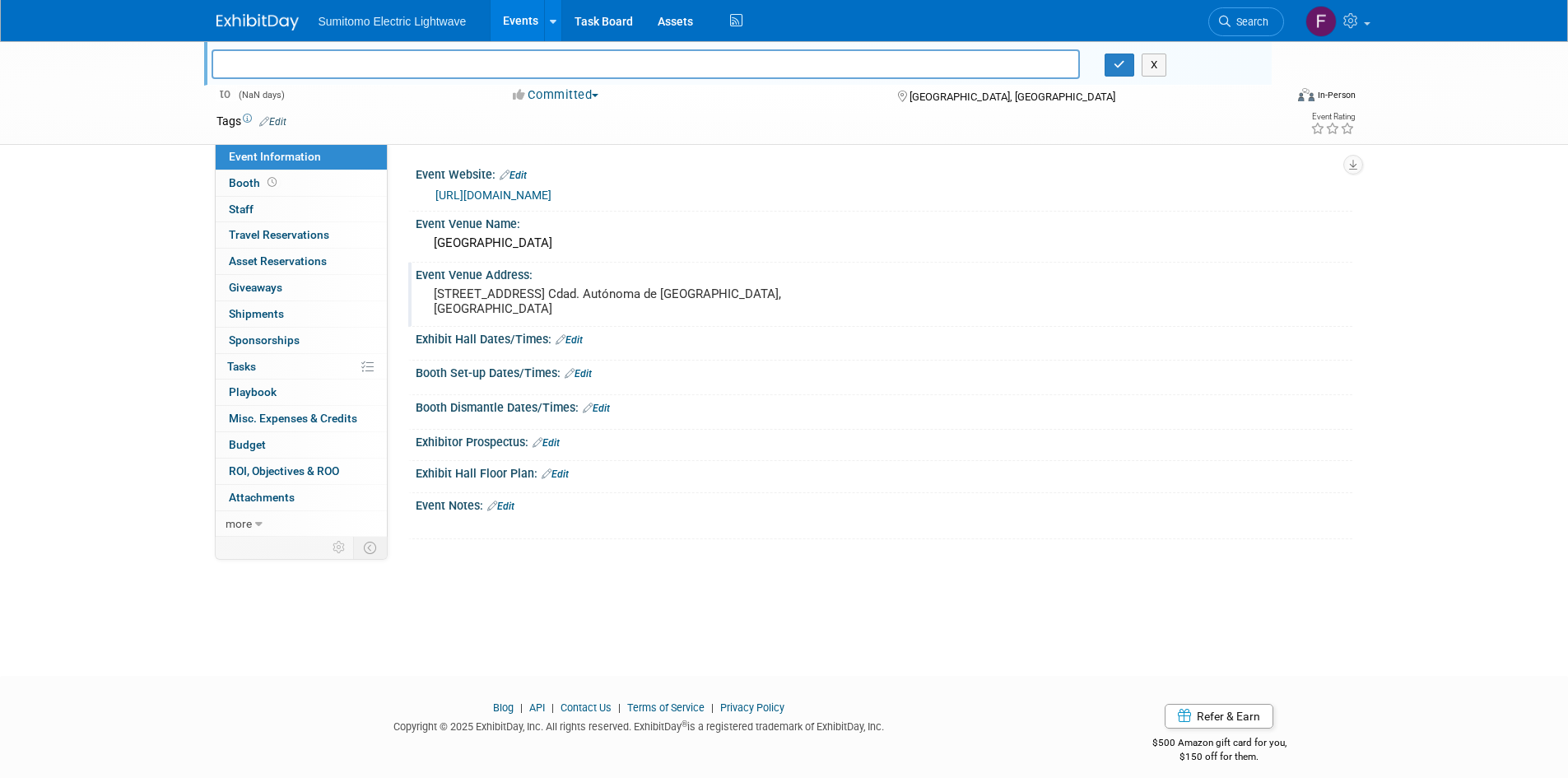 click on "Macacha Güemes 351, C1106BKG Cdad. Autónoma de Buenos Aires, Argentina" at bounding box center (611, 301) 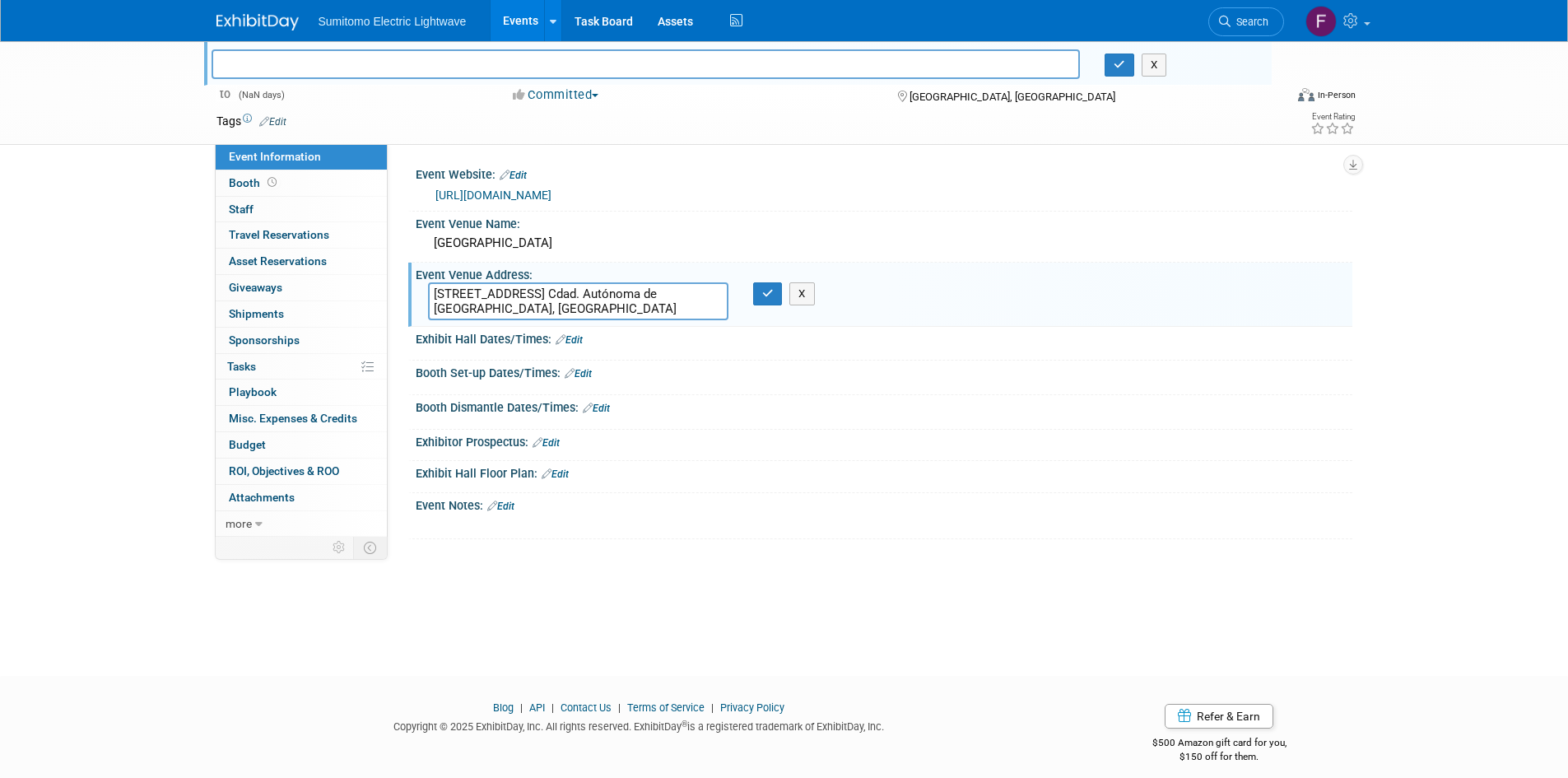 click on "Macacha Güemes 351, C1106BKG Cdad. Autónoma de Buenos Aires, Argentina" at bounding box center (578, 301) 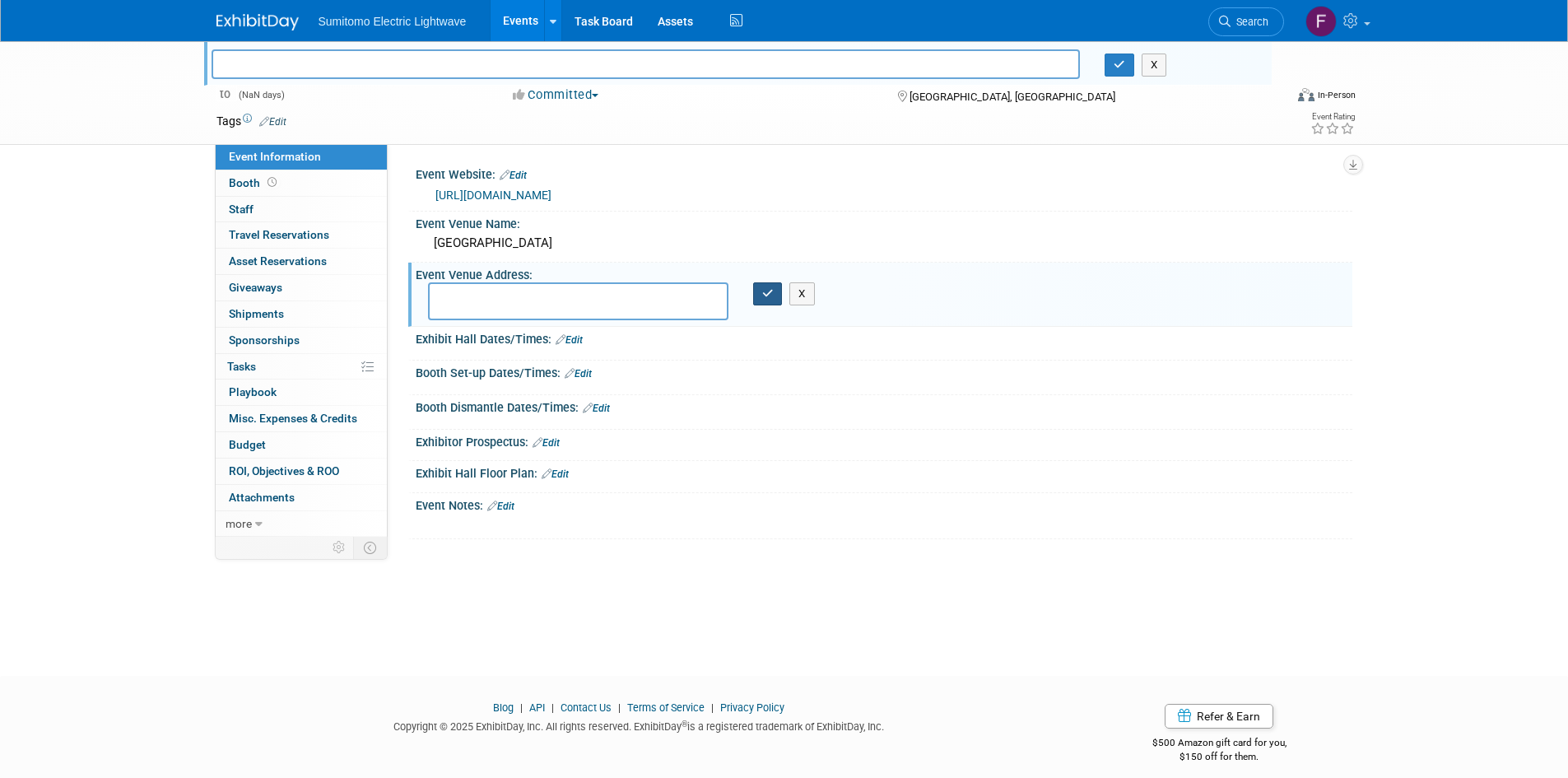 type 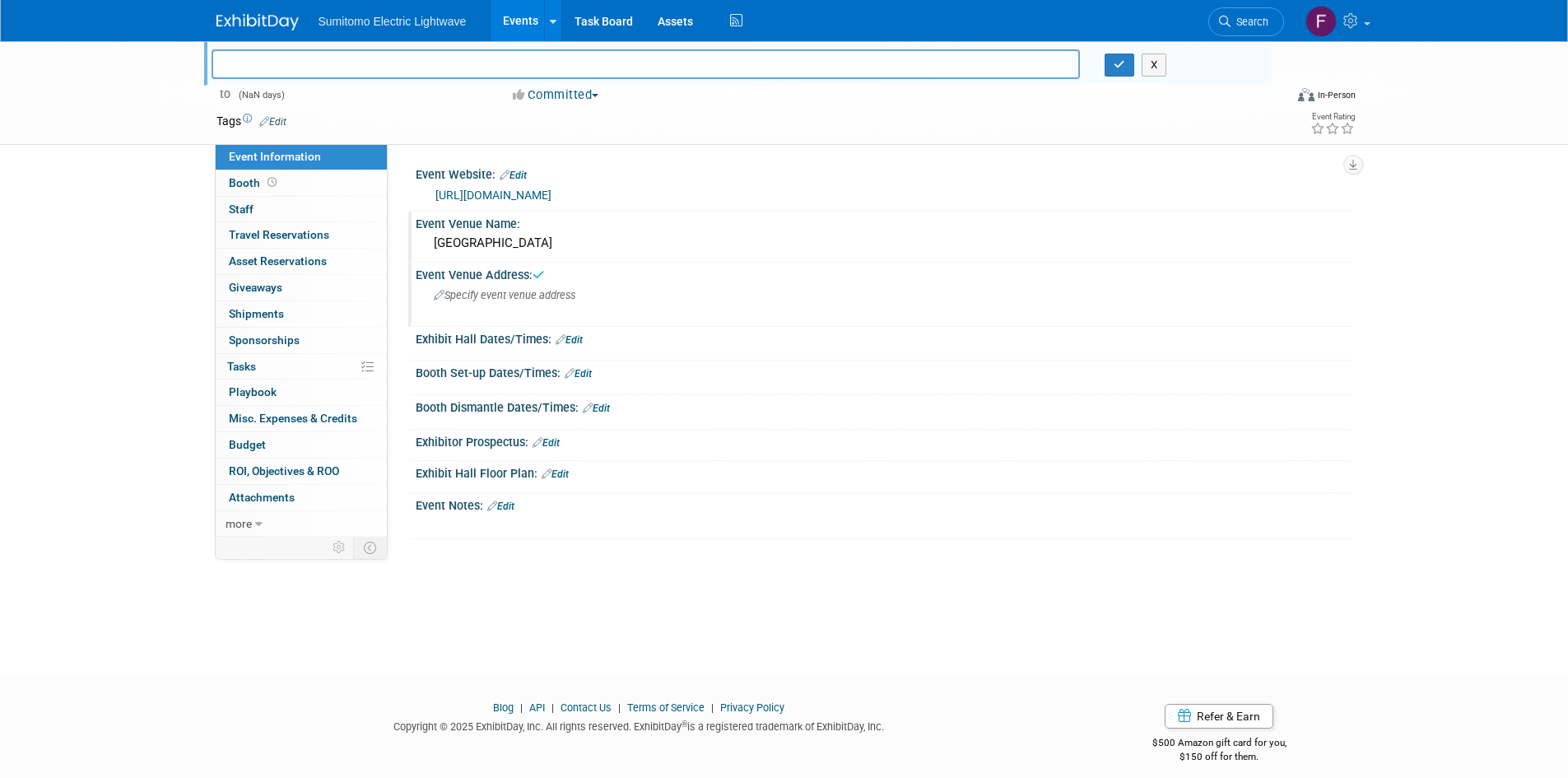 click on "Hilton Buenos Aires" at bounding box center (884, 243) 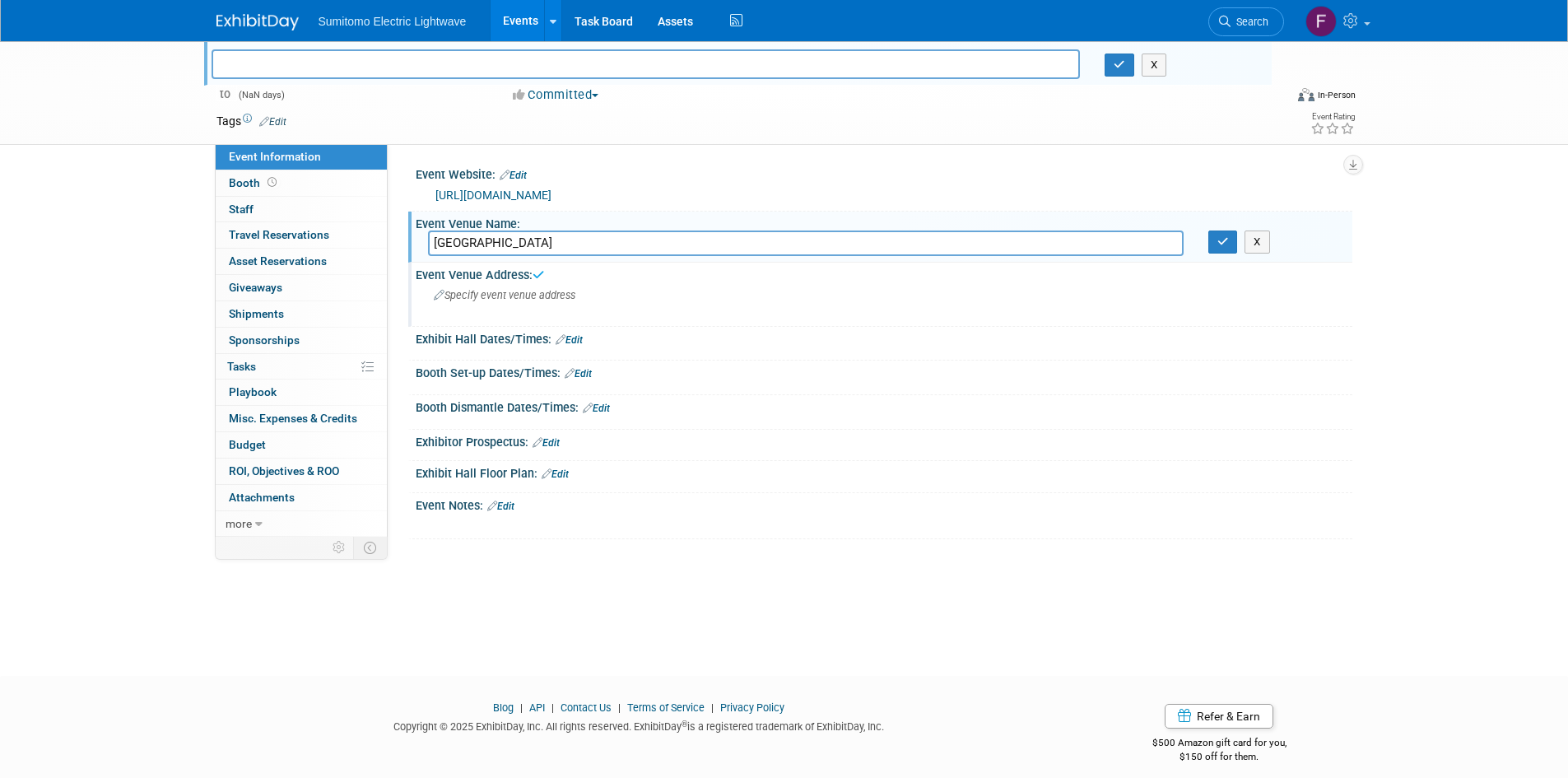 drag, startPoint x: 556, startPoint y: 243, endPoint x: 415, endPoint y: 246, distance: 141.03191 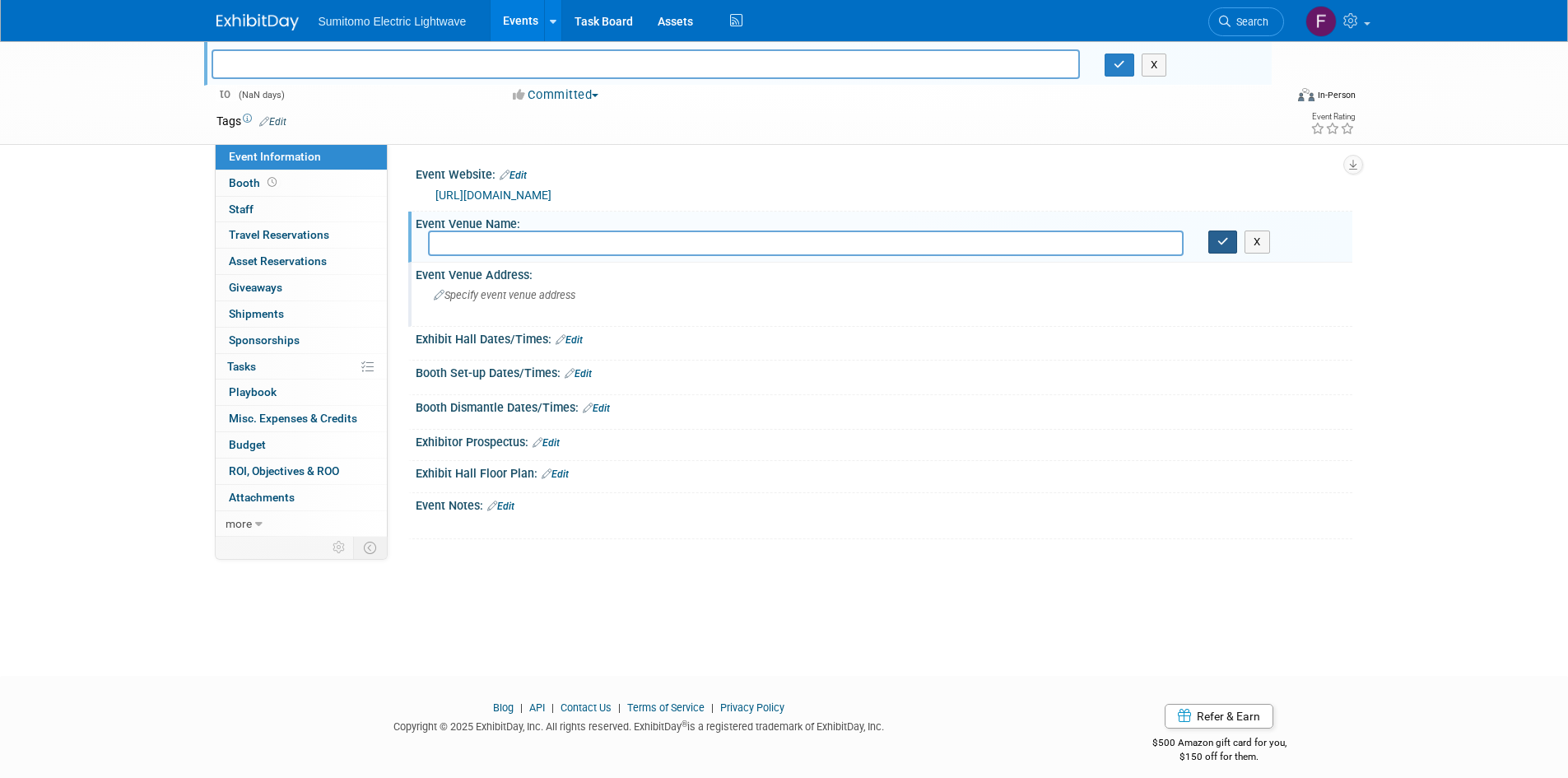 type 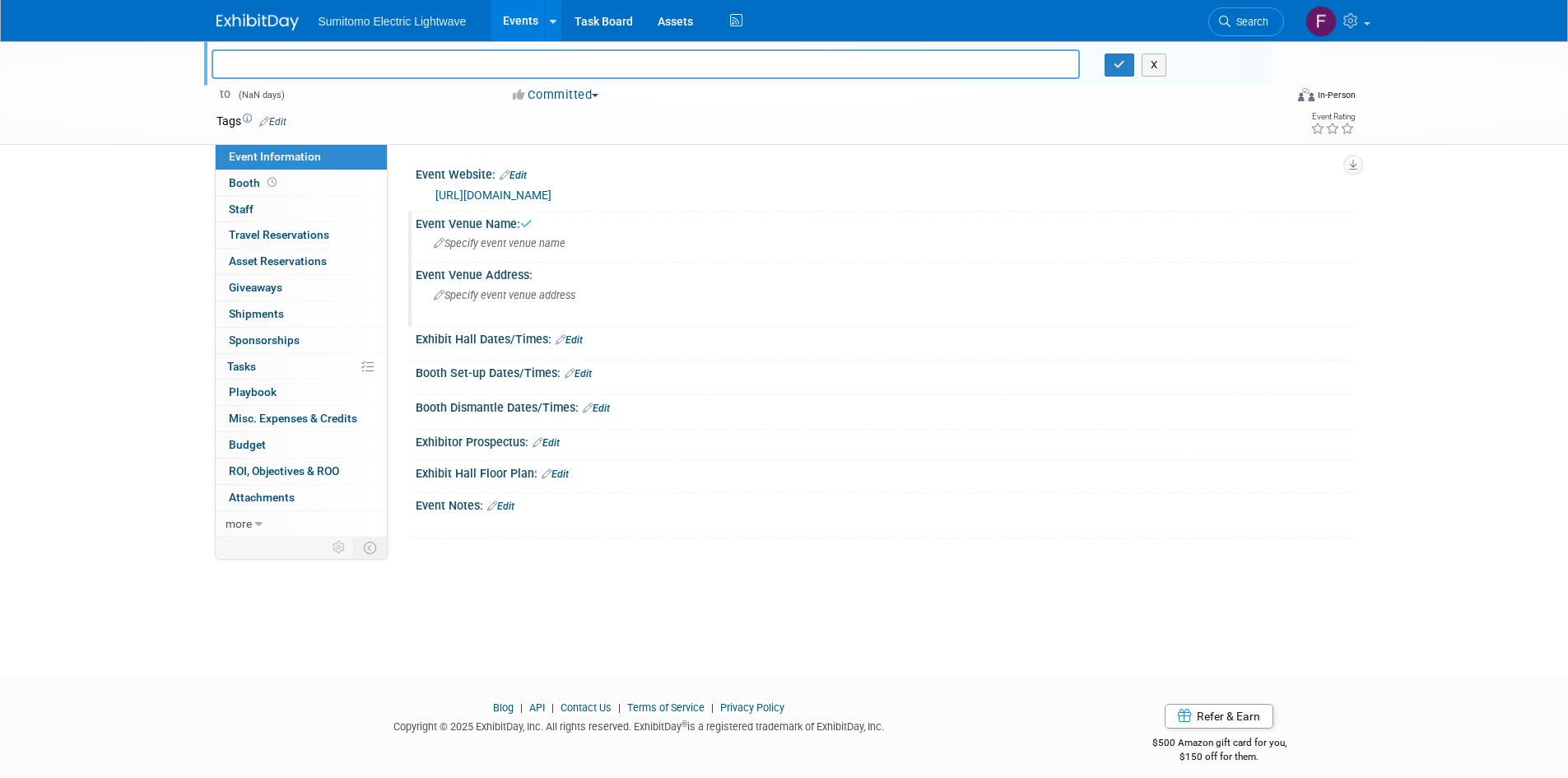 click on "https://fiberbroadband.org/event/fiber-connect-latam-argentina/" at bounding box center [493, 195] 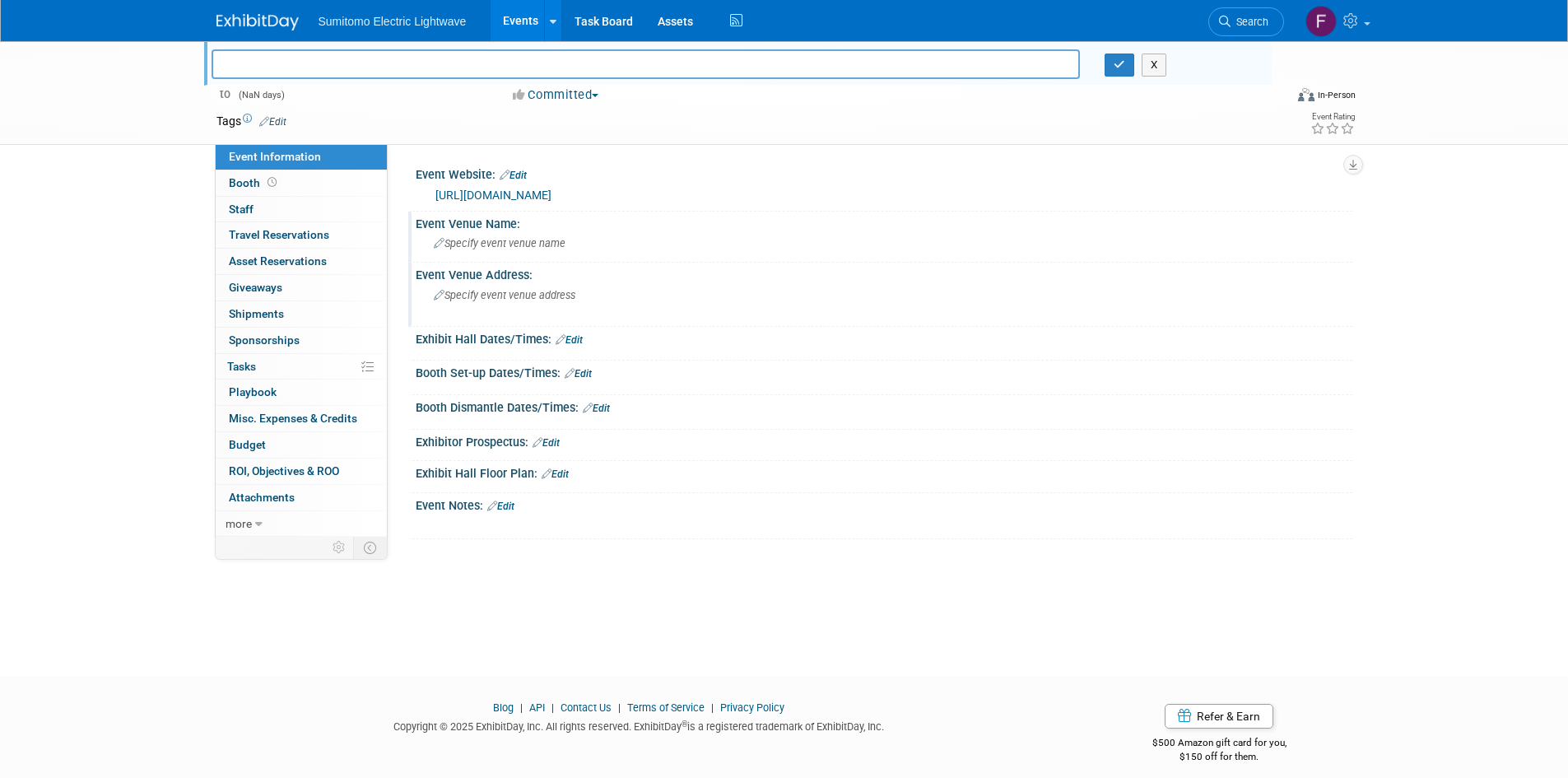 click on "Edit" at bounding box center [513, 175] 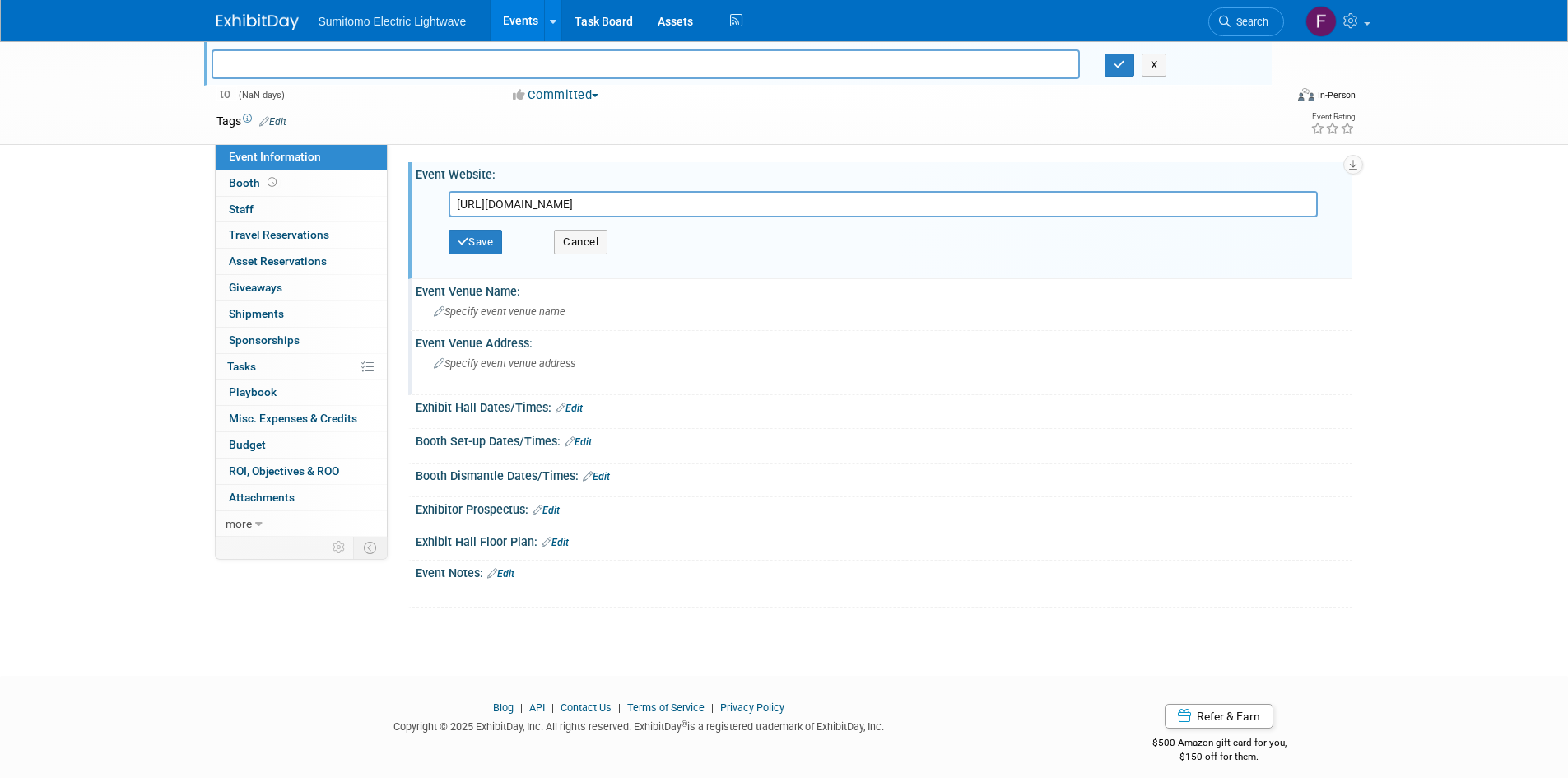drag, startPoint x: 802, startPoint y: 189, endPoint x: 776, endPoint y: 197, distance: 27.202941 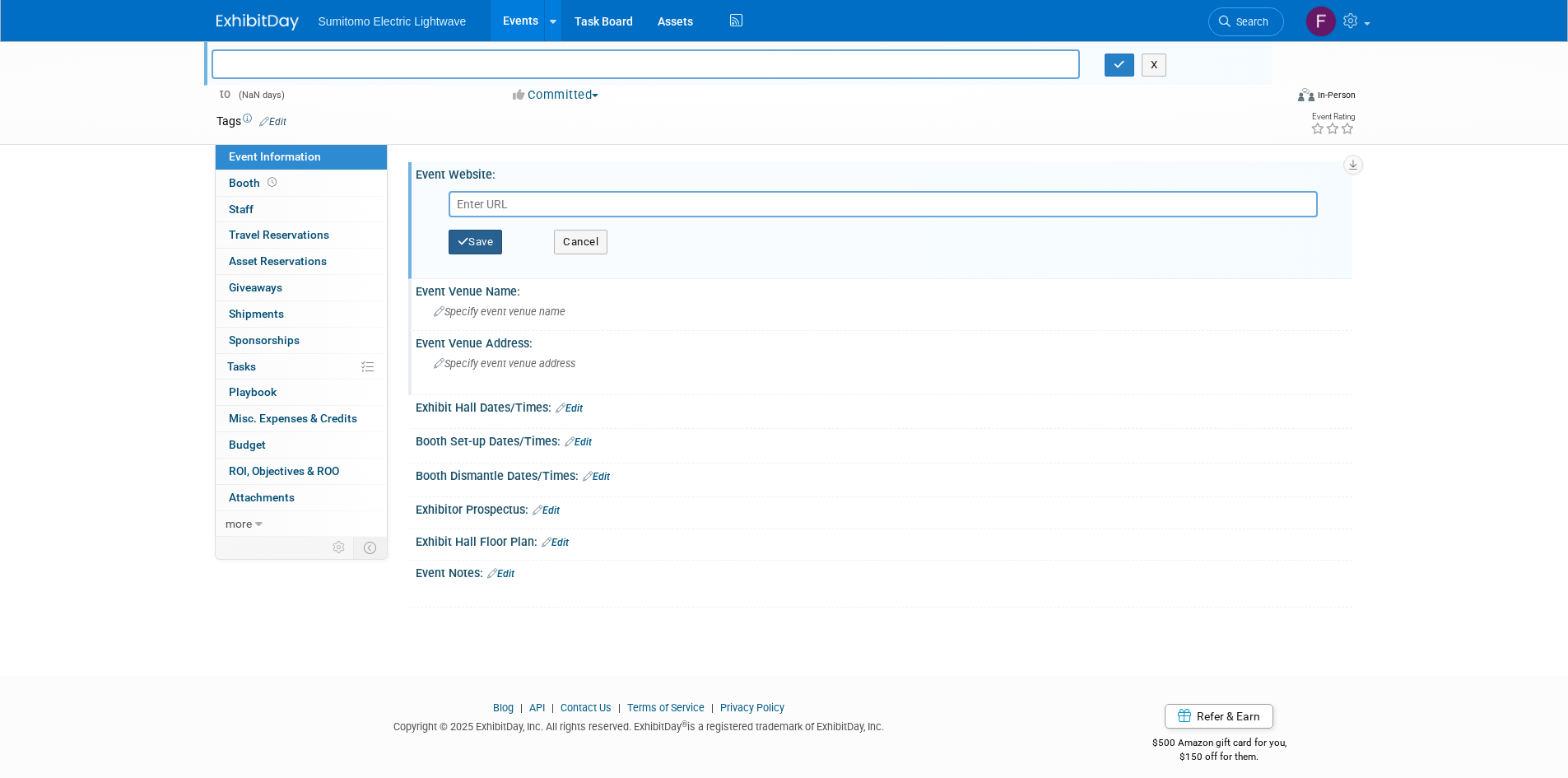type 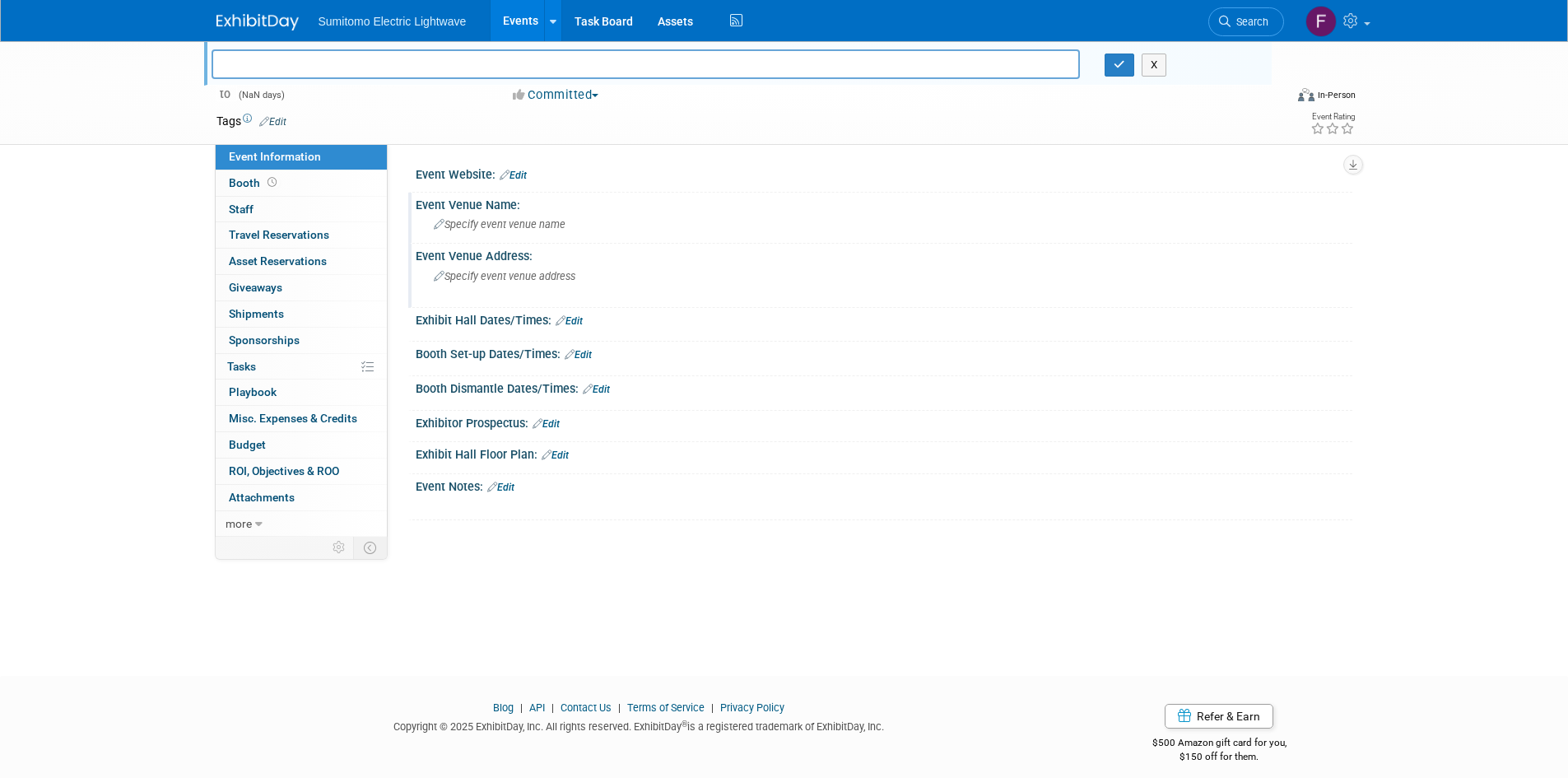 click on "Fiber Connect Latam Argentina 2025
X
to
(NaN days)
Committed
Committed
Considering
Not Going
Virtual
In-Person
Hybrid
<img src="https://www.exhibitday.com/Images/Format-Virtual.png" style="width: 22px; height: 18px; margin-top: 2px; margin-bottom: 2px; margin-left: 2px; filter: Grayscale(70%); opacity: 0.9;" />   Virtual
<img src="https://www.exhibitday.com/Images/Format-InPerson.png" style="width: 22px; height: 18px; margin-top: 2px; margin-bottom: 2px; margin-left: 2px; filter: Grayscale(70%); opacity: 0.9;" />   In-Person
<img src="https://www.exhibitday.com/Images/Format-Hybrid.png" style="width: 22px; height: 18px; margin-top: 2px; margin-bottom: 2px; margin-left: 2px; filter: Grayscale(70%); opacity: 0.9;" />   Hybrid
Tags
Edit
X" at bounding box center (784, 343) 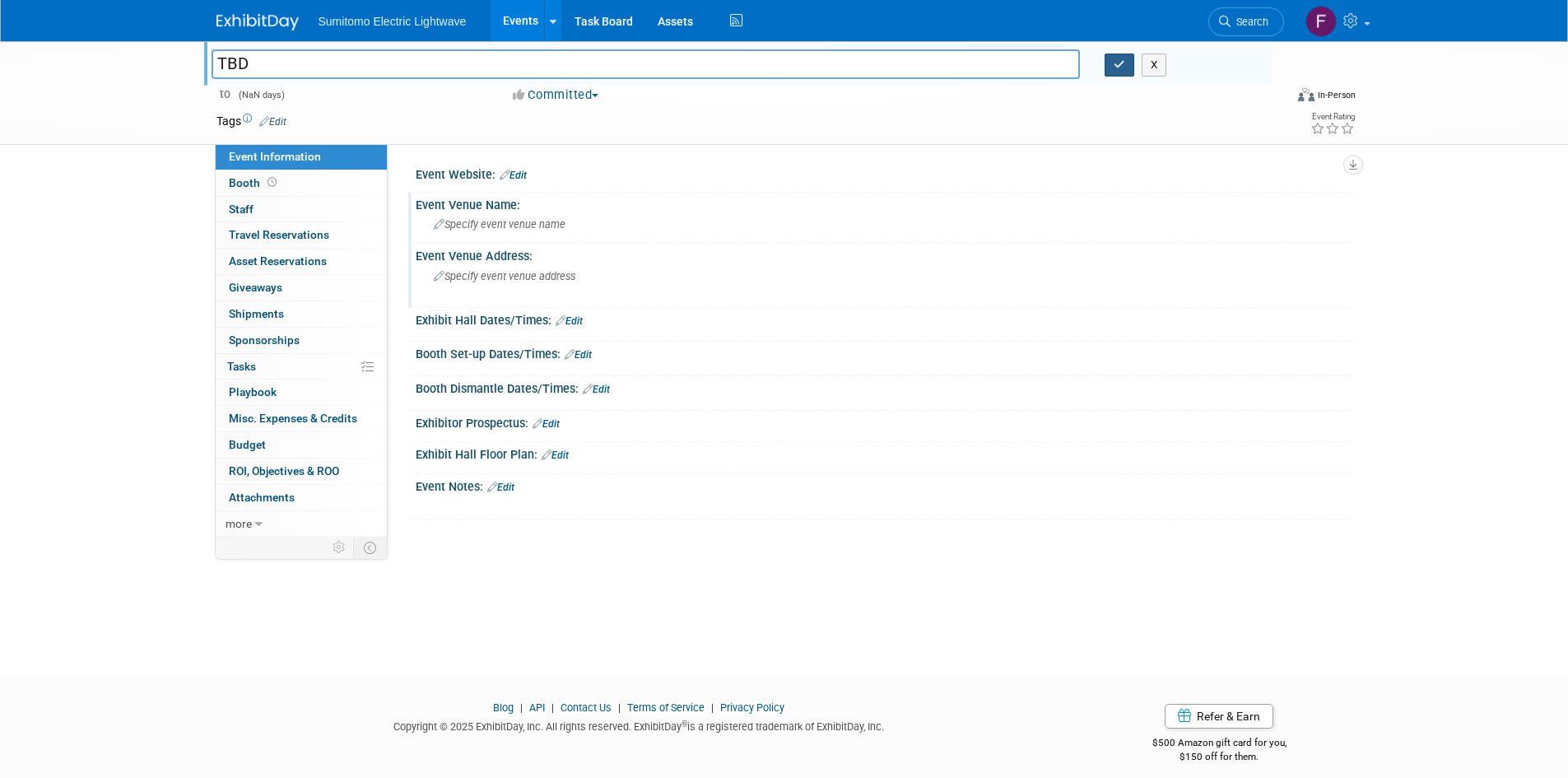 type on "TBD" 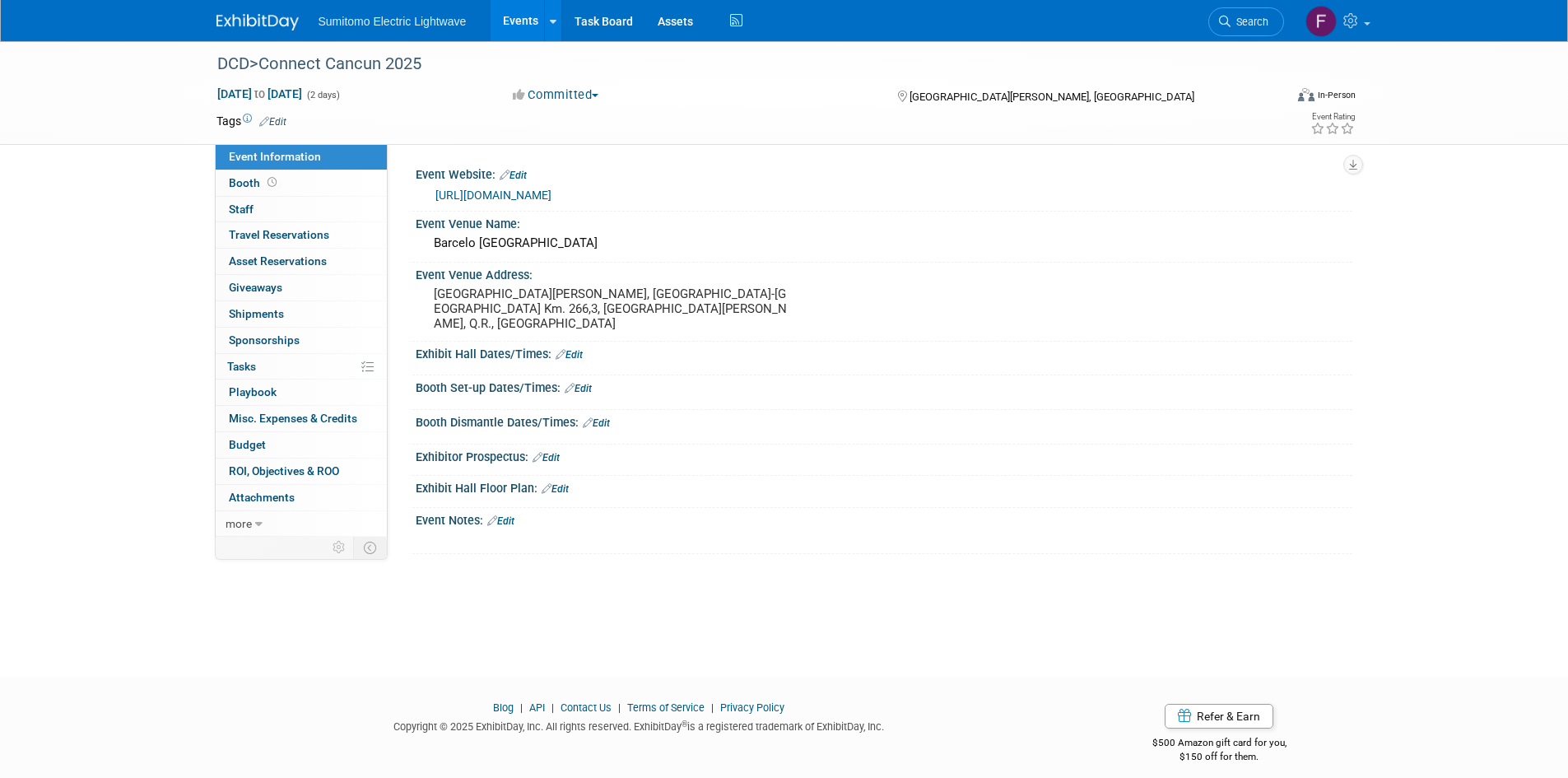 scroll, scrollTop: 0, scrollLeft: 0, axis: both 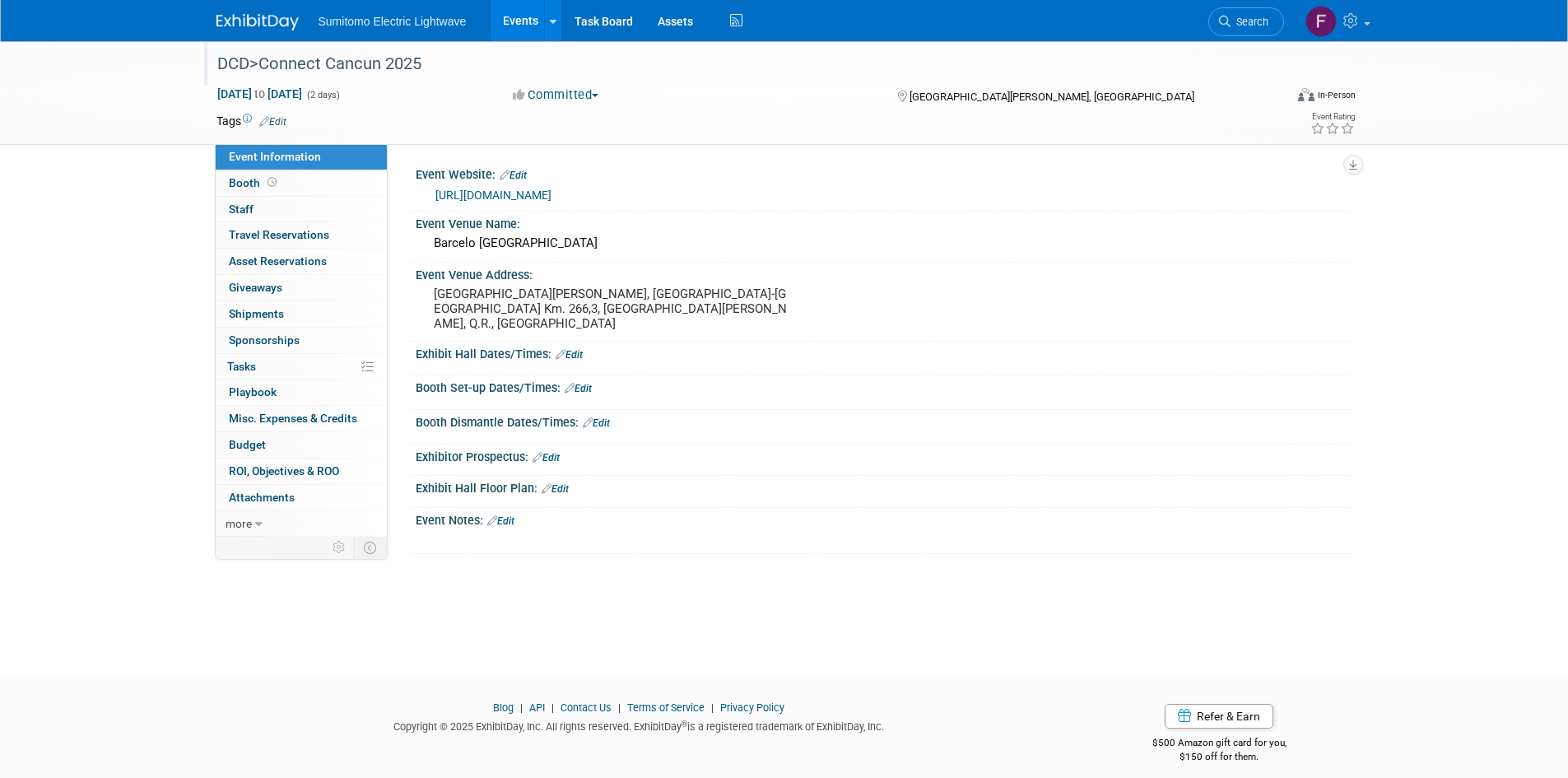 click on "DCD>Connect Cancun 2025" at bounding box center (735, 64) 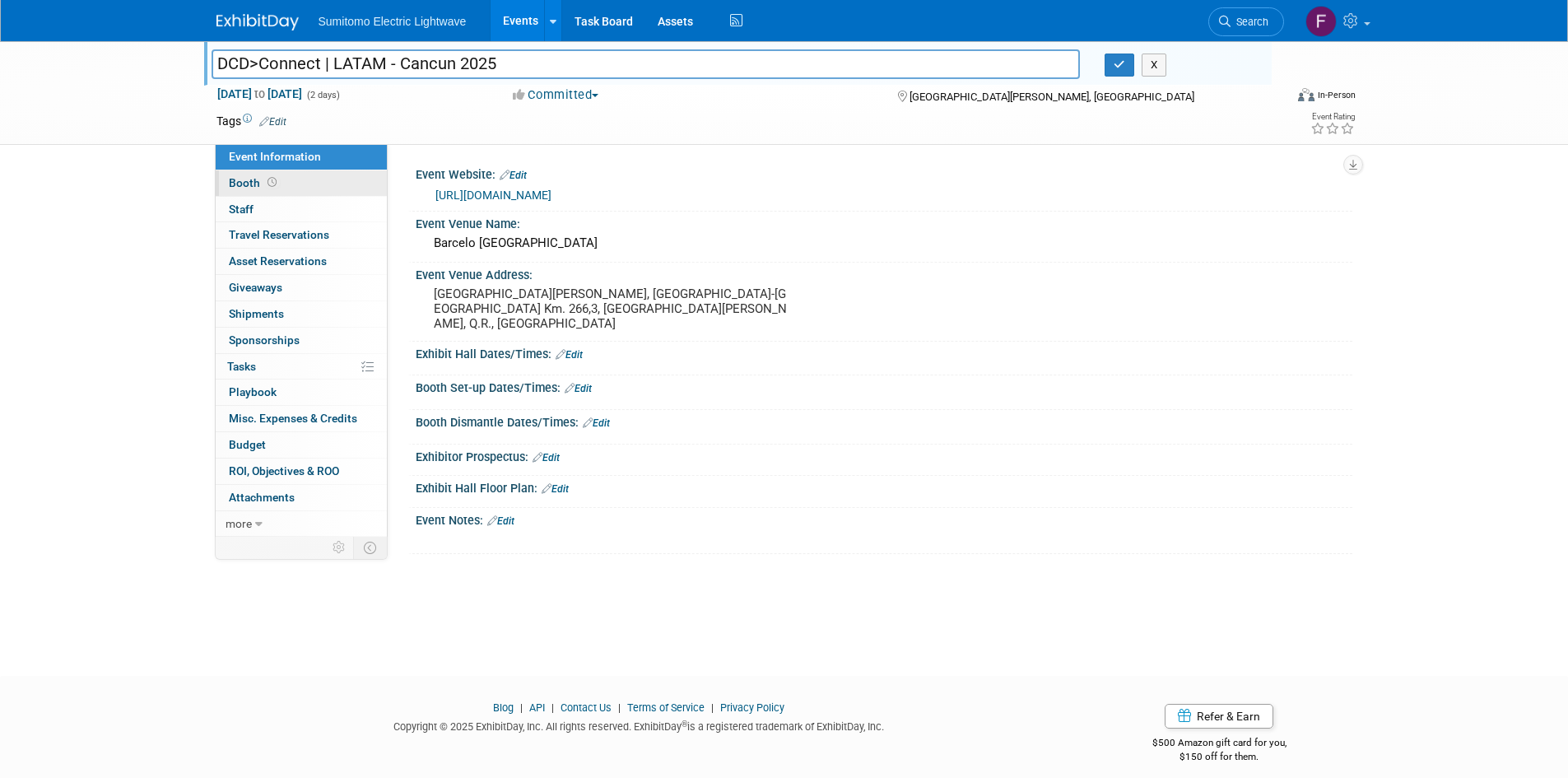 type on "DCD>Connect | LATAM - Cancun 2025" 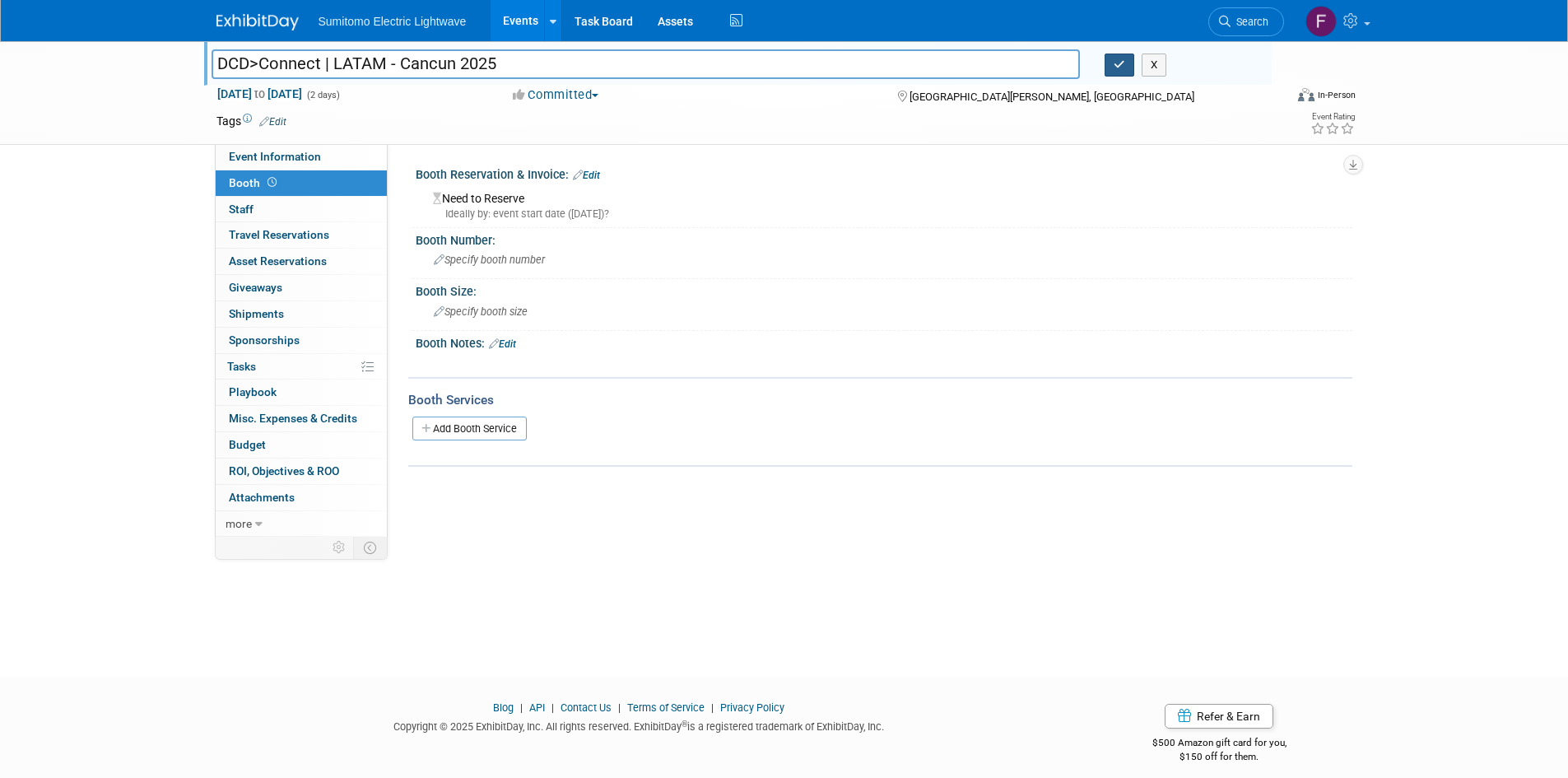 click at bounding box center [1119, 65] 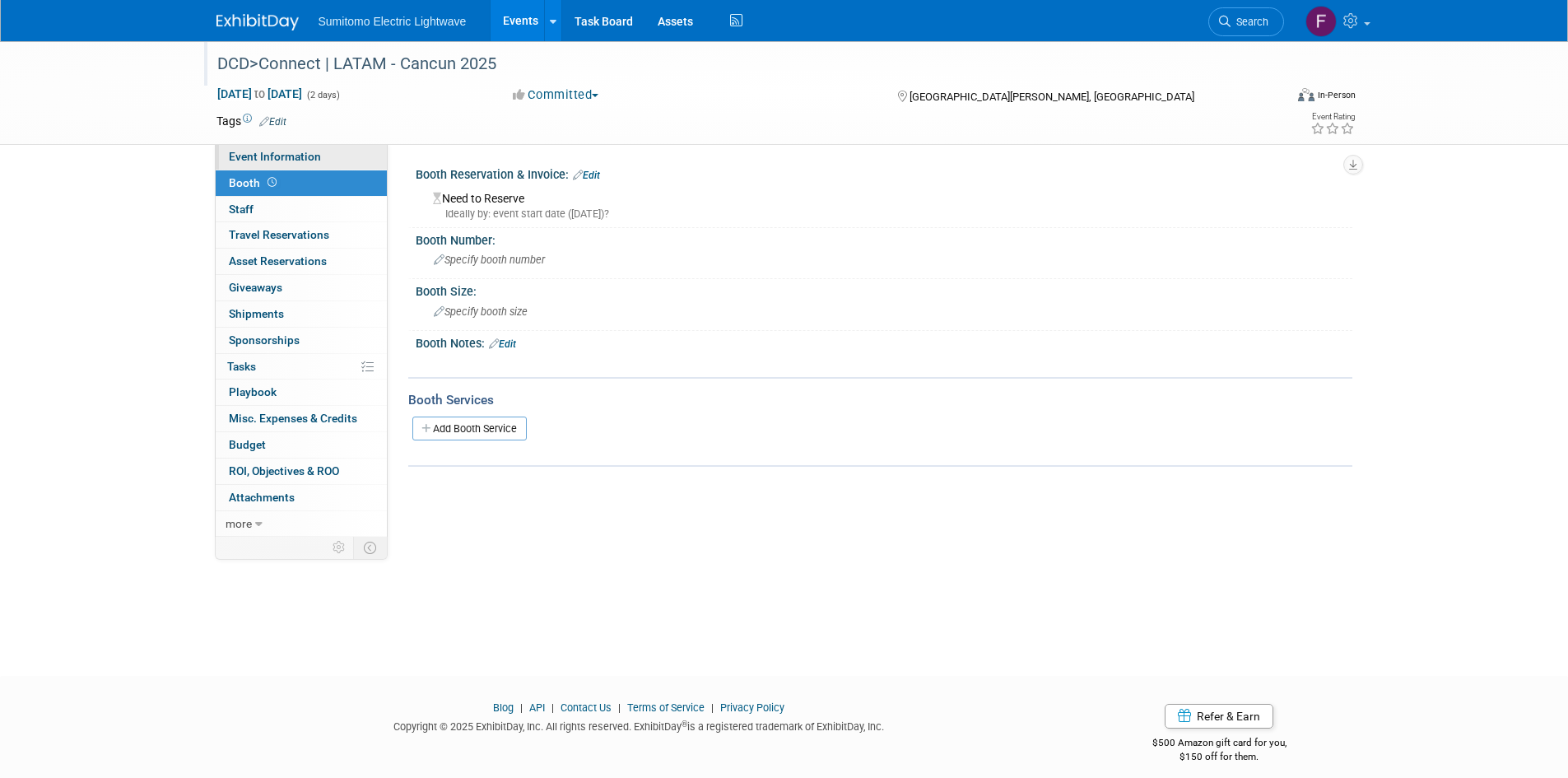 click on "Event Information" at bounding box center (301, 156) 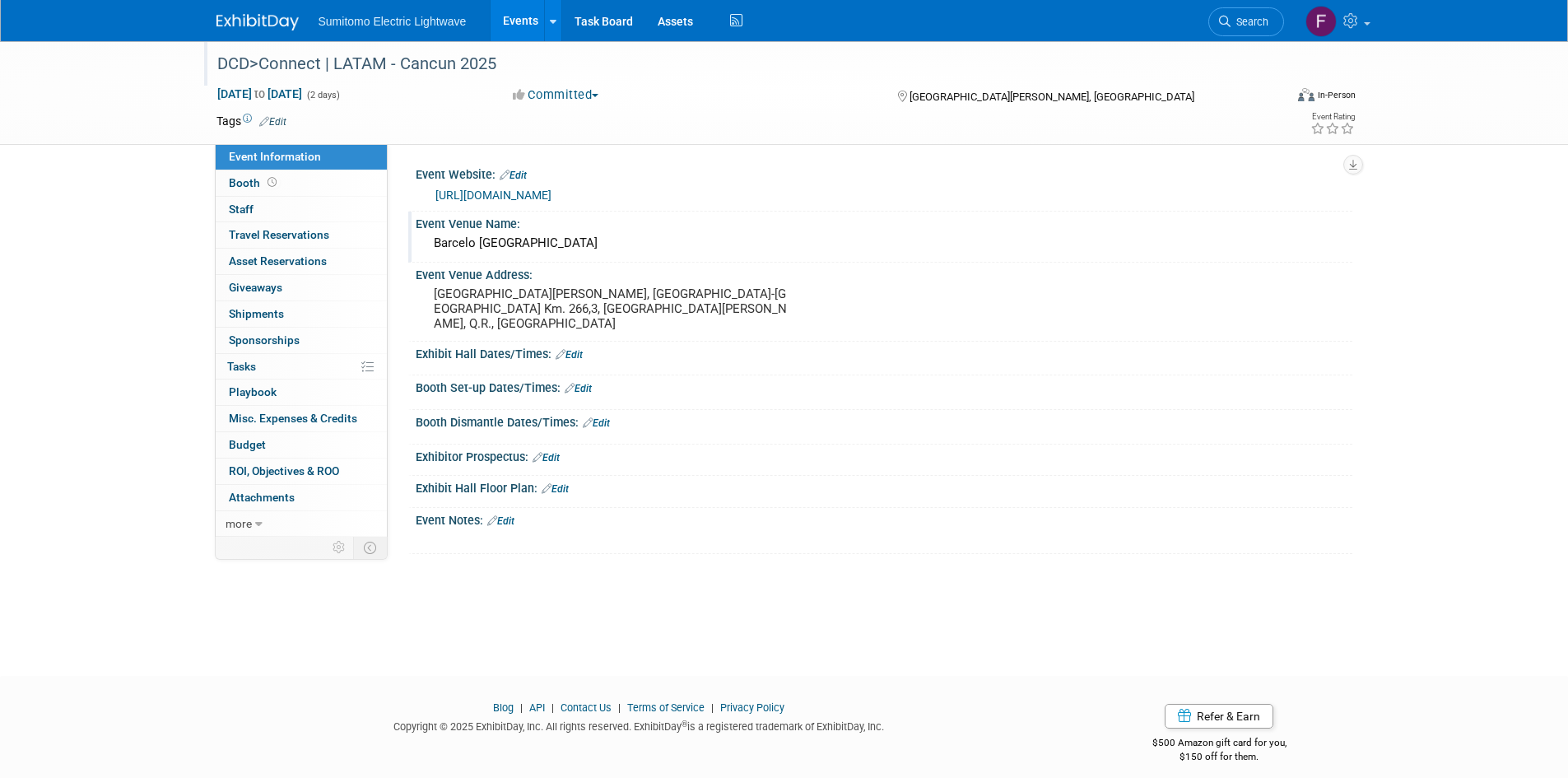 click on "Barcelo Maya Grand Resort" at bounding box center [884, 243] 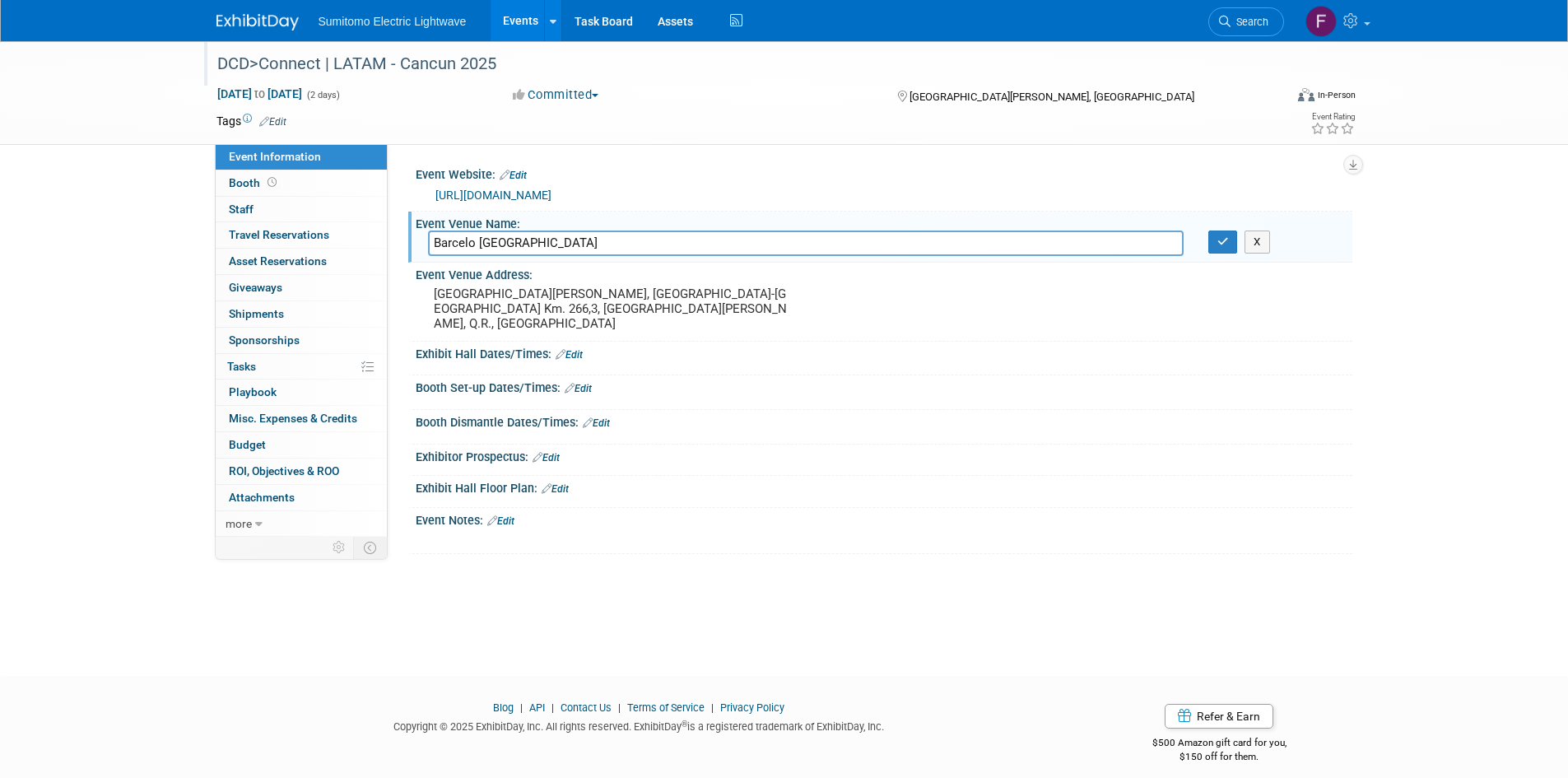 drag, startPoint x: 610, startPoint y: 240, endPoint x: 511, endPoint y: 238, distance: 99.0202 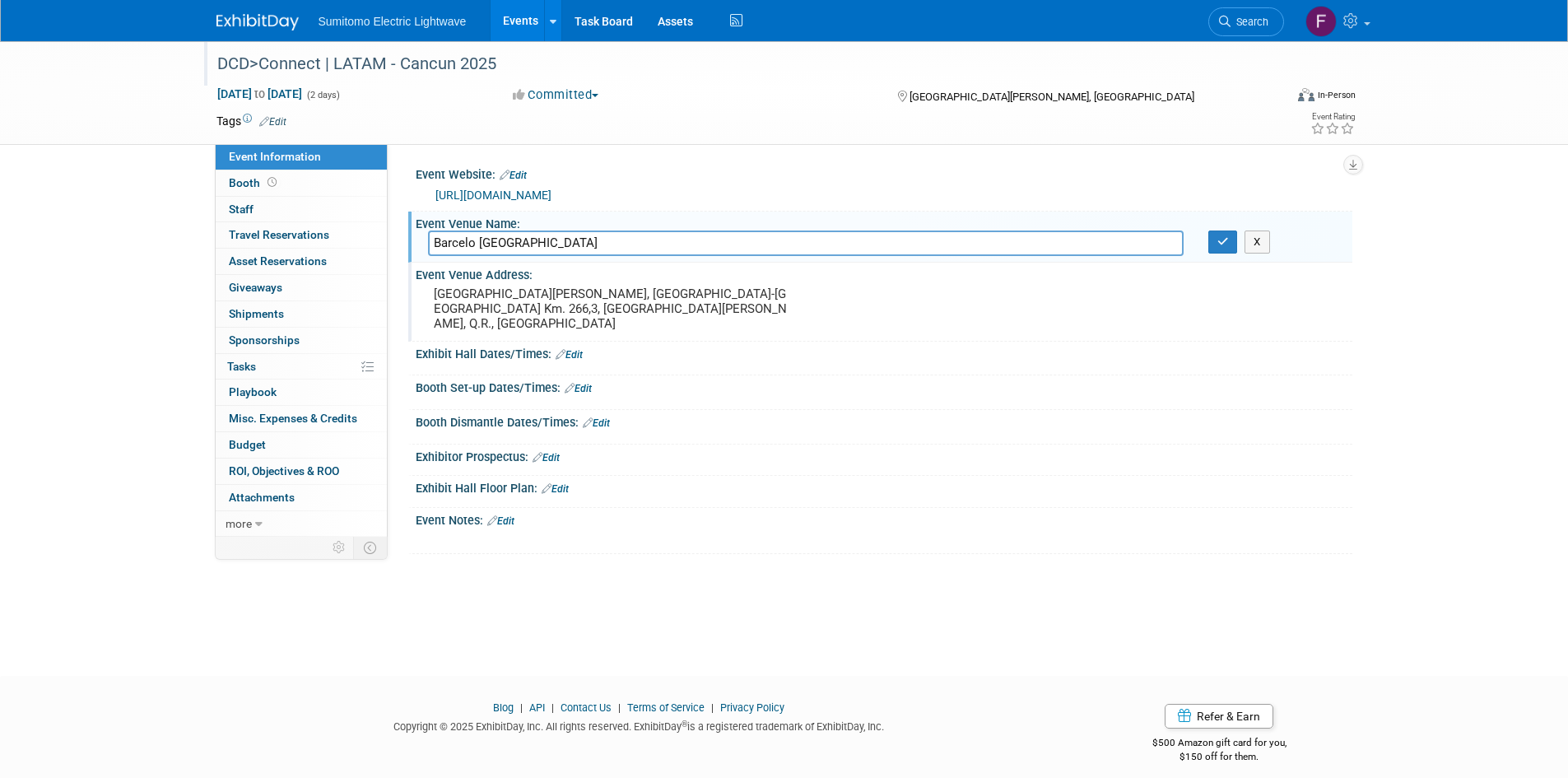 click on "Carretera Puerto Juárez, Chetumal-Cancun Km. 266,3, 77750 Playa del Carmen, Q.R., Mexico" at bounding box center (611, 309) 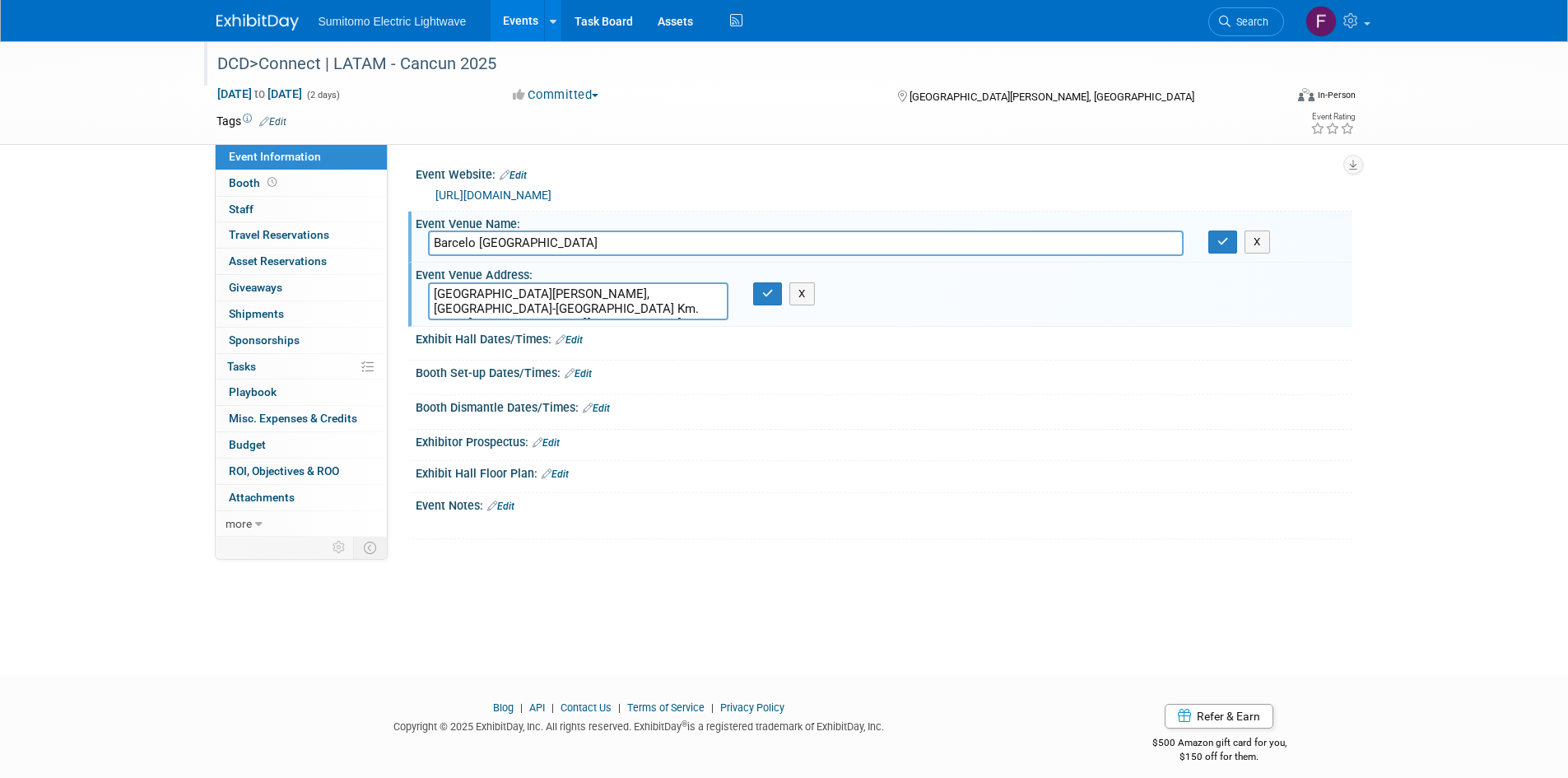 click on "Carretera Puerto Juárez, Chetumal-Cancun Km. 266,3, 77750 Playa del Carmen, Q.R., Mexico" at bounding box center (578, 301) 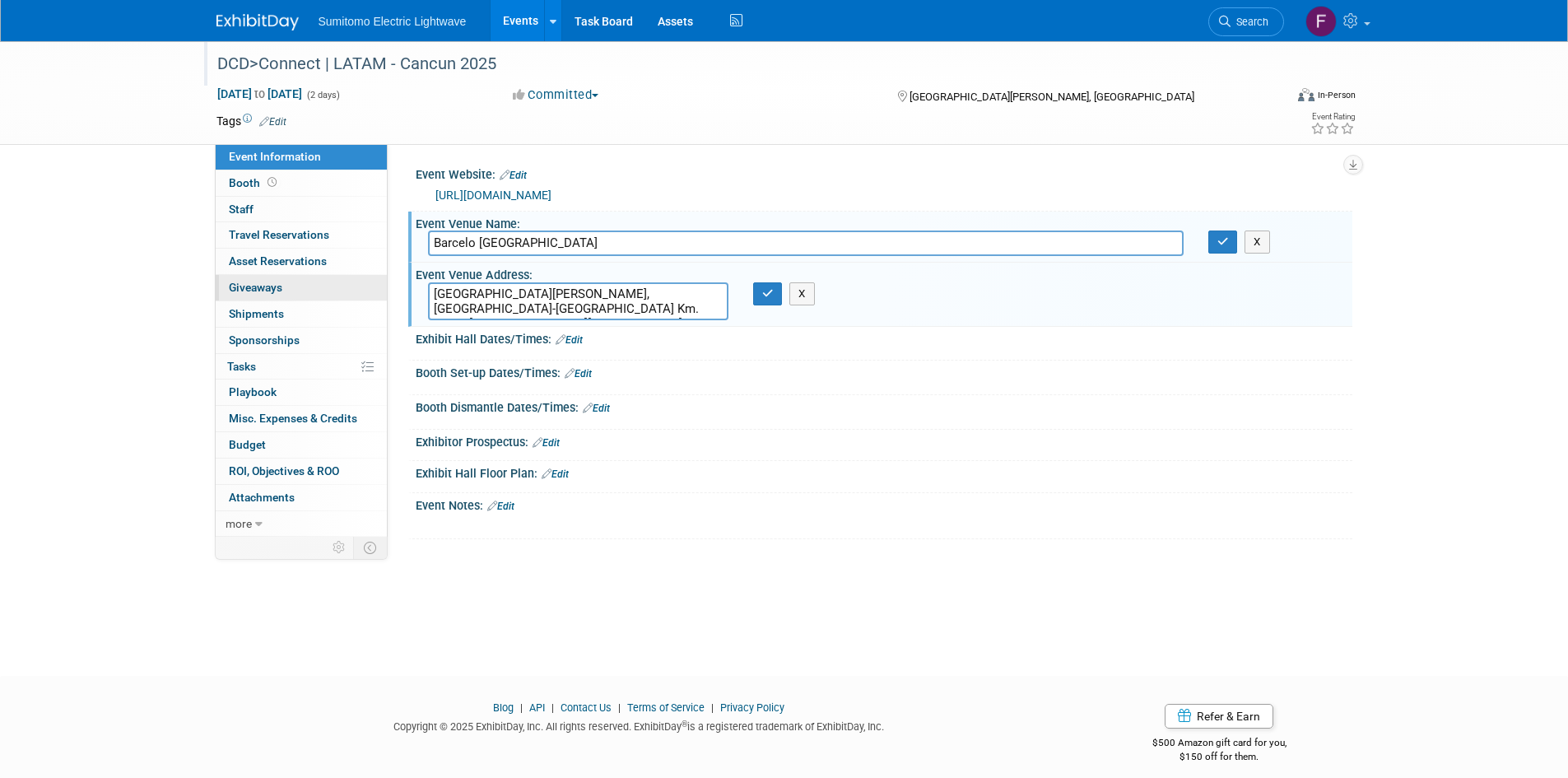drag, startPoint x: 689, startPoint y: 310, endPoint x: 333, endPoint y: 287, distance: 356.7422 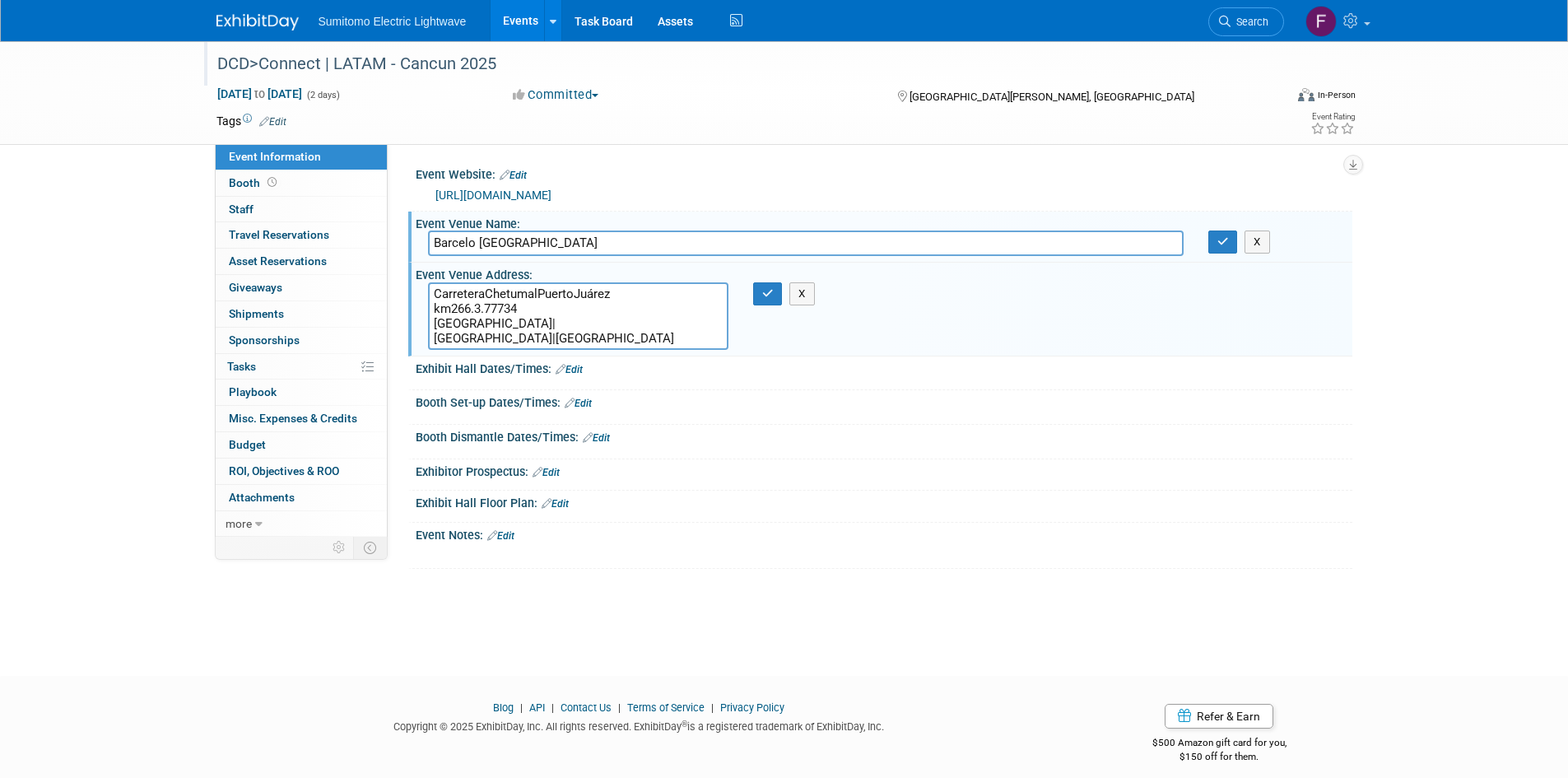 drag, startPoint x: 537, startPoint y: 342, endPoint x: 398, endPoint y: 289, distance: 148.76155 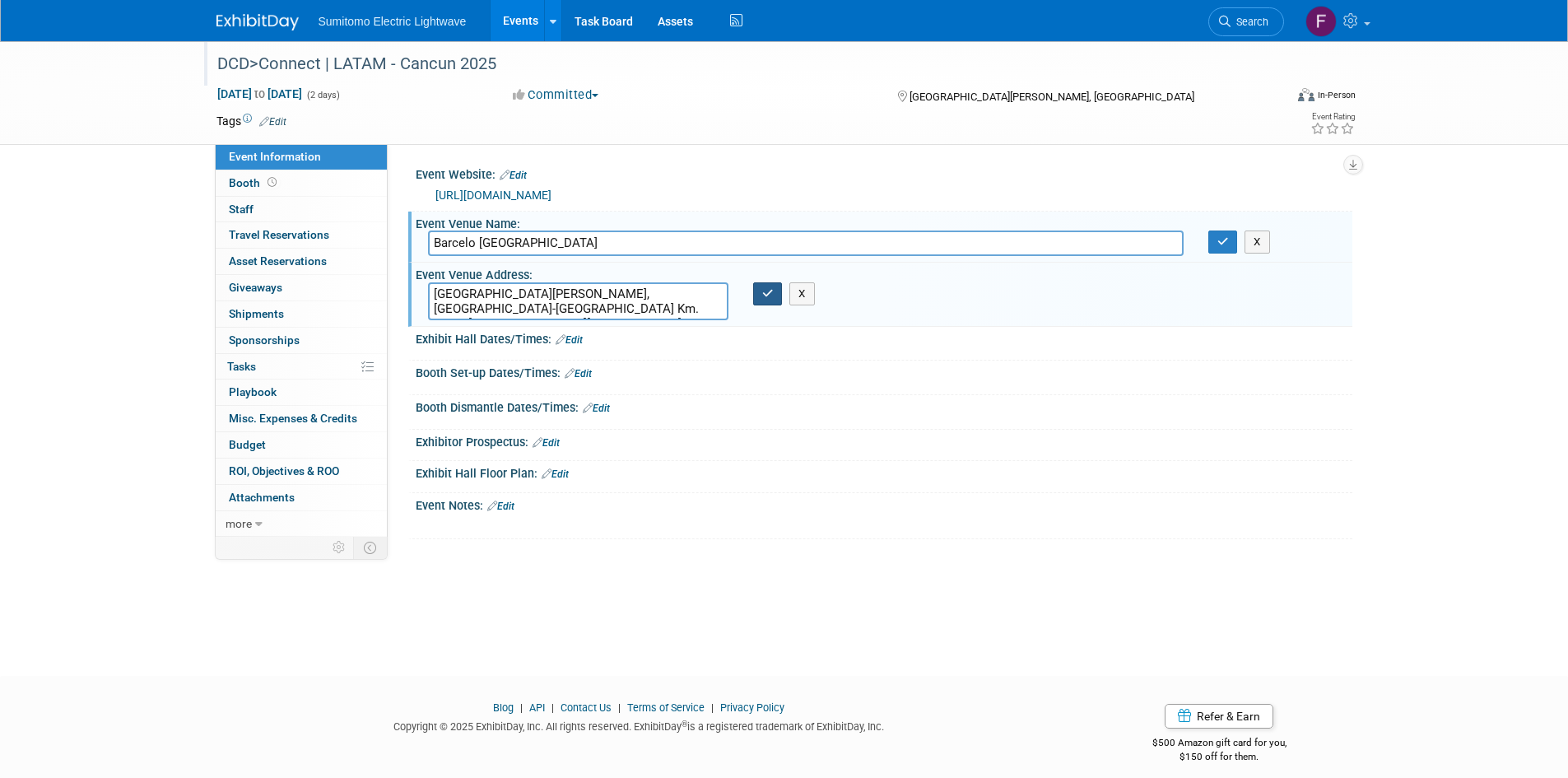 type on "Carretera Puerto Juárez, Chetumal-Cancun Km. 266,3, 77750 Playa del Carmen, Q.R., Mexico" 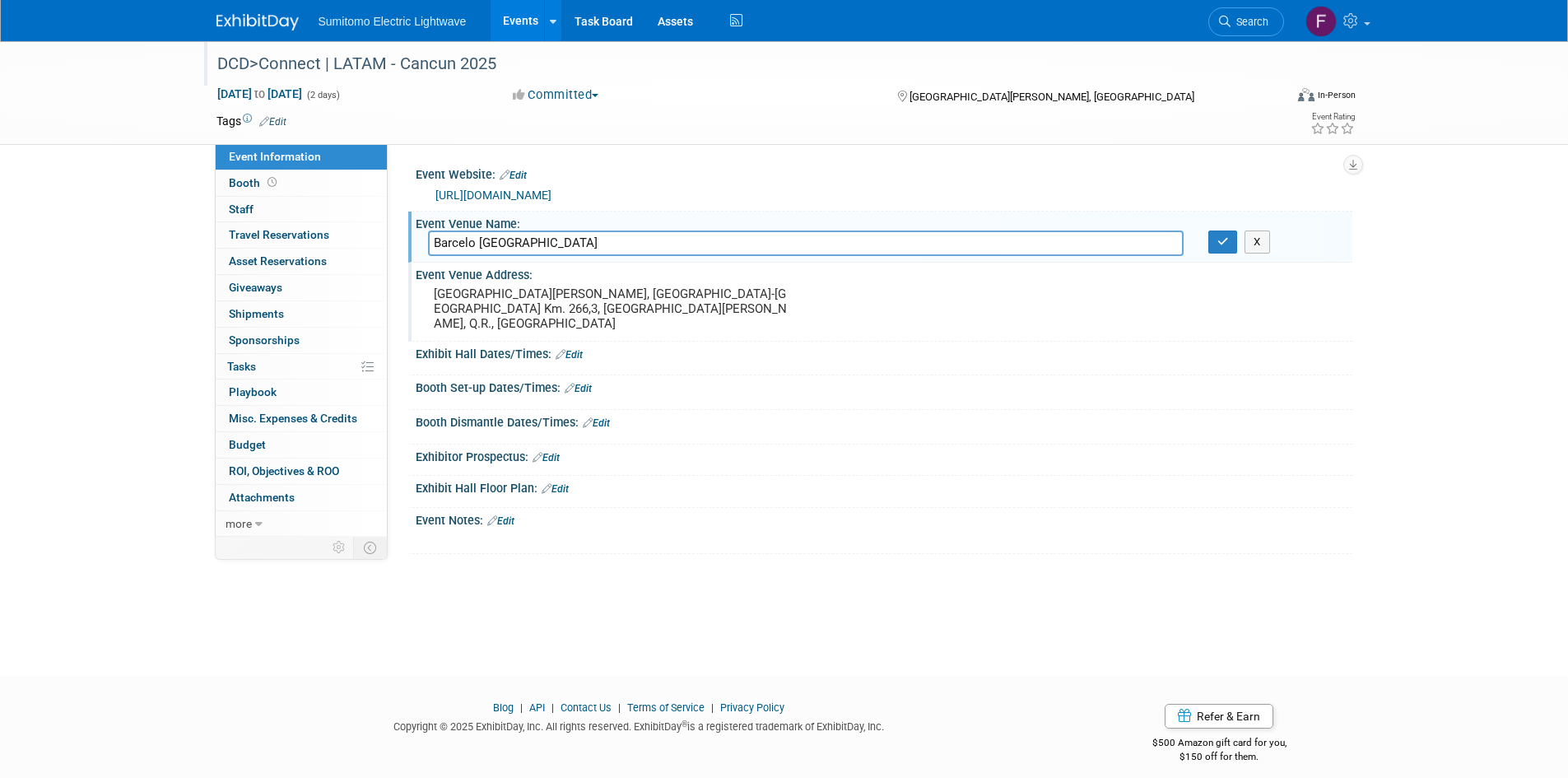 click on "Barcelo Maya Grand Resort" at bounding box center [806, 243] 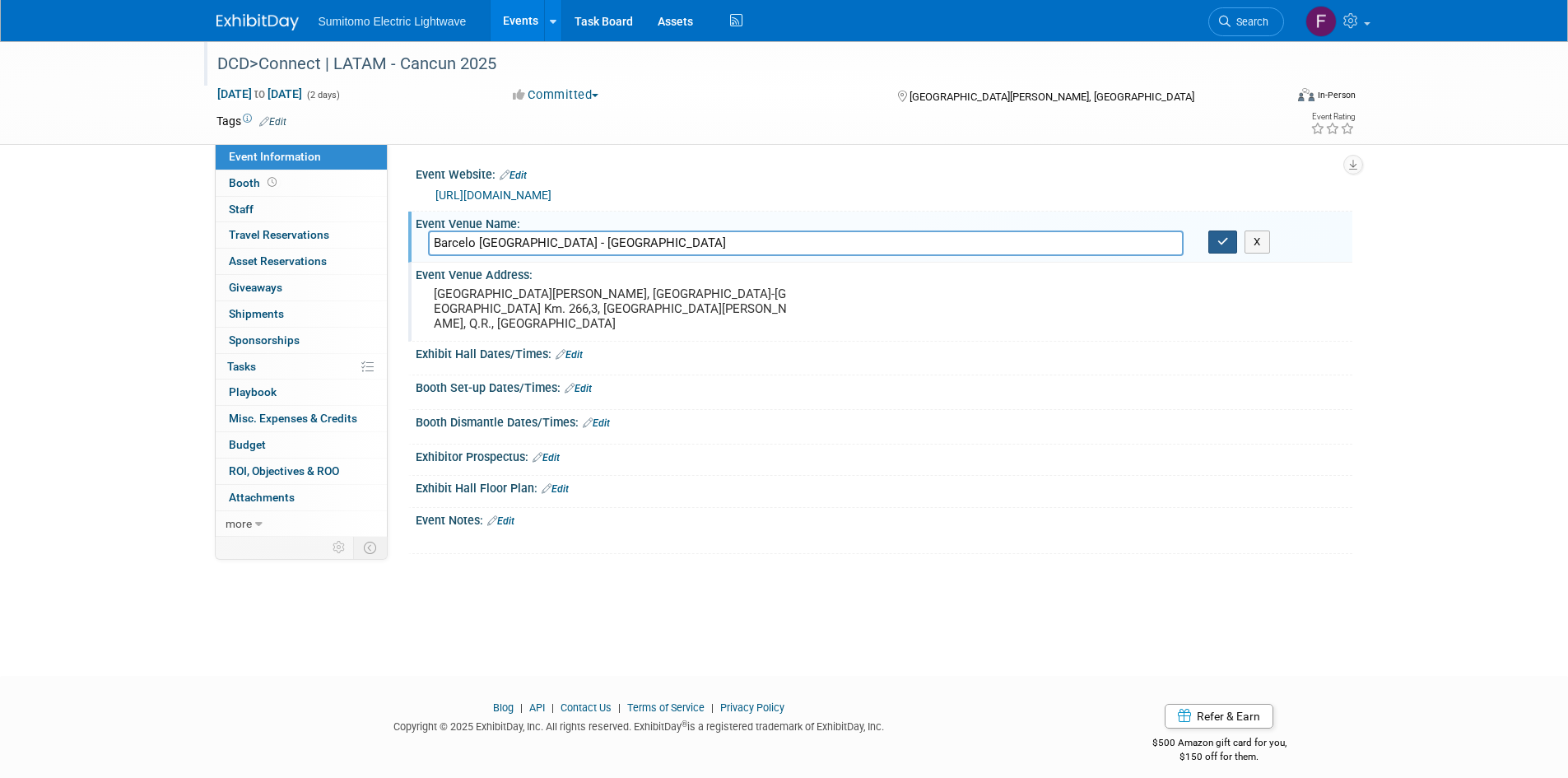 type on "Barcelo Maya Grand Resort - Barcelo Maya Arena Convention Center" 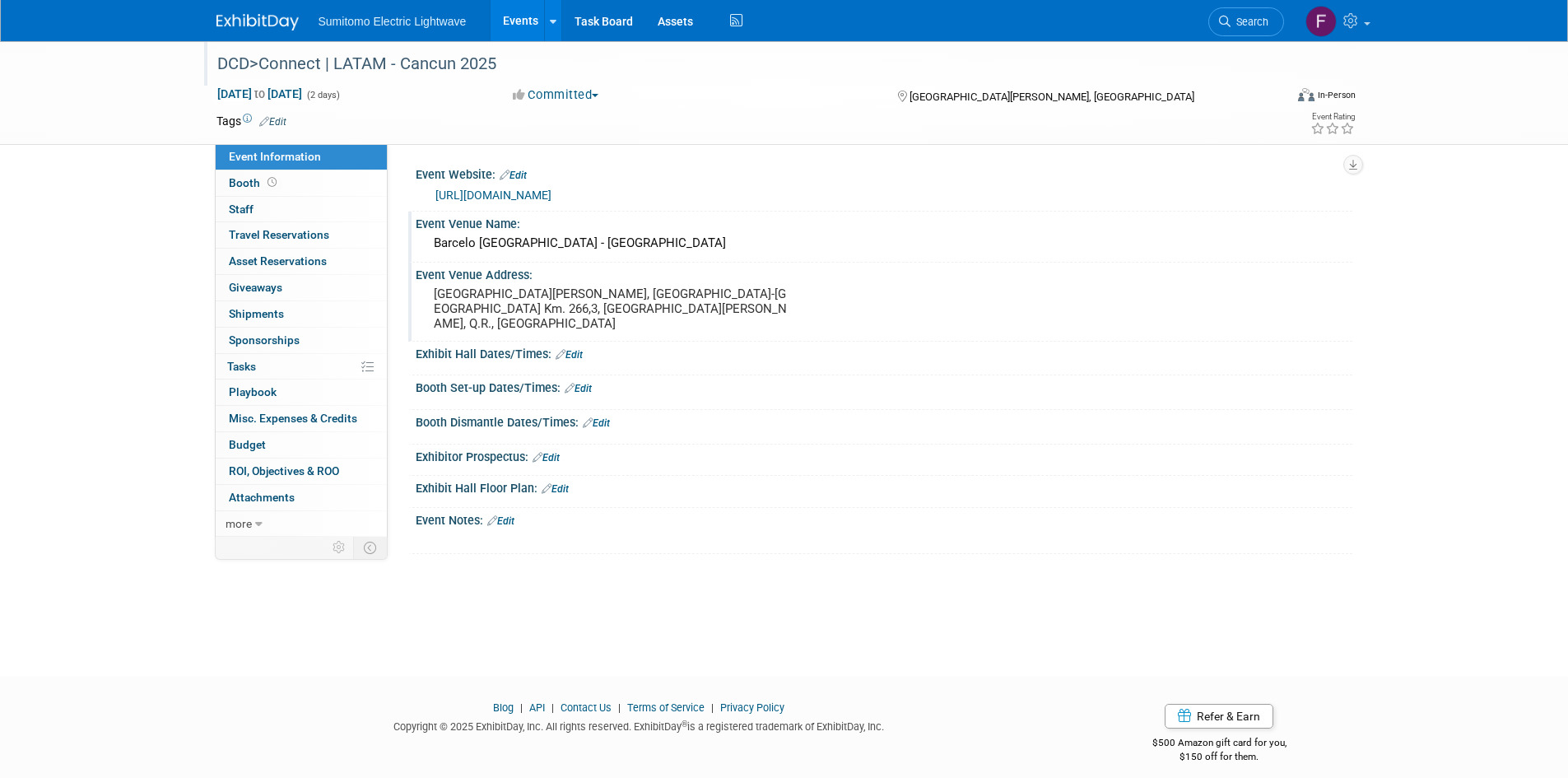 click on "Edit" at bounding box center (569, 355) 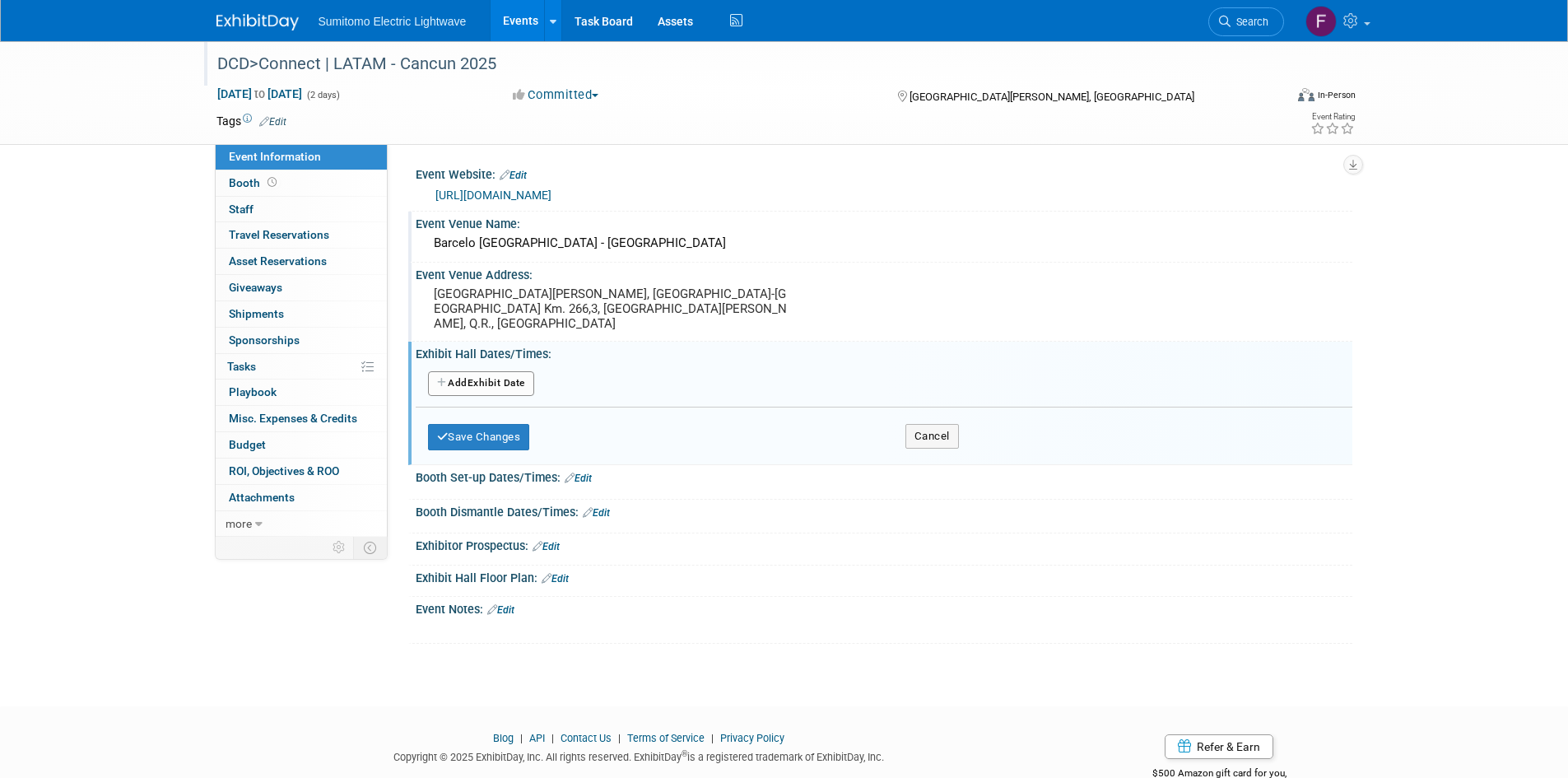 click on "Add  Another  Exhibit Date" at bounding box center (481, 384) 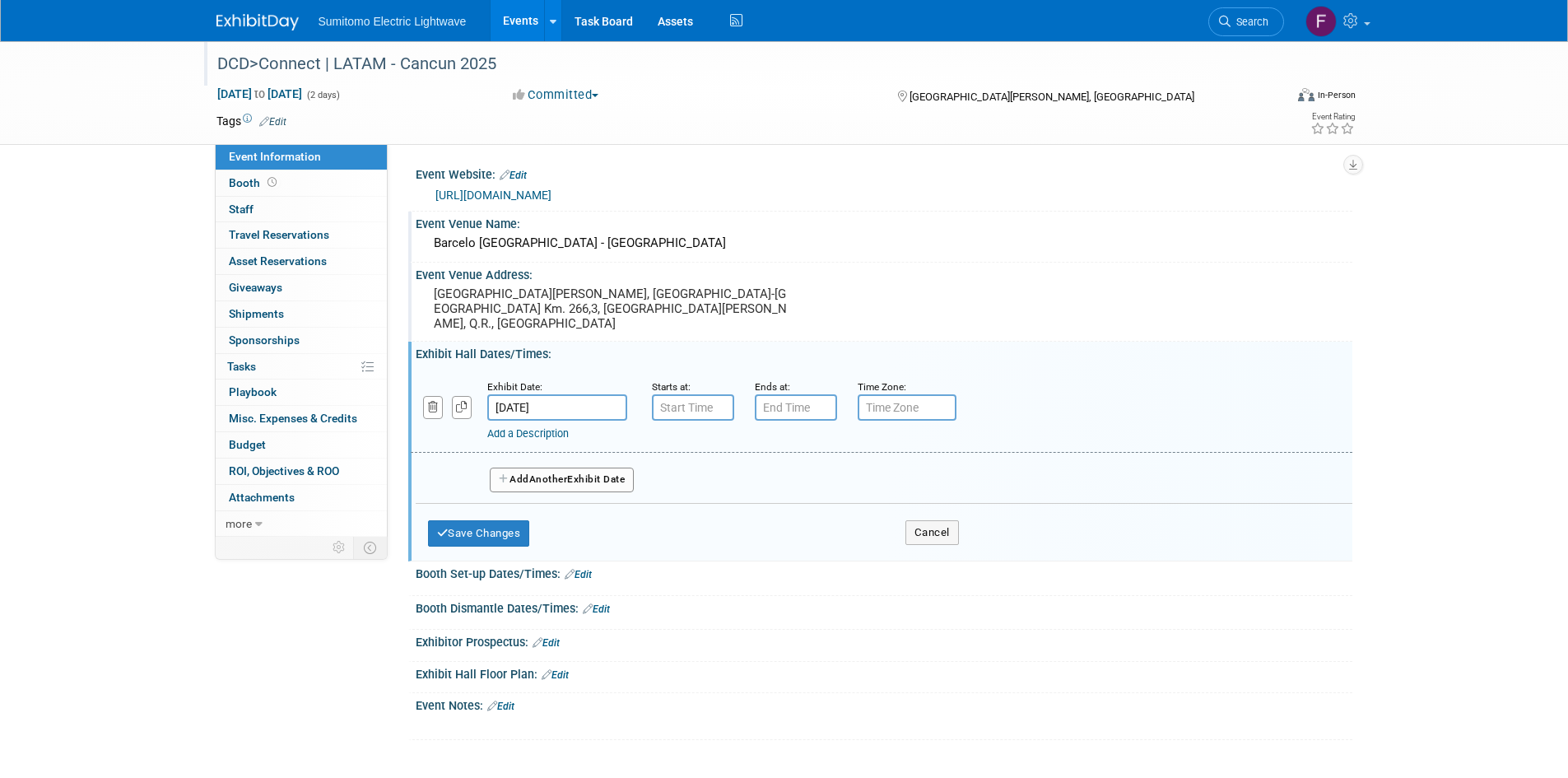 click on "Sep 30, 2025" at bounding box center [557, 408] 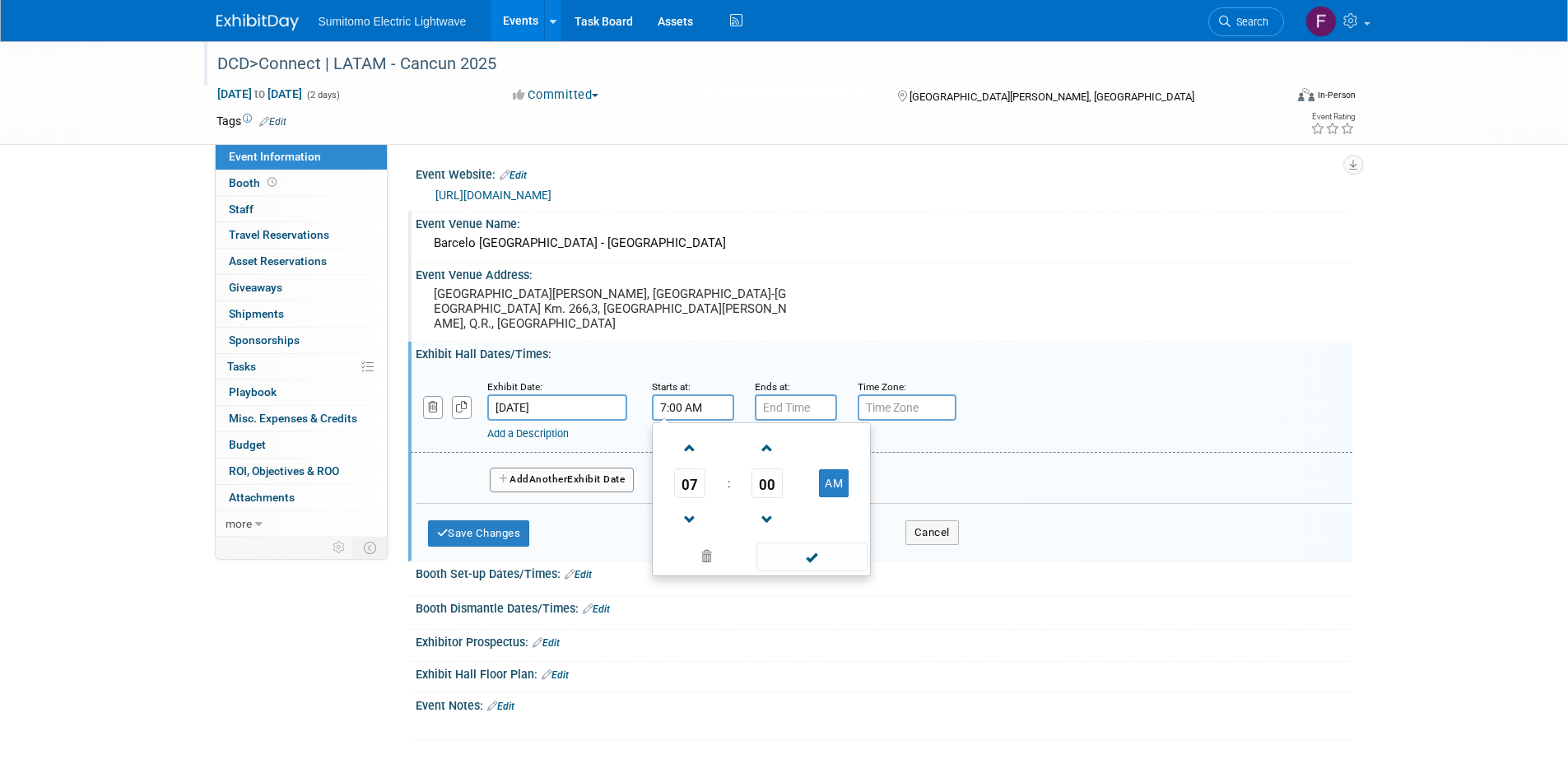 click on "7:00 AM" at bounding box center [693, 408] 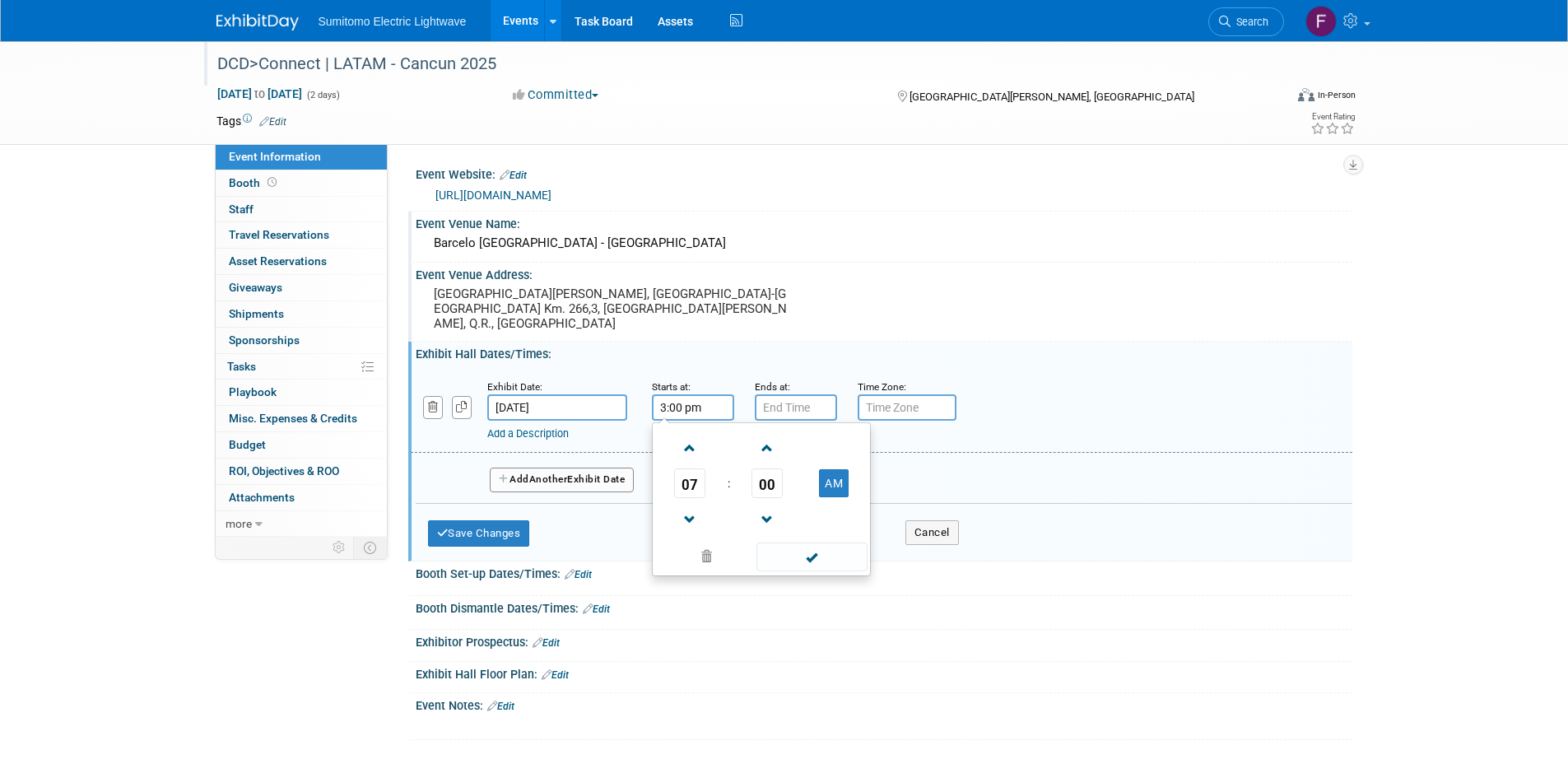type on "3:00 PM" 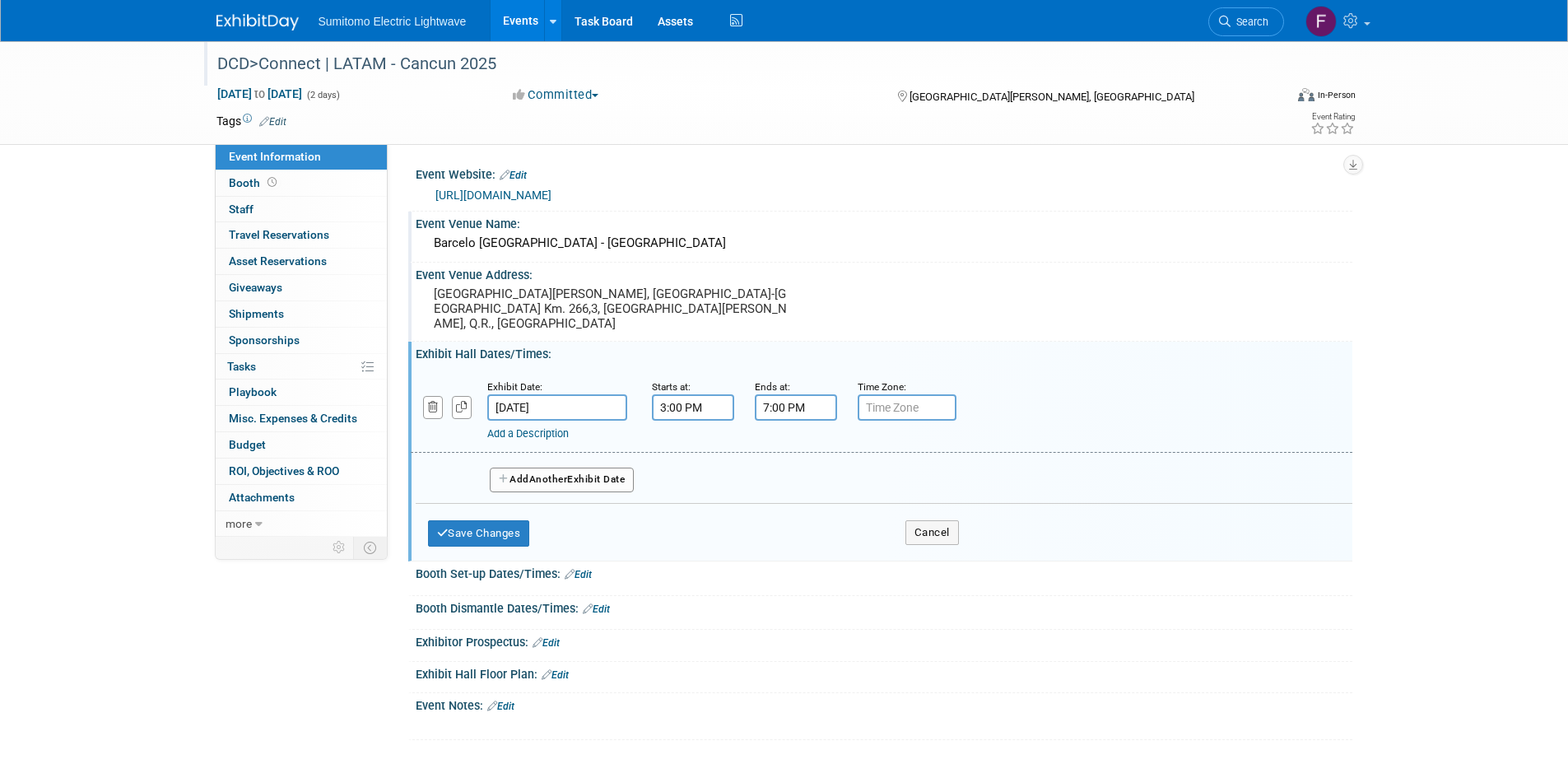 click on "7:00 PM" at bounding box center (796, 408) 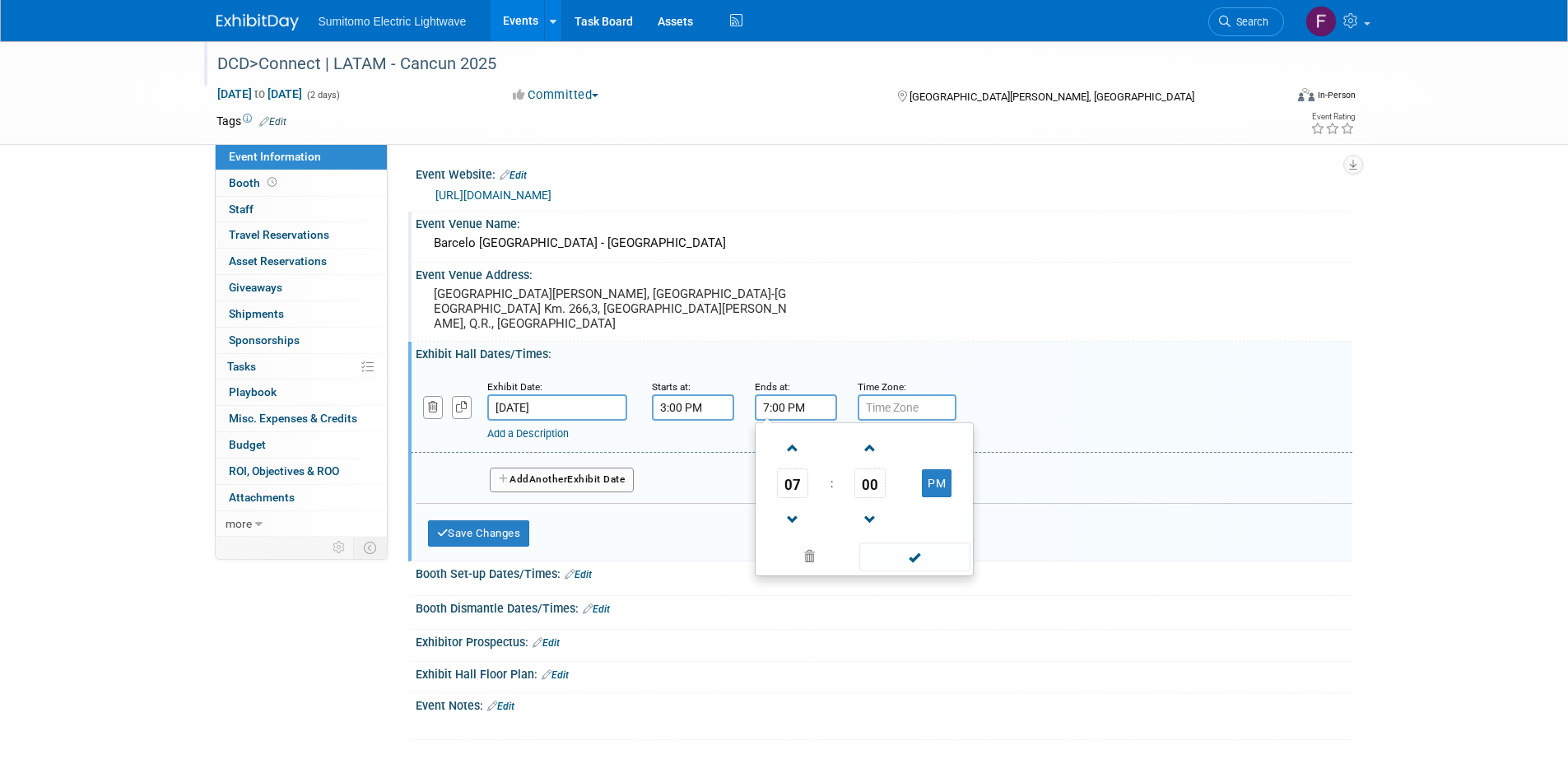click on "7:00 PM" at bounding box center (796, 408) 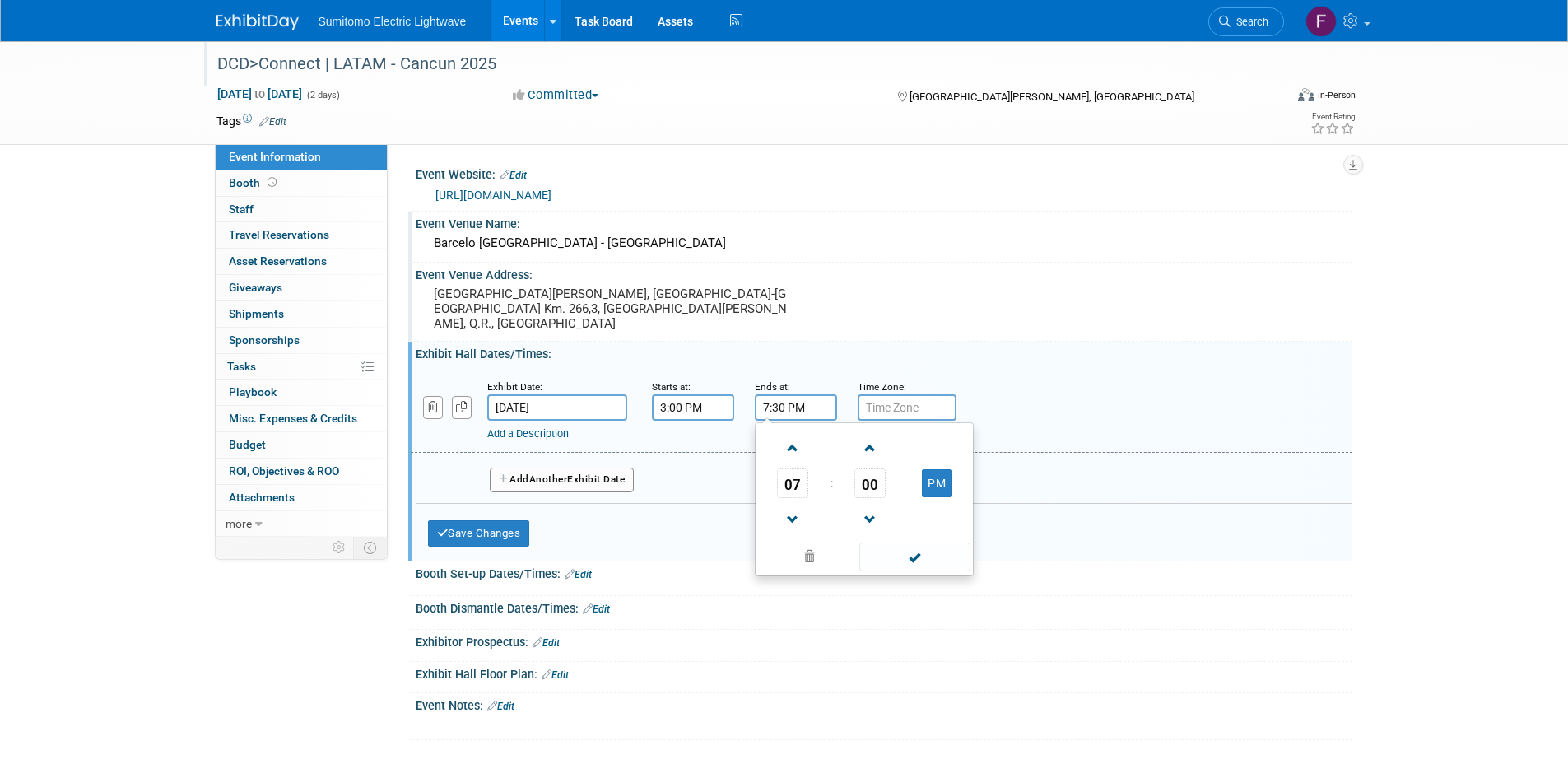 type on "7:30 PM" 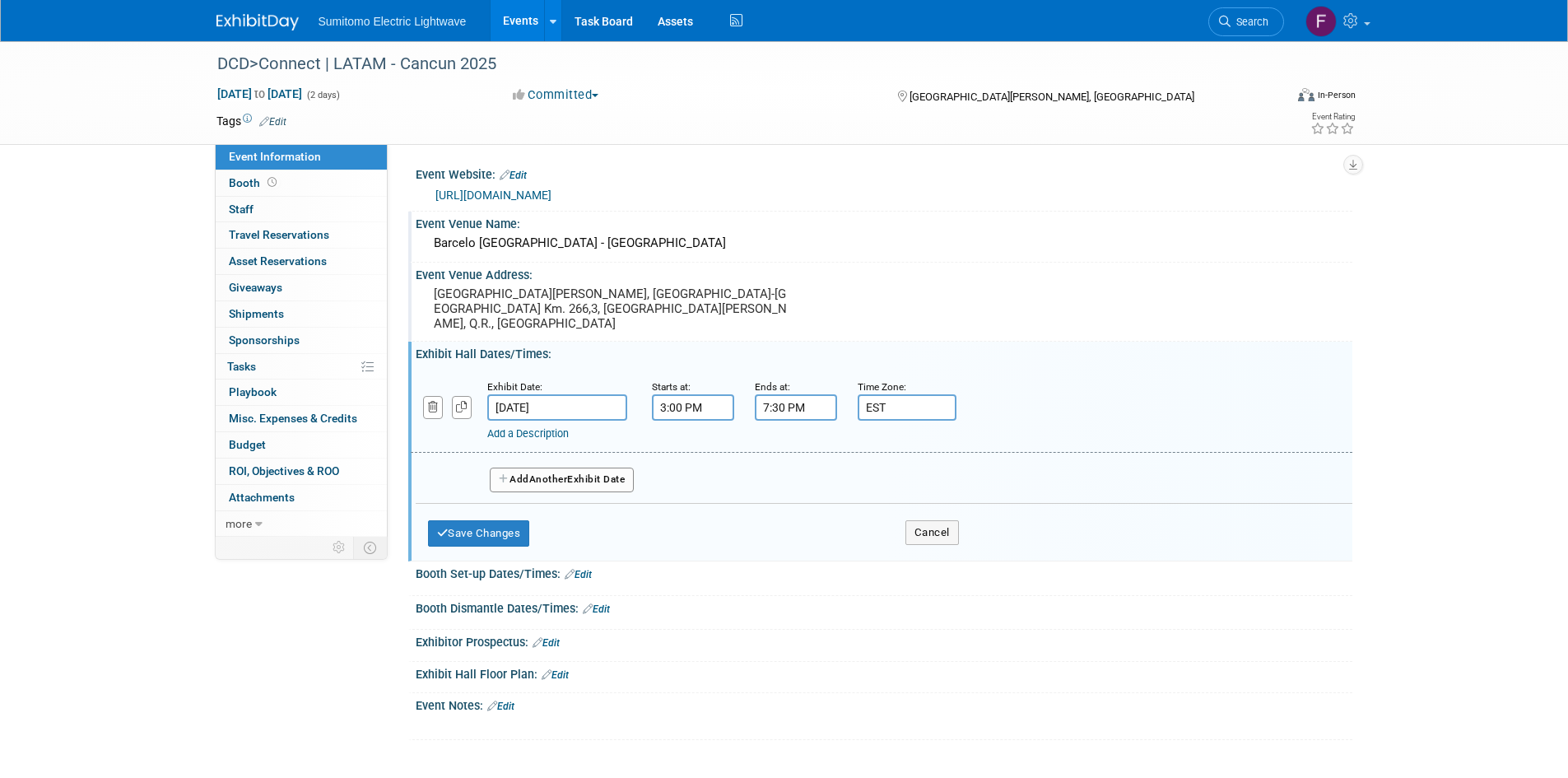 type on "EST" 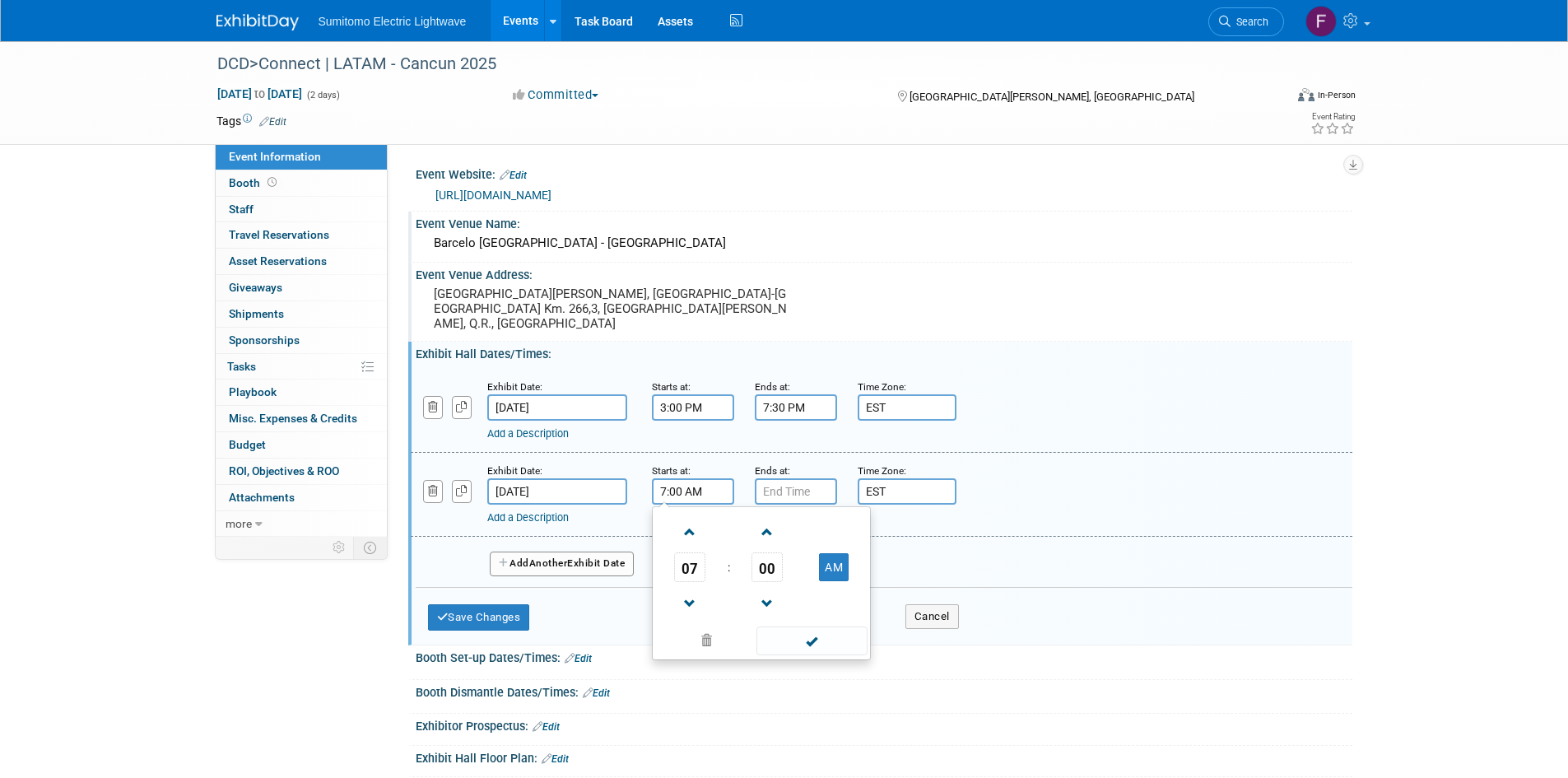 click on "7:00 AM" at bounding box center [693, 491] 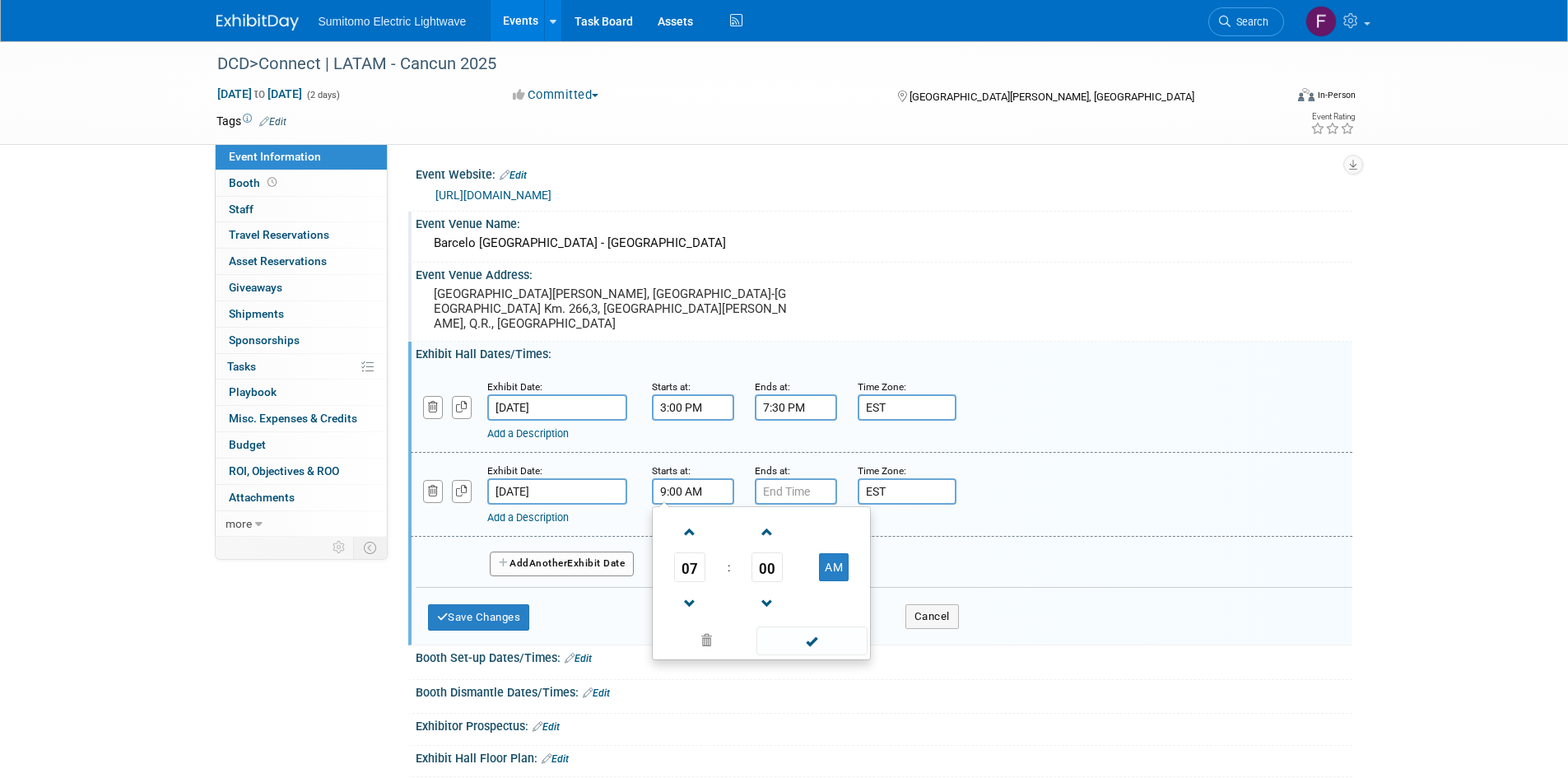 type on "9:00 AM" 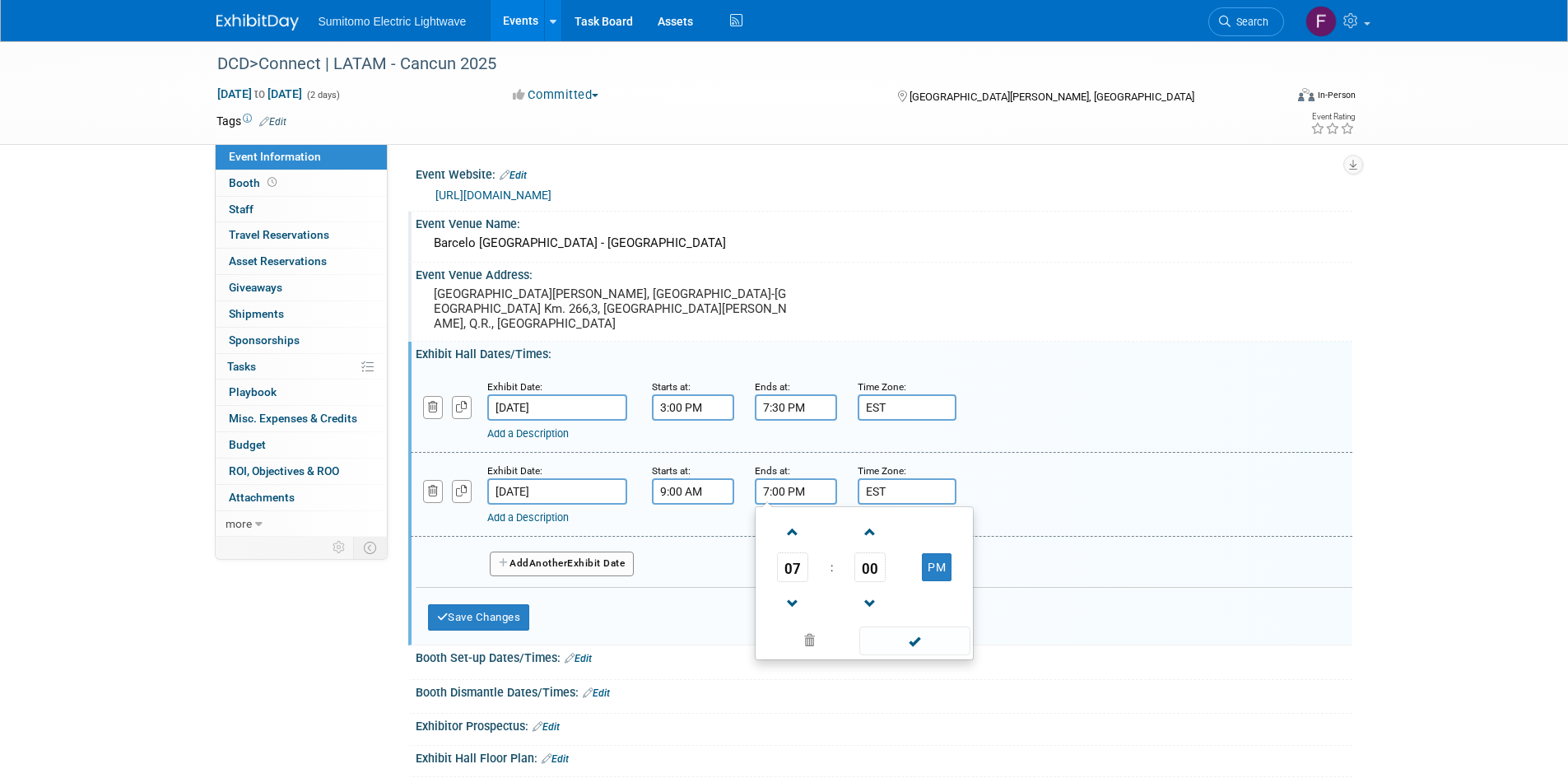 drag, startPoint x: 784, startPoint y: 475, endPoint x: 756, endPoint y: 474, distance: 28.0179 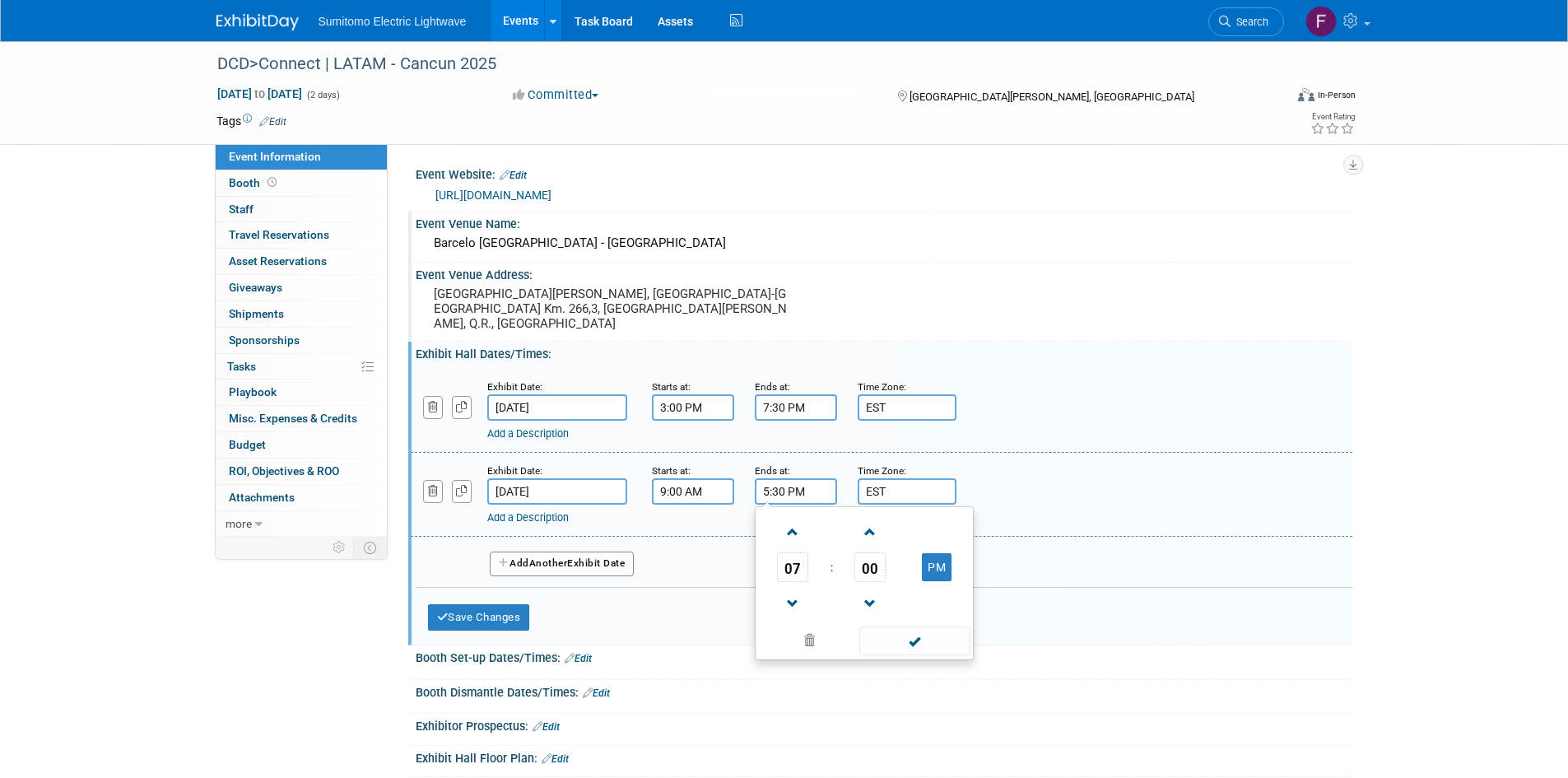 type on "5:30 PM" 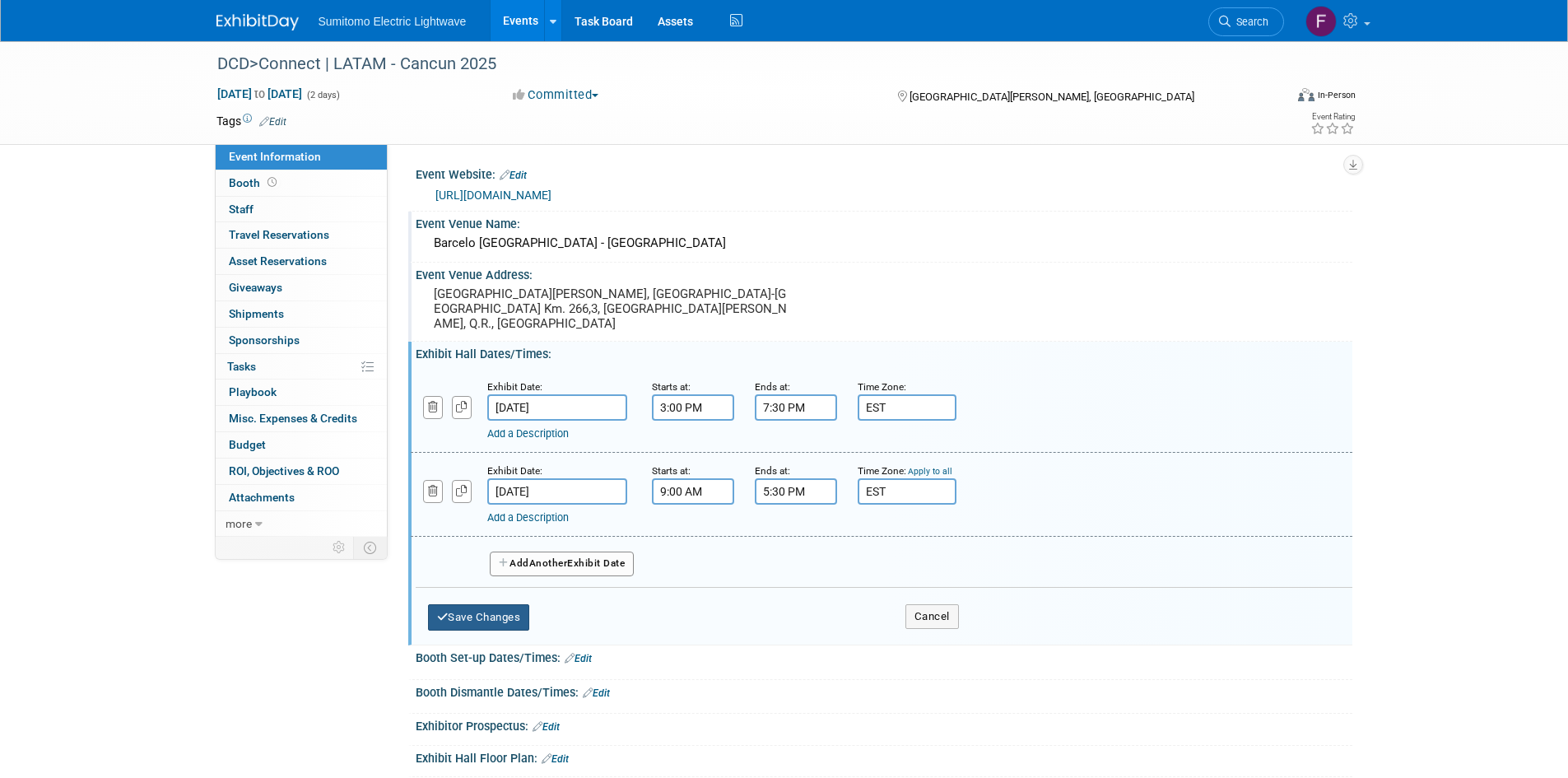 click on "Save Changes" at bounding box center (479, 617) 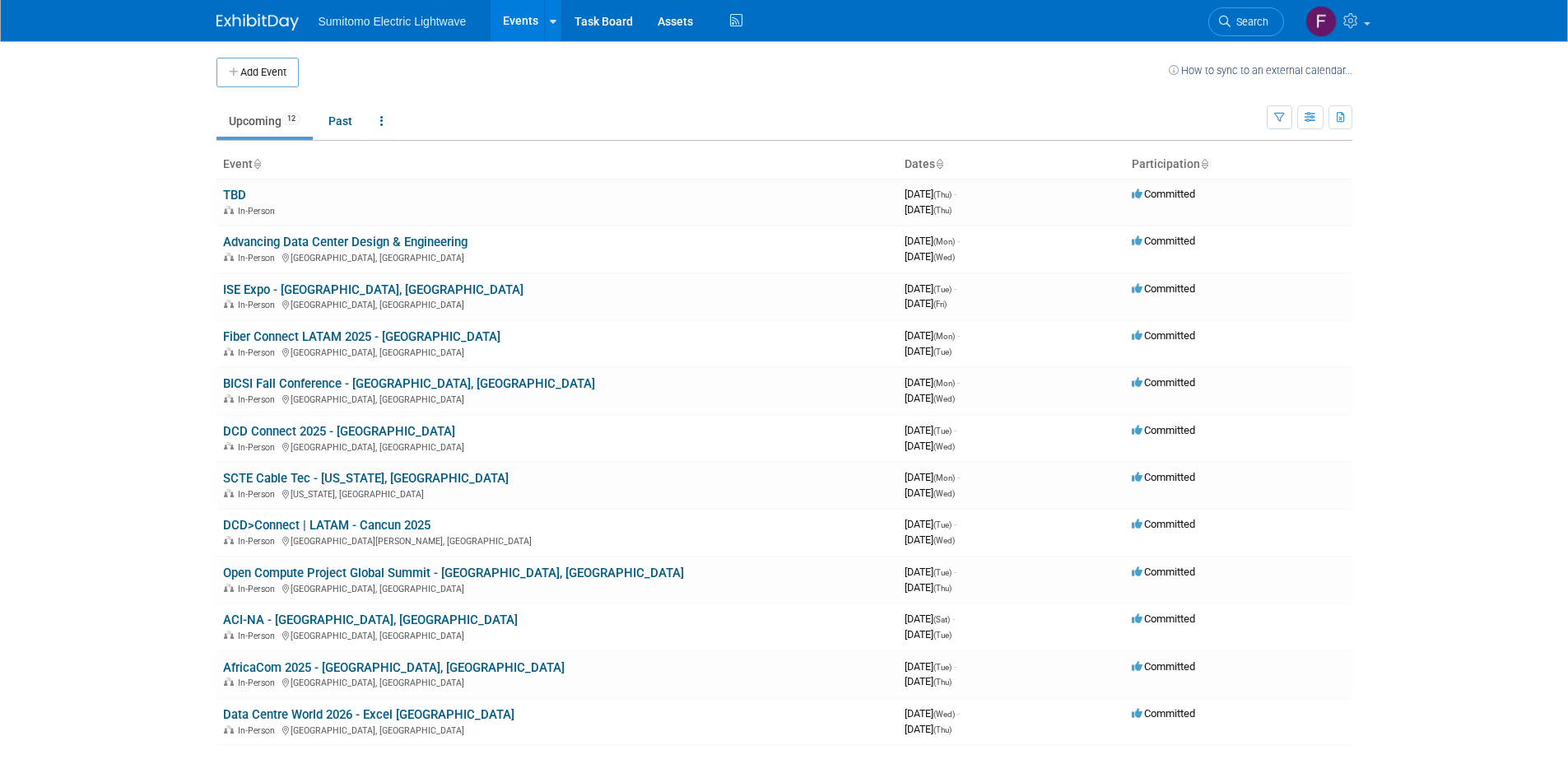 scroll, scrollTop: 0, scrollLeft: 0, axis: both 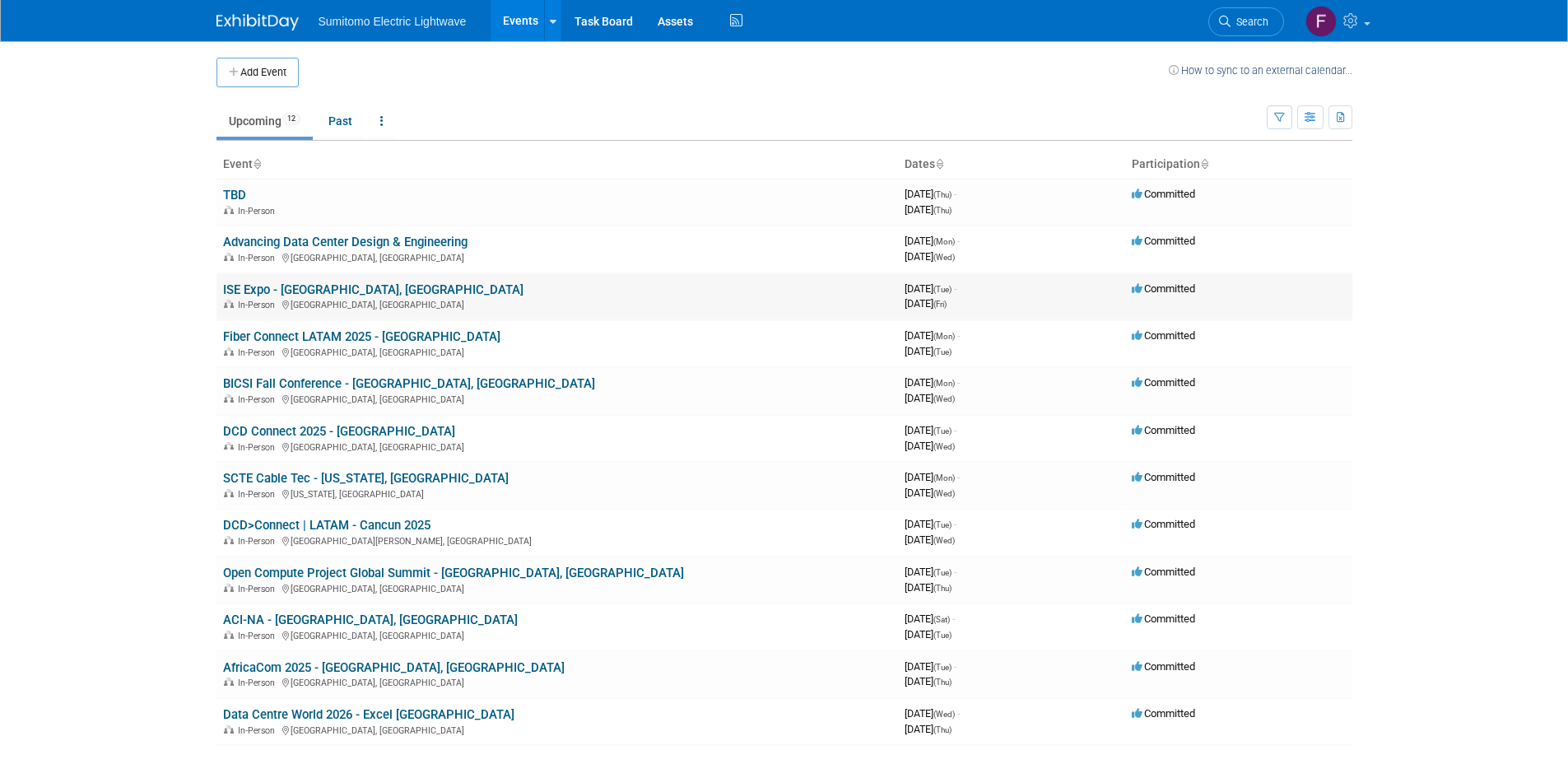 click on "ISE Expo - [GEOGRAPHIC_DATA], [GEOGRAPHIC_DATA]" at bounding box center [373, 290] 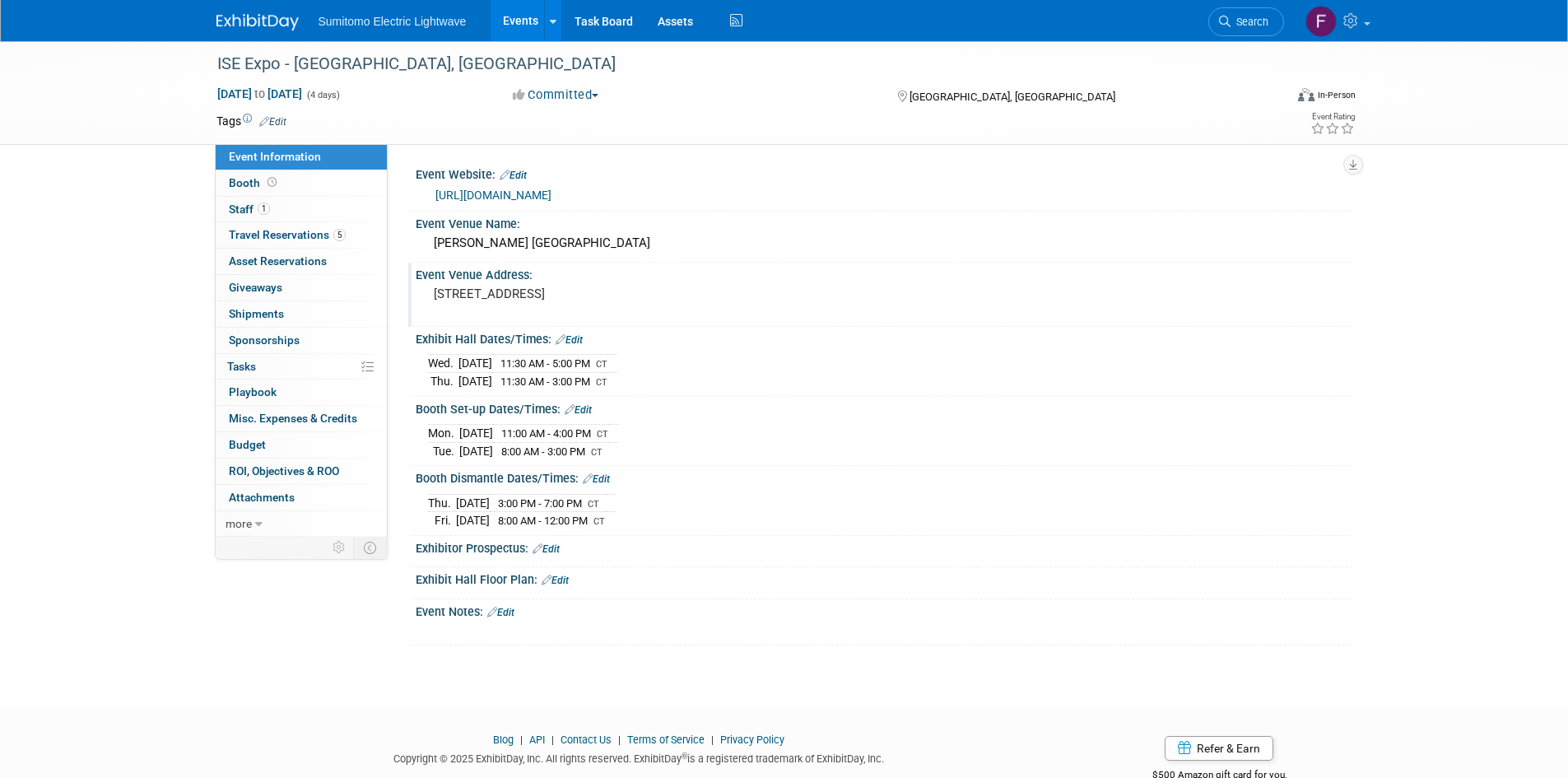 scroll, scrollTop: 0, scrollLeft: 0, axis: both 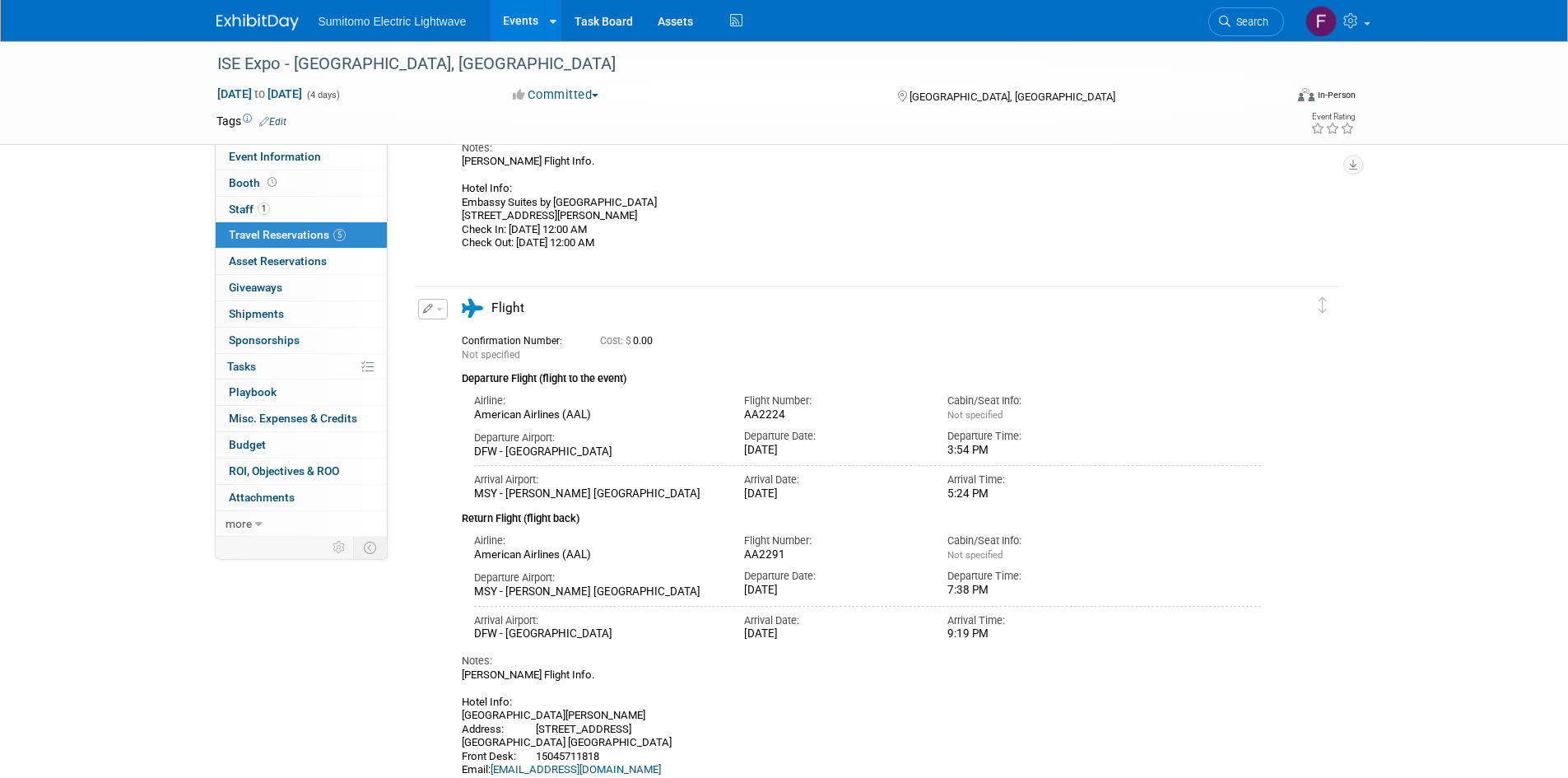 click at bounding box center (433, 309) 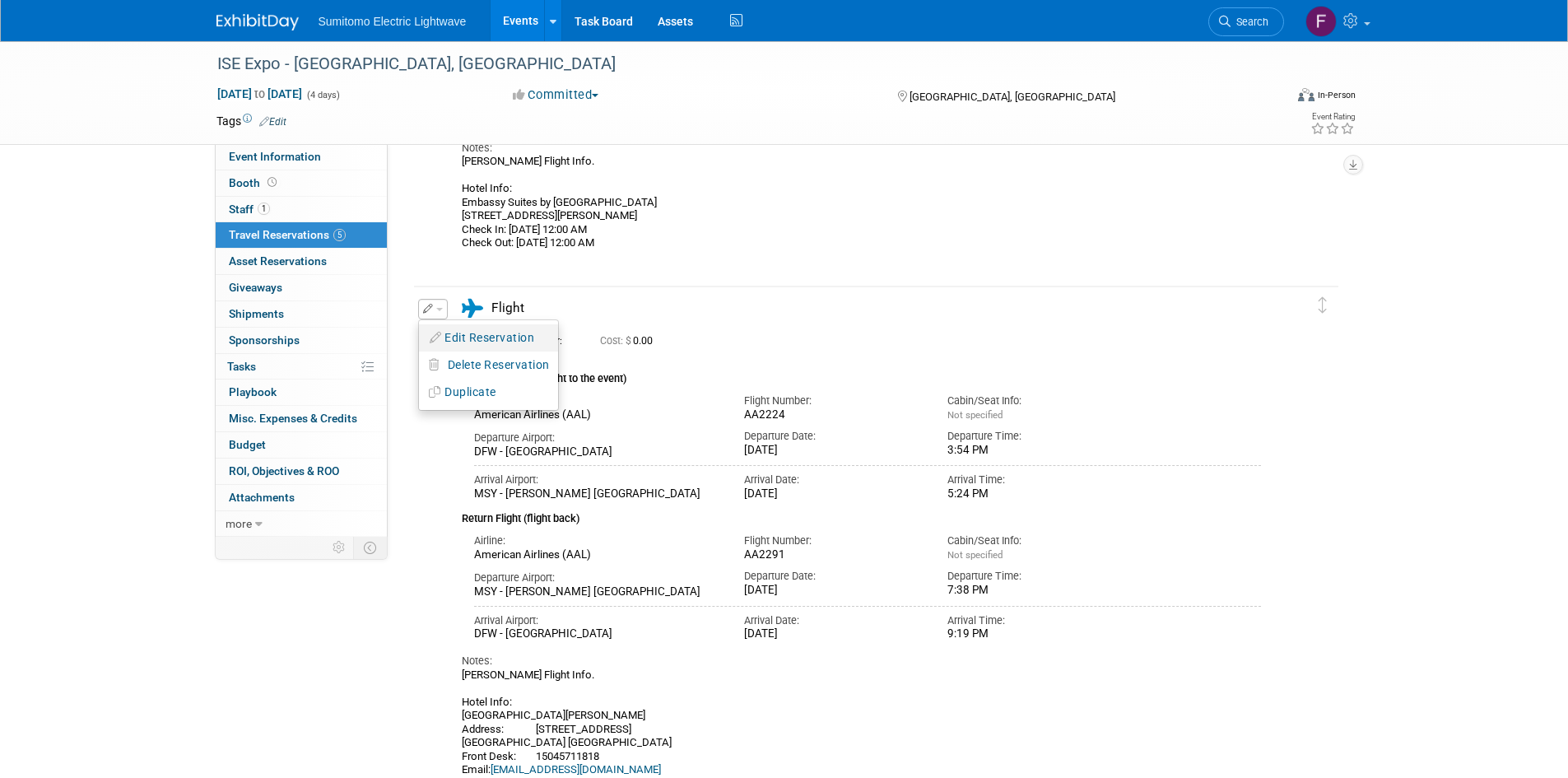click on "Edit Reservation" at bounding box center [488, 338] 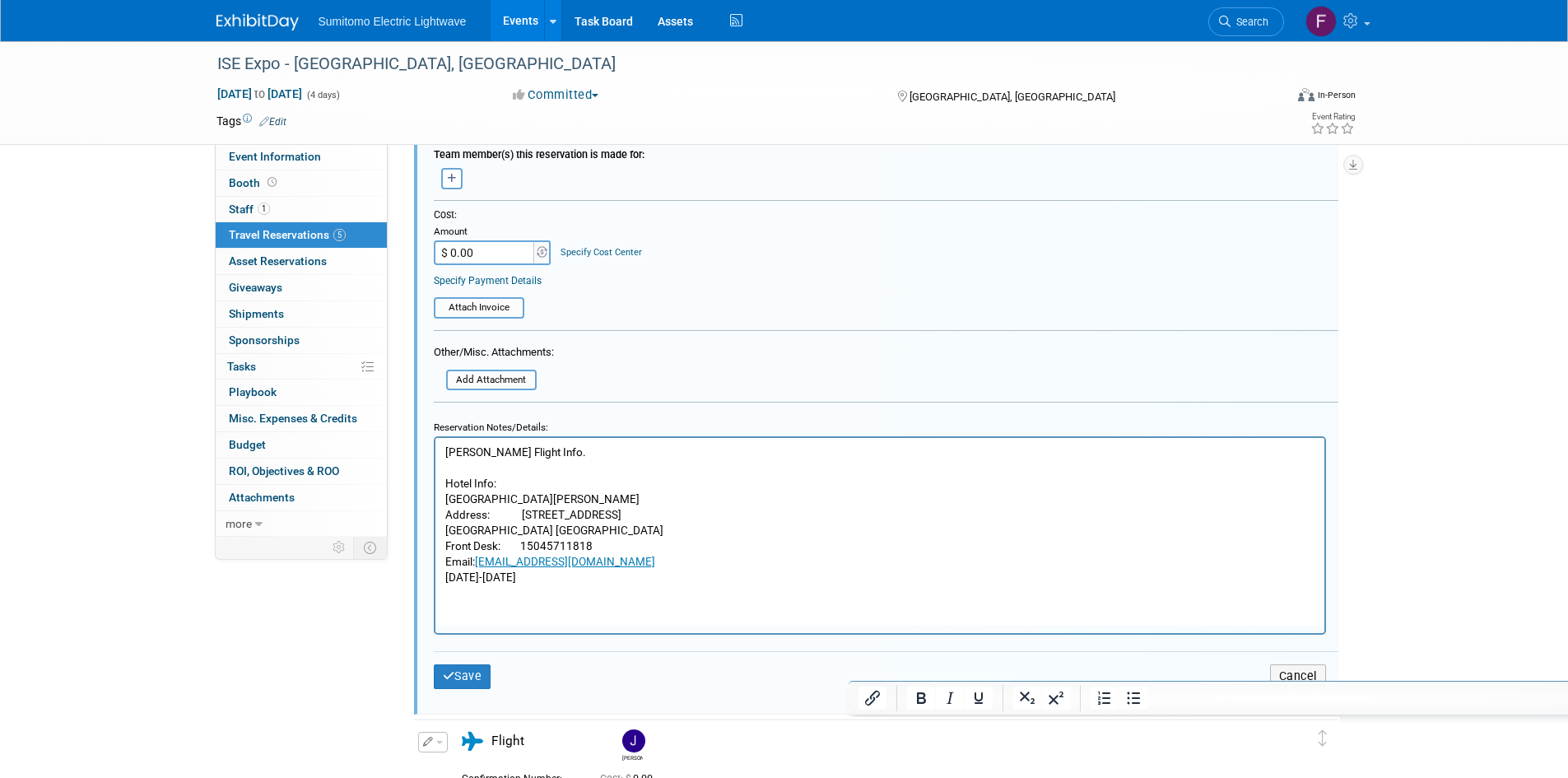 scroll, scrollTop: 1995, scrollLeft: 0, axis: vertical 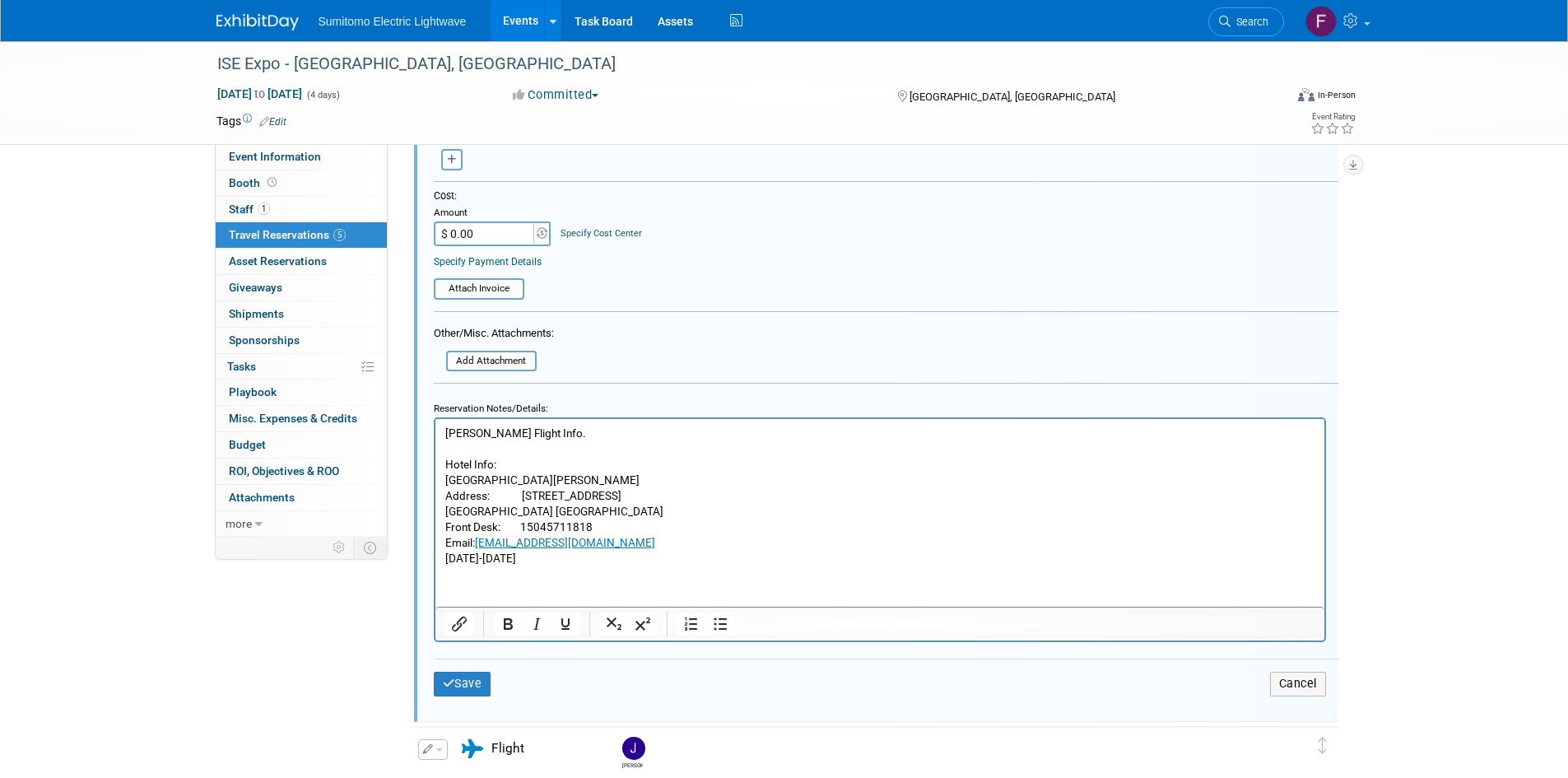 click on "James Rose Flight Info. Hotel Info: Kimpton Hotel Fontenot Address:             501 Tchoupitoulas St., New Orleans, LA 70130 United States Front Desk:        15045711818 Email:   frontdesk@hotelfontenot.com Jul 29-31, 2025" at bounding box center [879, 496] 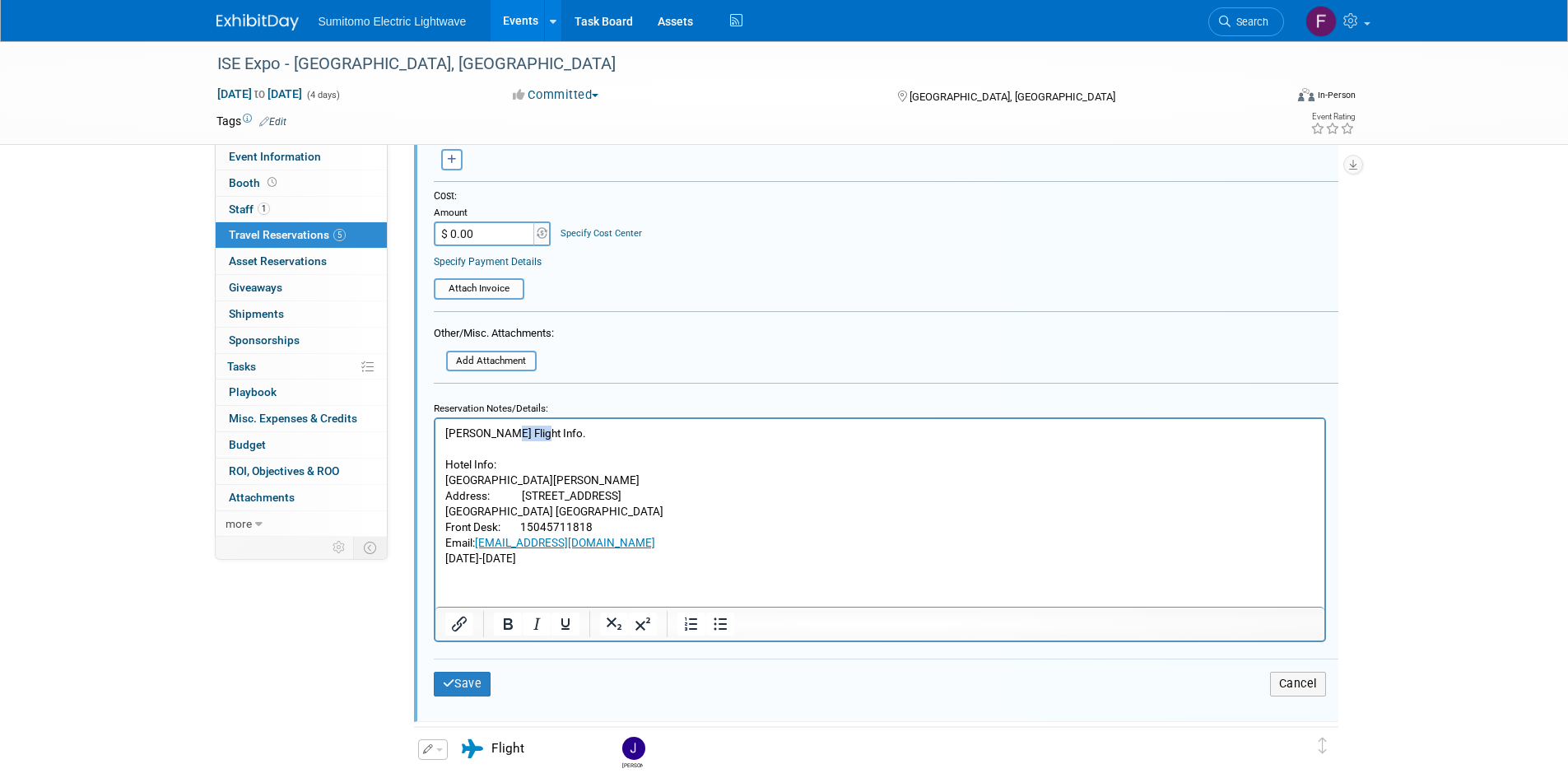 click on "James Rose Flight Info. Hotel Info: Kimpton Hotel Fontenot Address:             501 Tchoupitoulas St., New Orleans, LA 70130 United States Front Desk:        15045711818 Email:   frontdesk@hotelfontenot.com Jul 29-31, 2025" at bounding box center (879, 496) 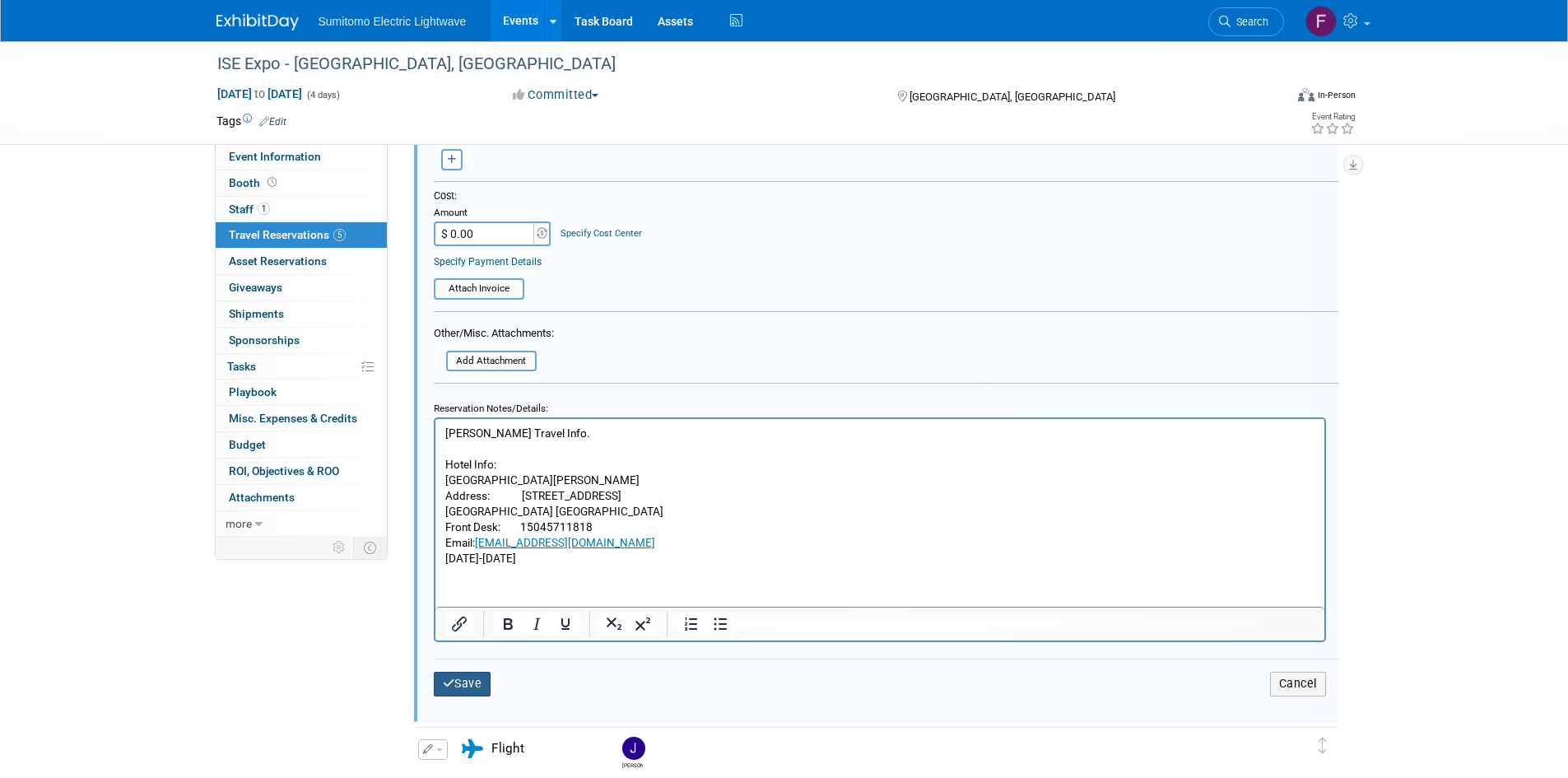 click on "Save" at bounding box center (463, 683) 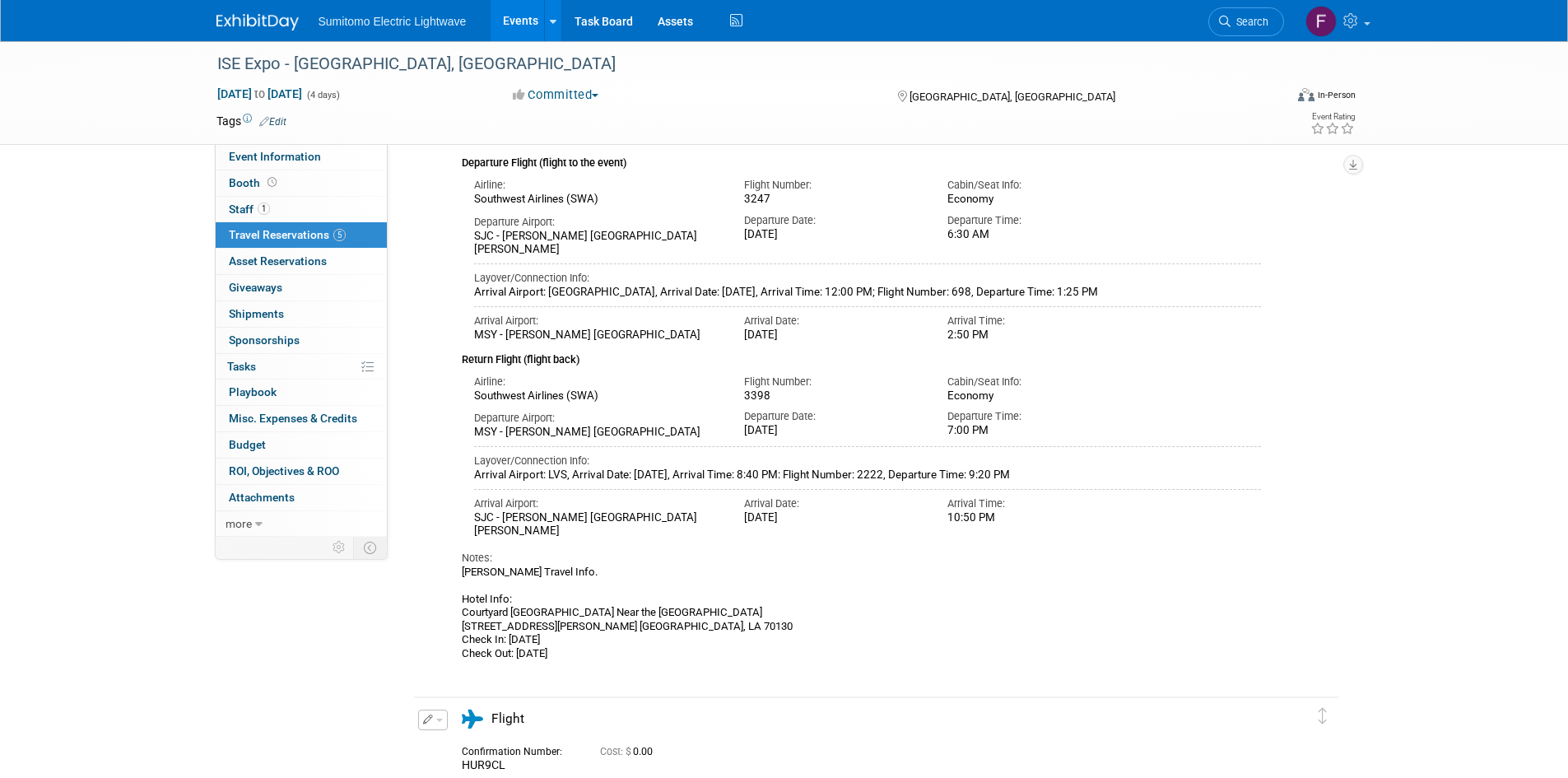 scroll, scrollTop: 165, scrollLeft: 0, axis: vertical 